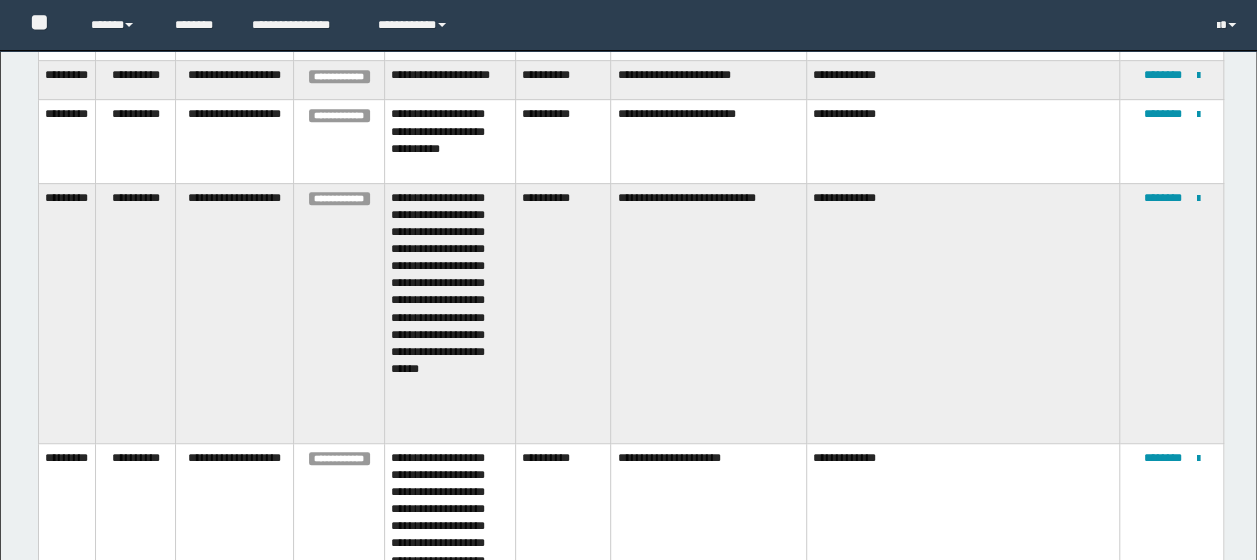 scroll, scrollTop: 500, scrollLeft: 0, axis: vertical 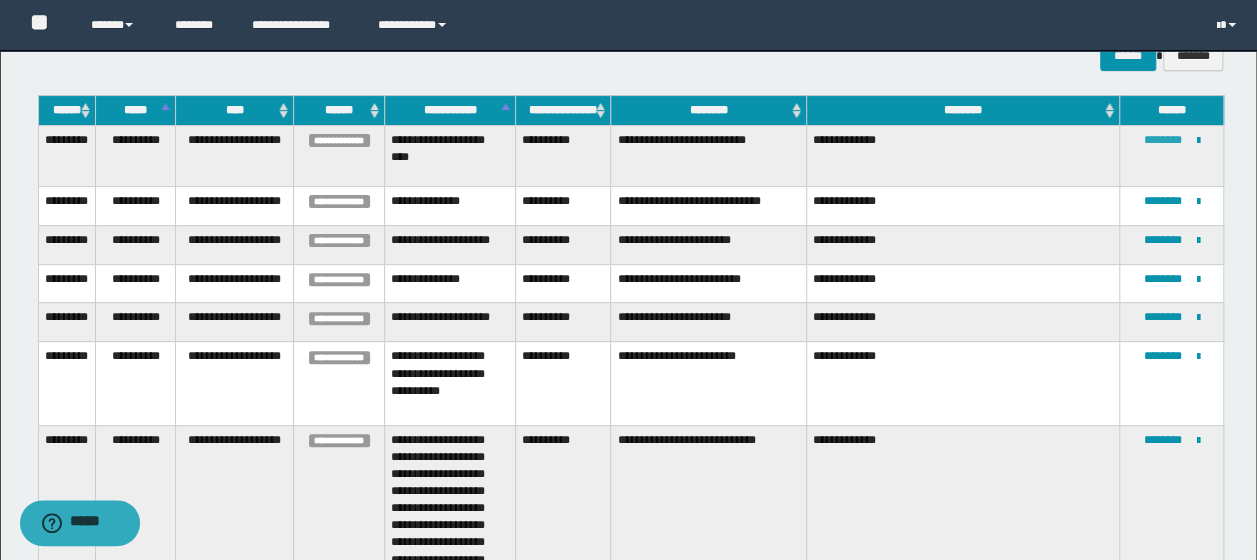 click on "********" at bounding box center (1163, 140) 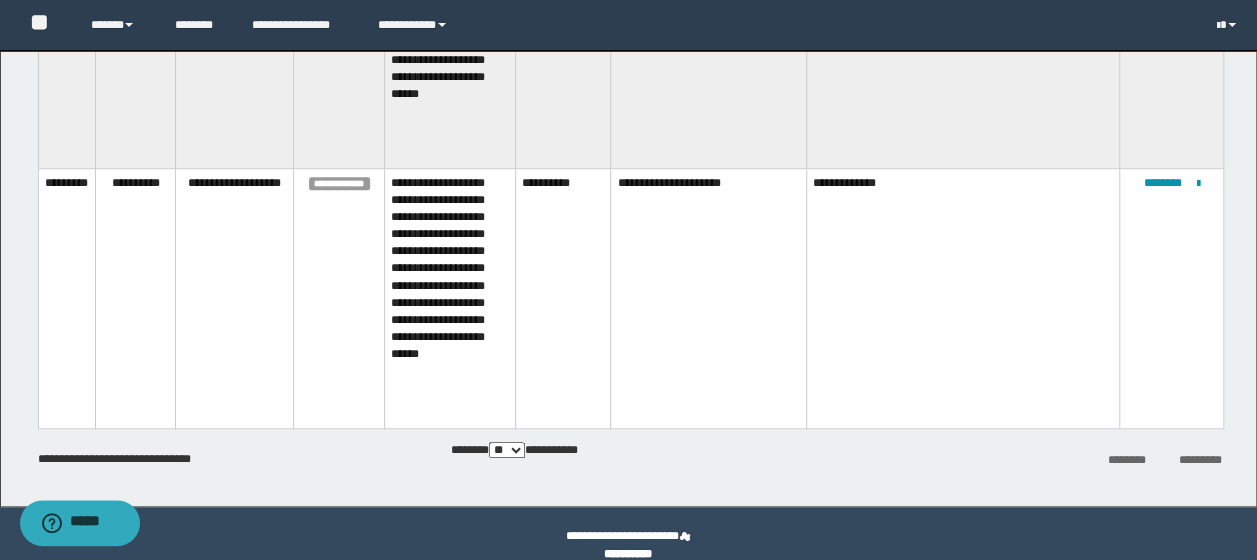 scroll, scrollTop: 741, scrollLeft: 0, axis: vertical 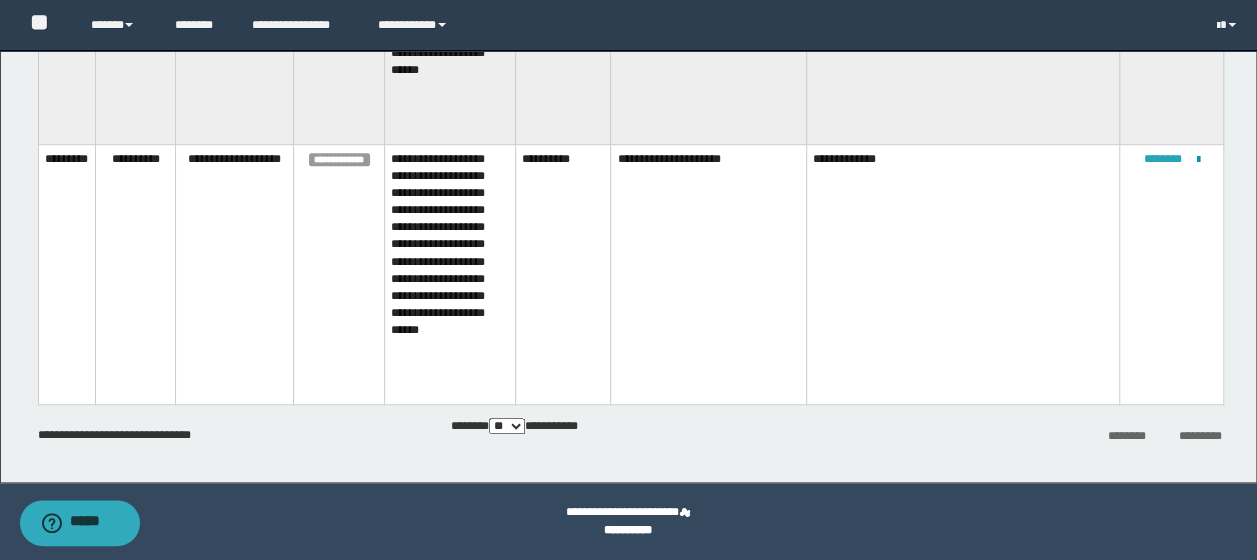 click on "********" at bounding box center (1163, 159) 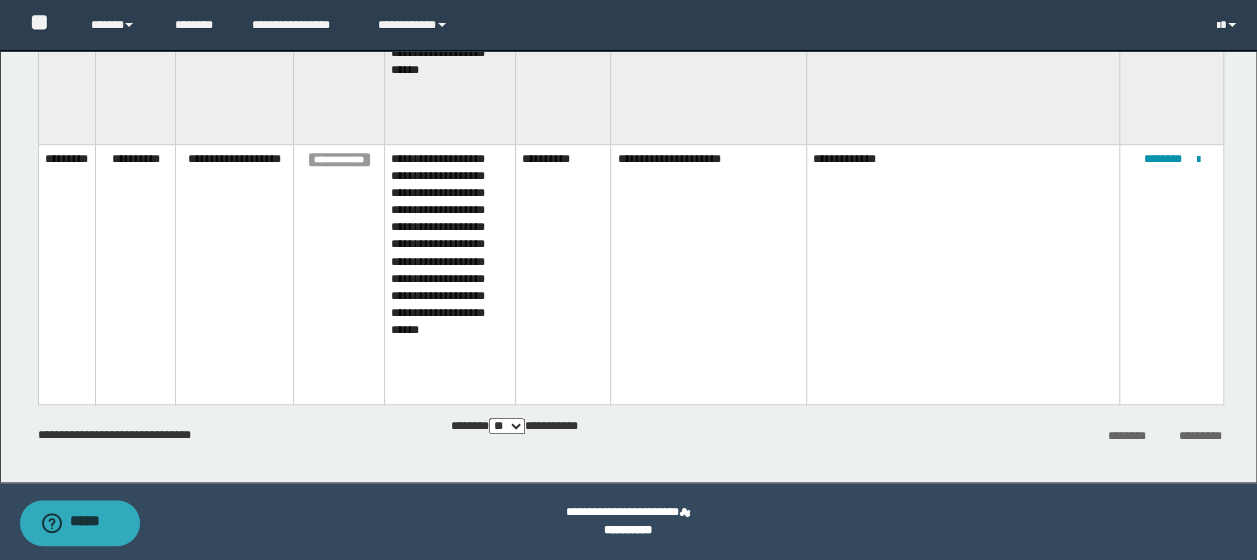 scroll, scrollTop: 172, scrollLeft: 0, axis: vertical 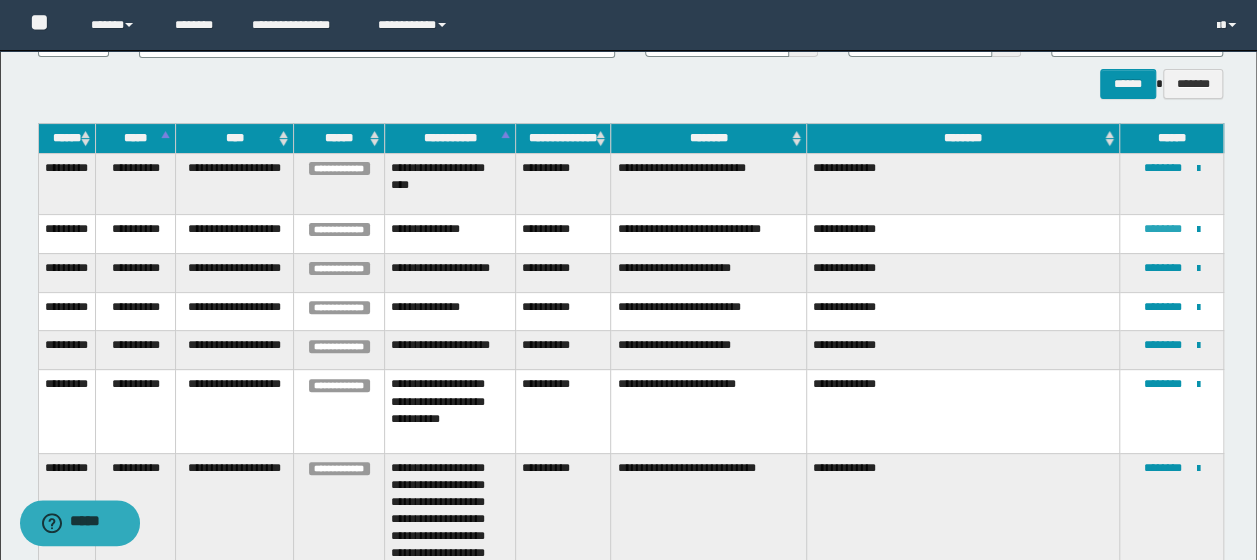 click on "********" at bounding box center [1163, 229] 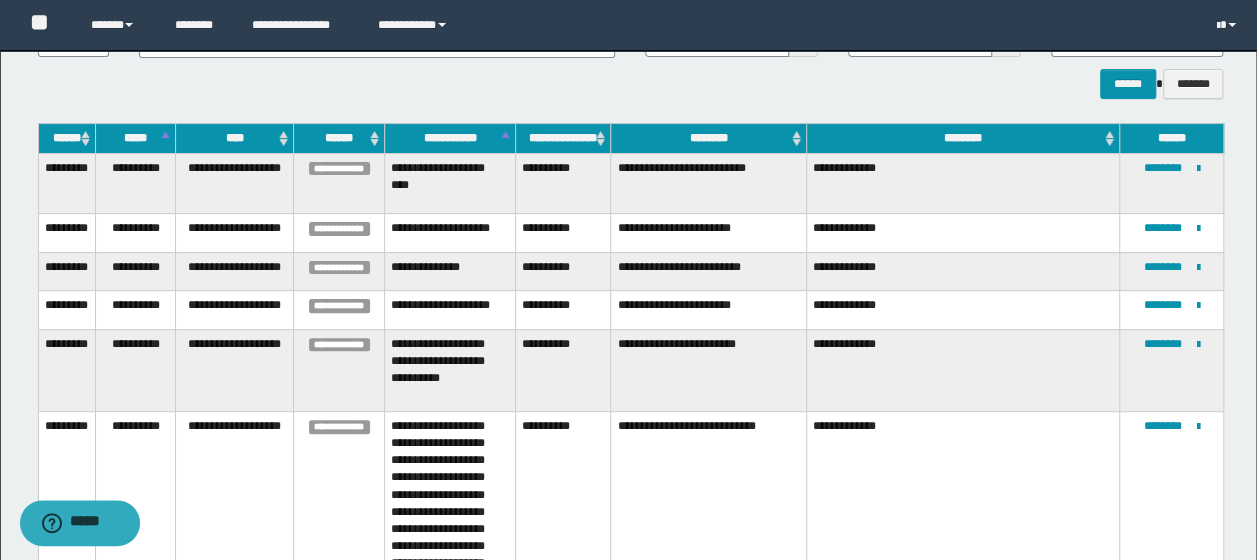 click on "******
*******" at bounding box center (631, 83) 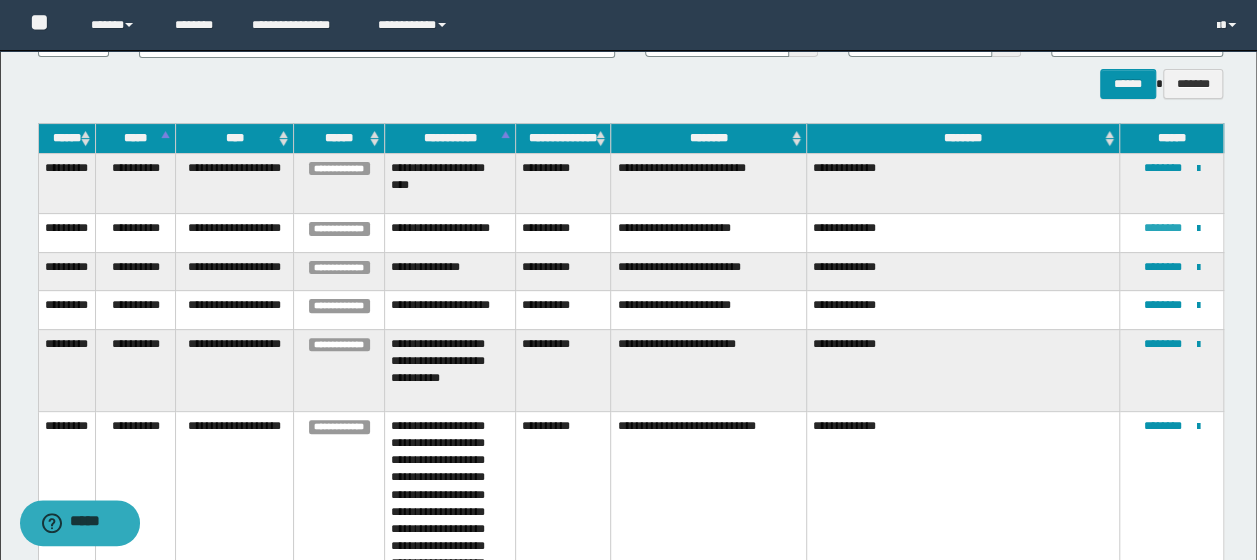 click on "********" at bounding box center [1163, 228] 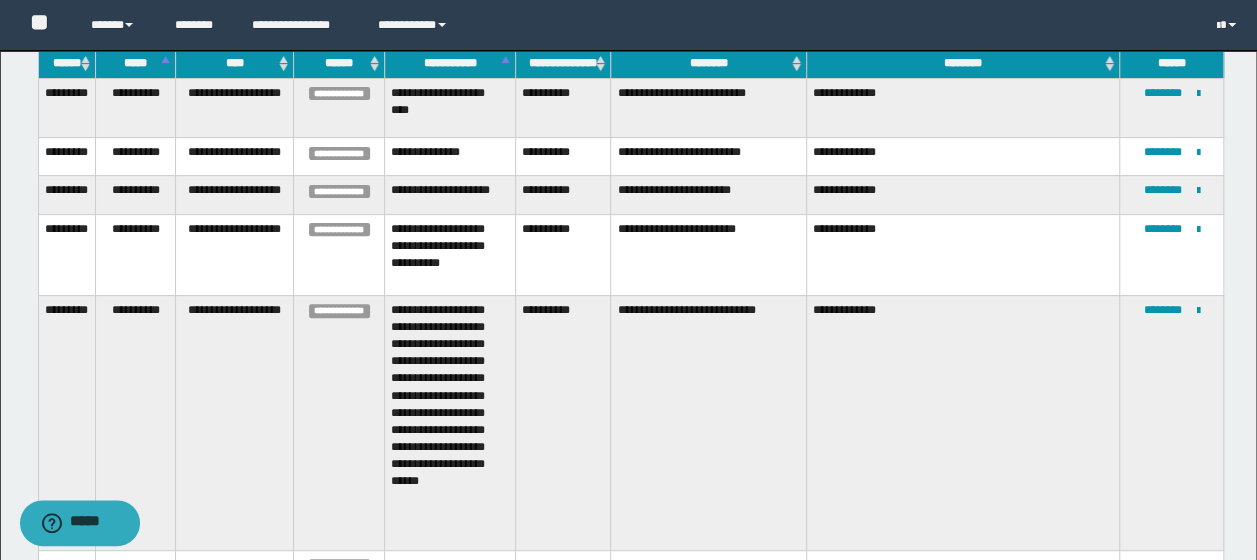 scroll, scrollTop: 147, scrollLeft: 0, axis: vertical 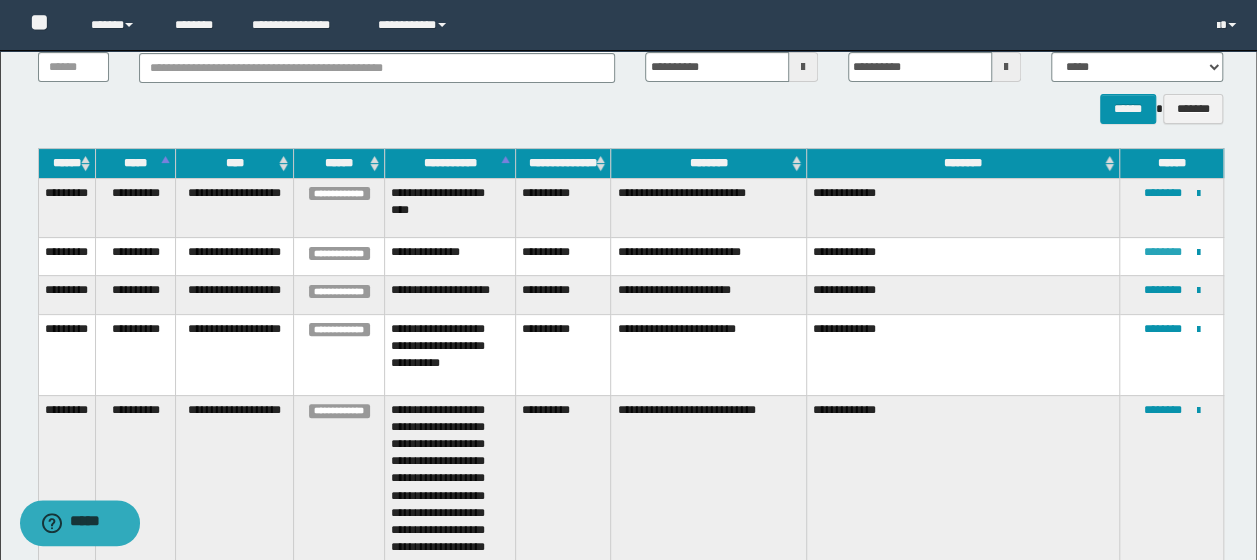 click on "********" at bounding box center (1163, 252) 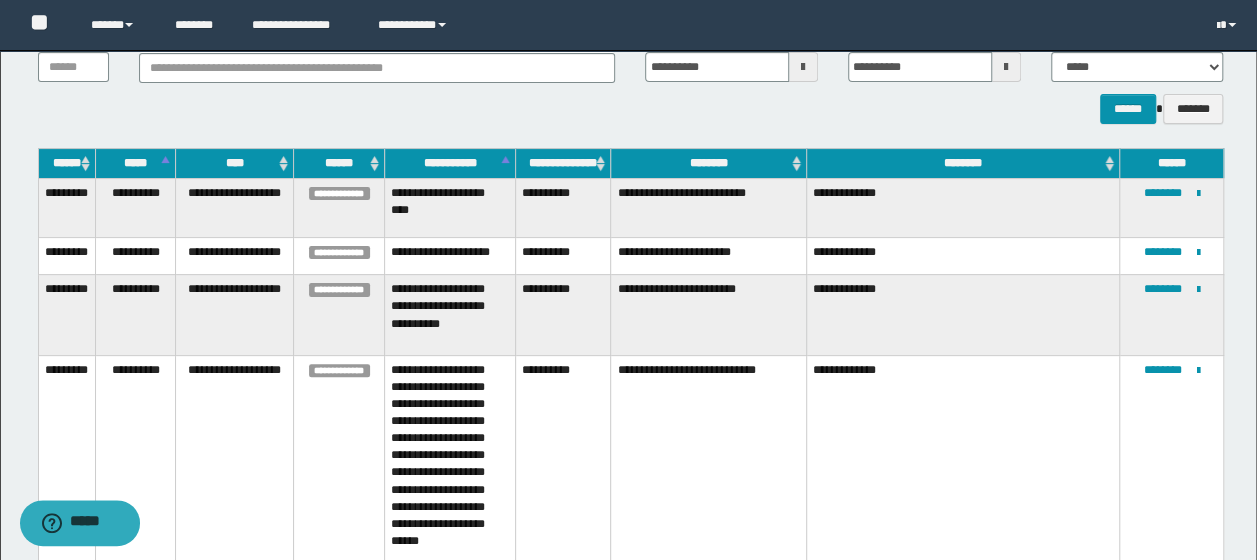 click on "**********" at bounding box center (562, 315) 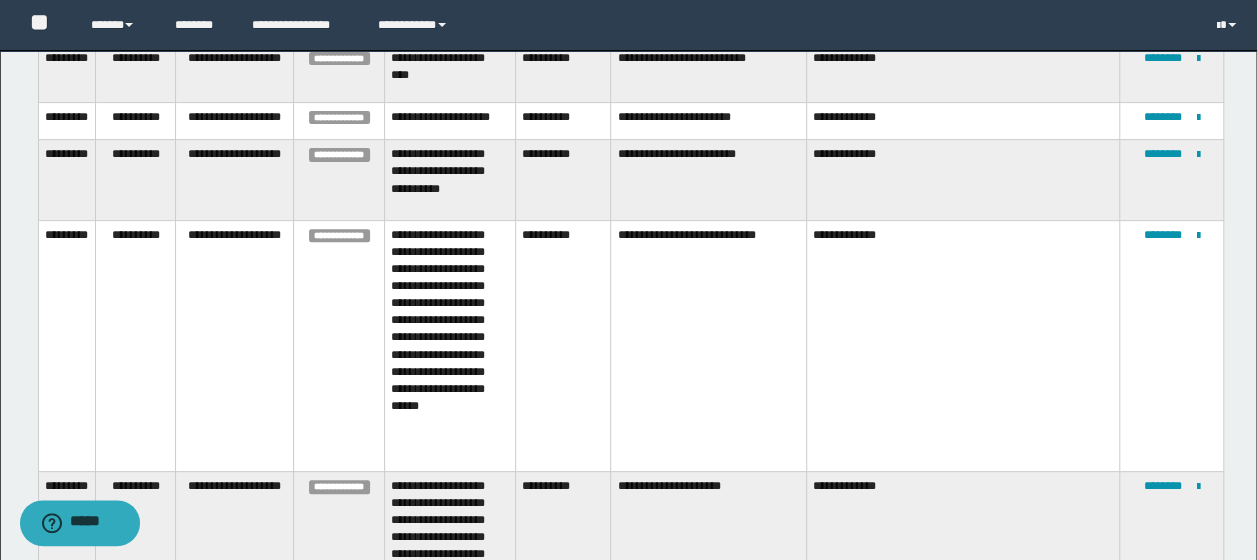 scroll, scrollTop: 200, scrollLeft: 0, axis: vertical 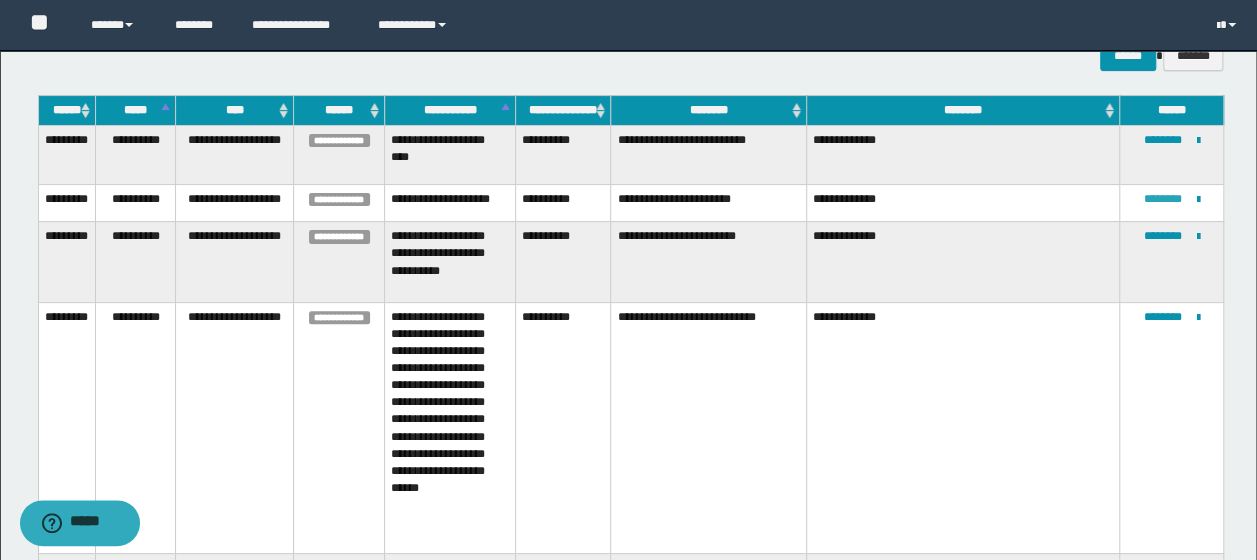 click on "********" at bounding box center (1163, 199) 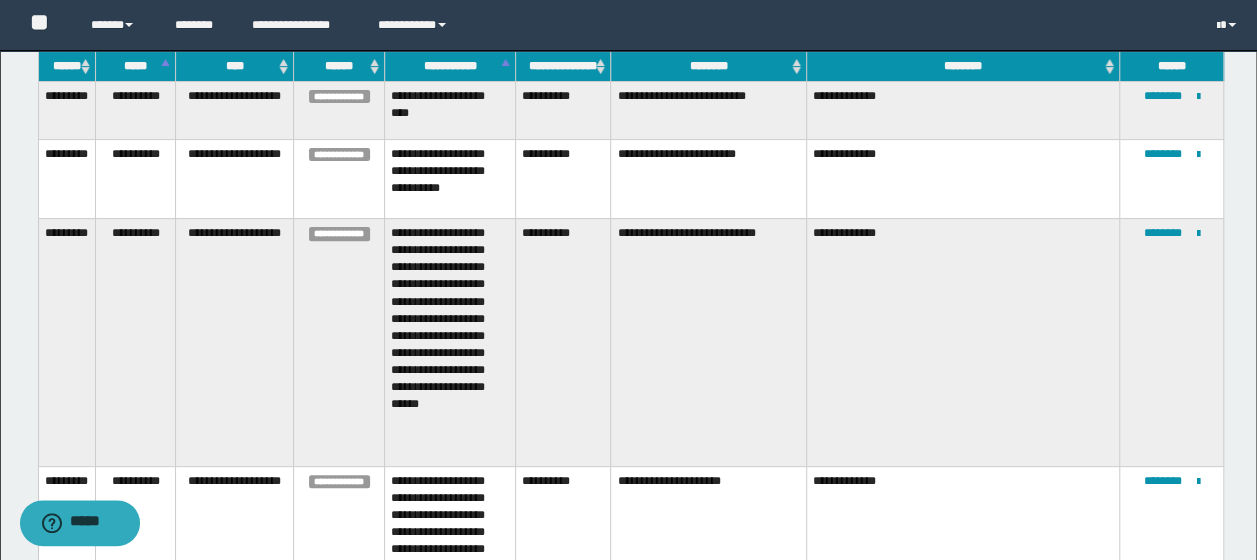 scroll, scrollTop: 200, scrollLeft: 0, axis: vertical 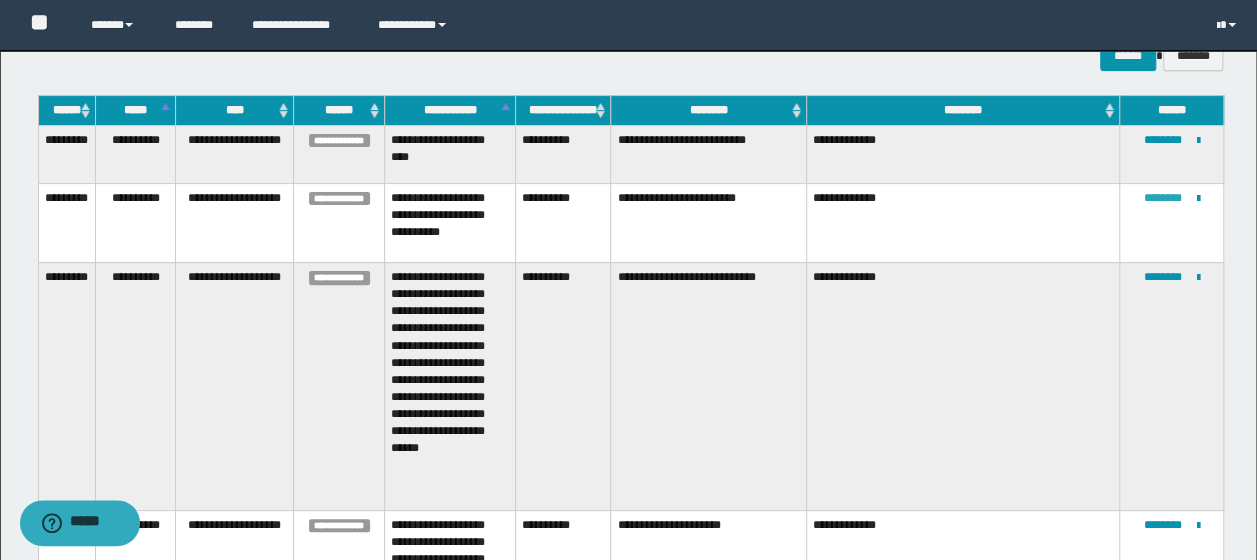 click on "********" at bounding box center [1163, 198] 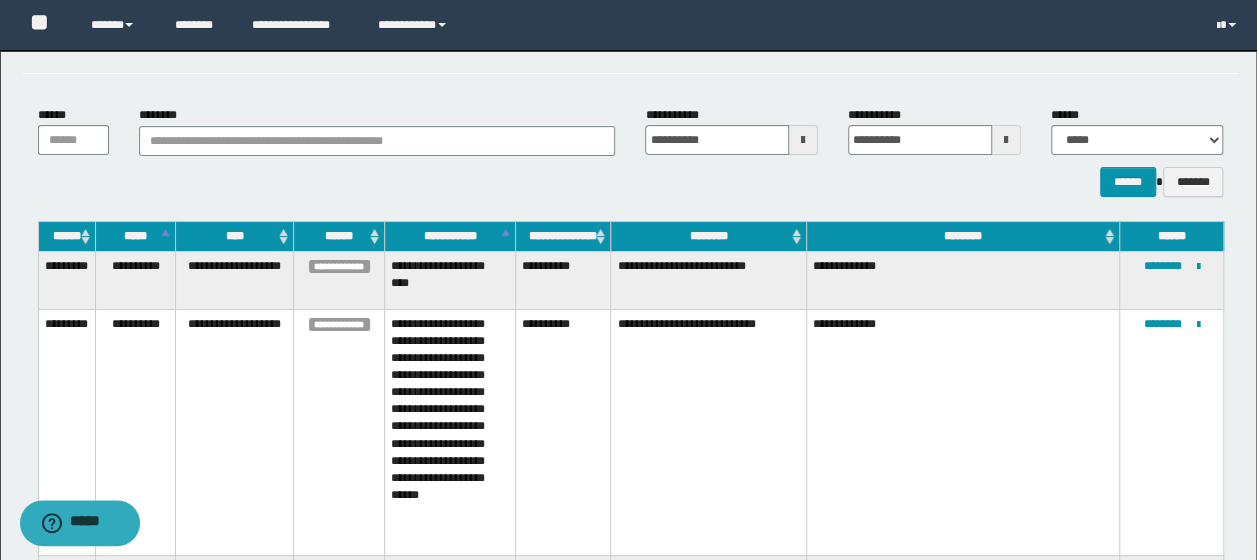 scroll, scrollTop: 72, scrollLeft: 0, axis: vertical 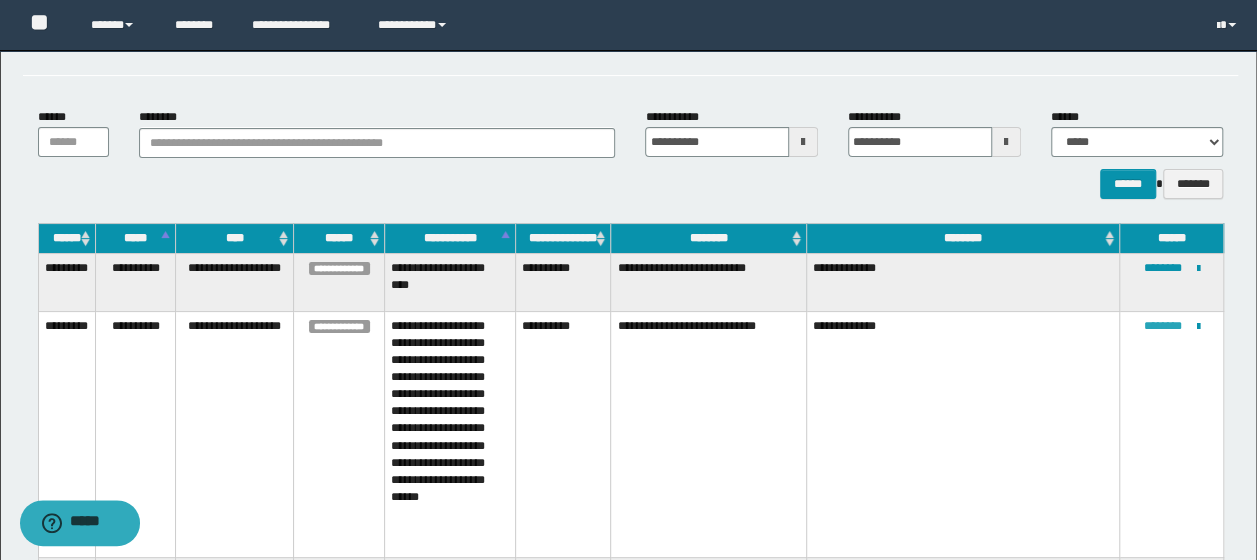 click on "********" at bounding box center (1163, 326) 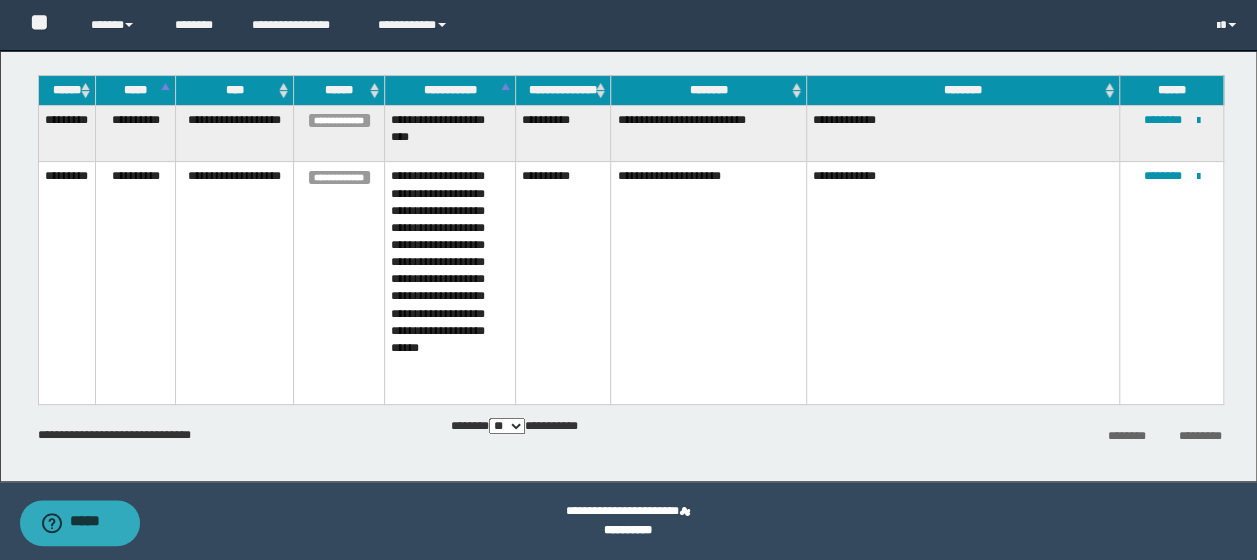 scroll, scrollTop: 120, scrollLeft: 0, axis: vertical 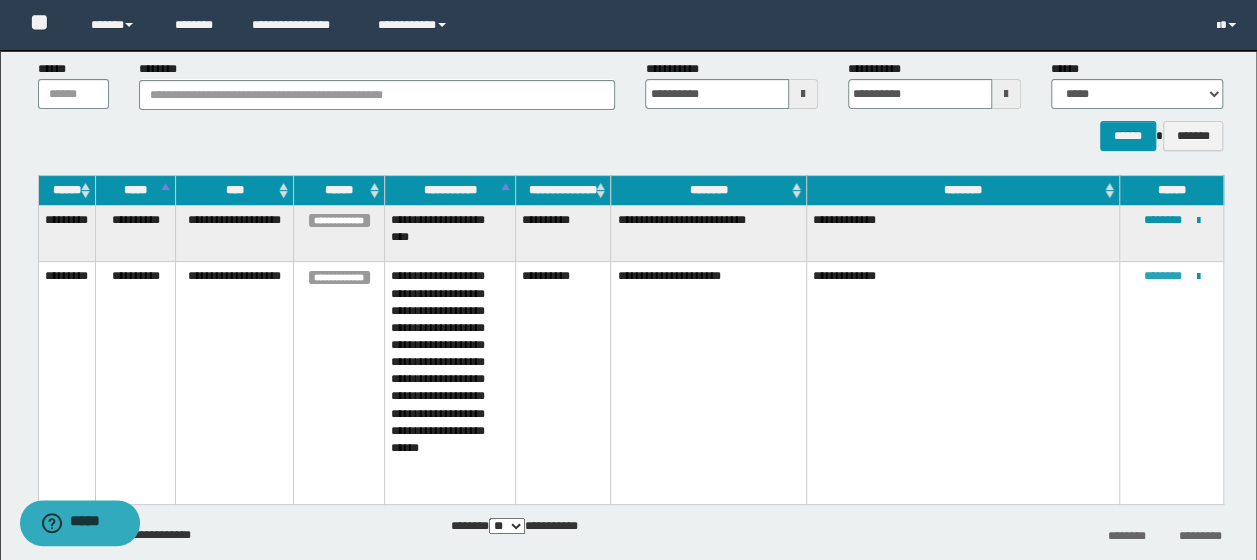 click on "********" at bounding box center [1163, 276] 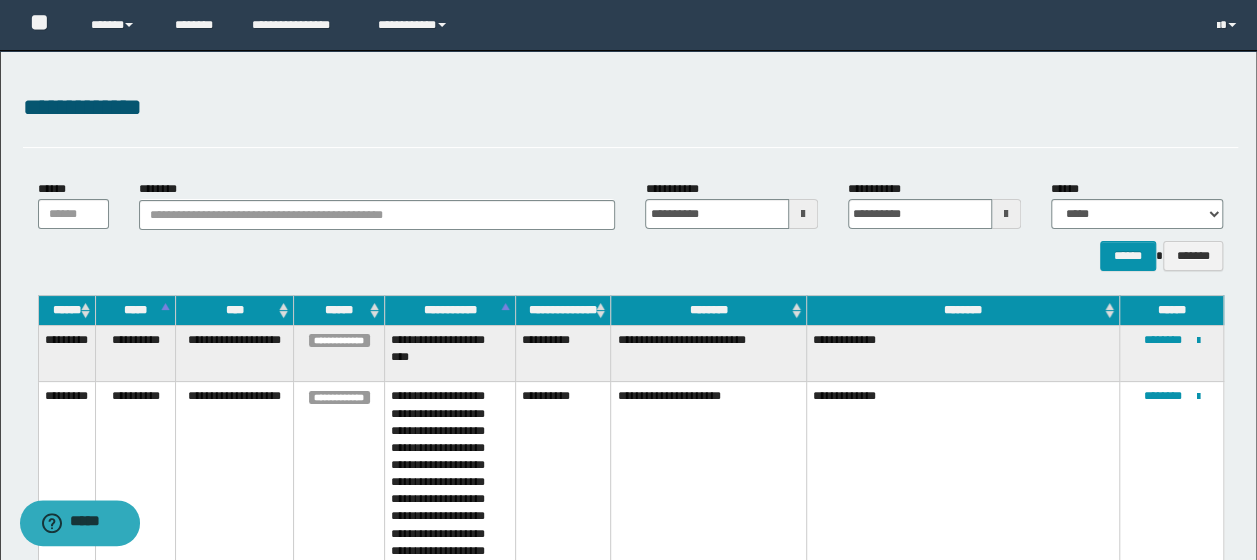 scroll, scrollTop: 0, scrollLeft: 0, axis: both 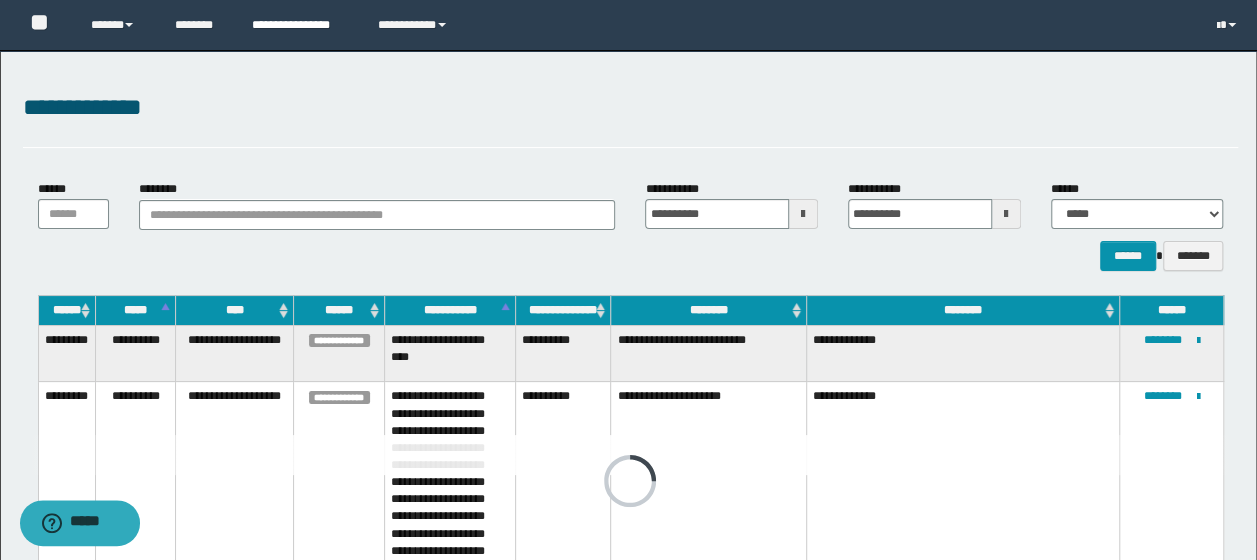 click on "**********" at bounding box center (300, 25) 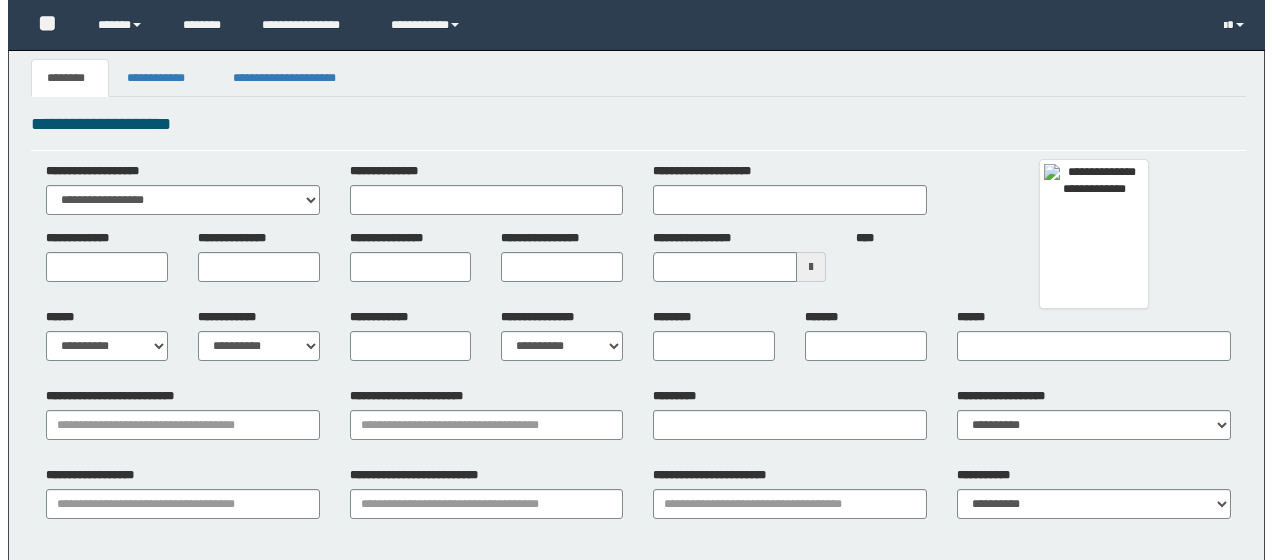 scroll, scrollTop: 0, scrollLeft: 0, axis: both 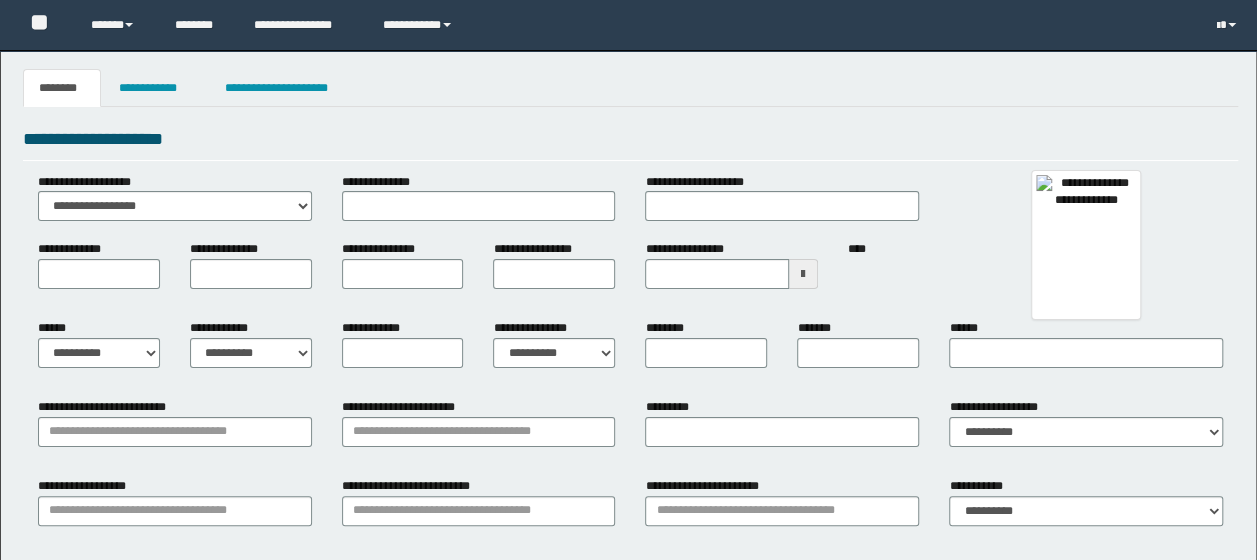 type 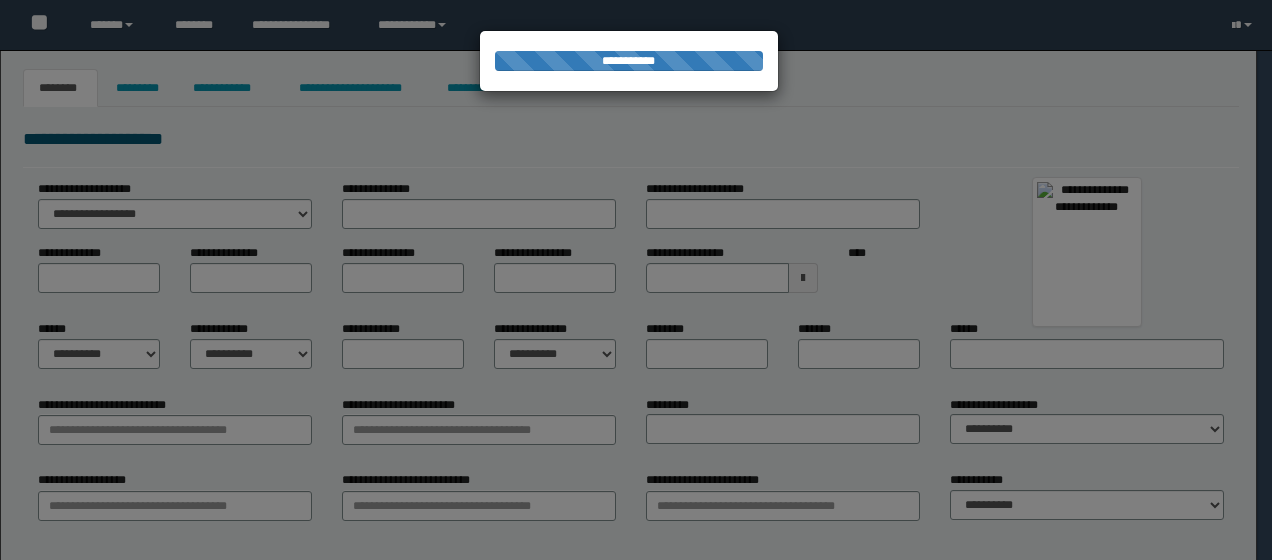 type on "**********" 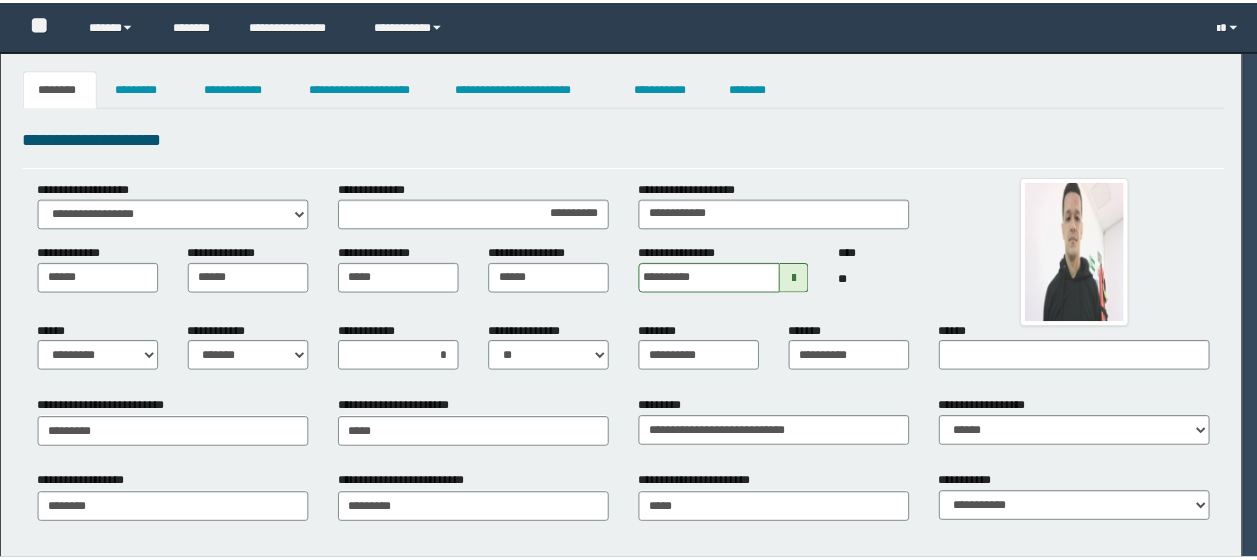 scroll, scrollTop: 0, scrollLeft: 0, axis: both 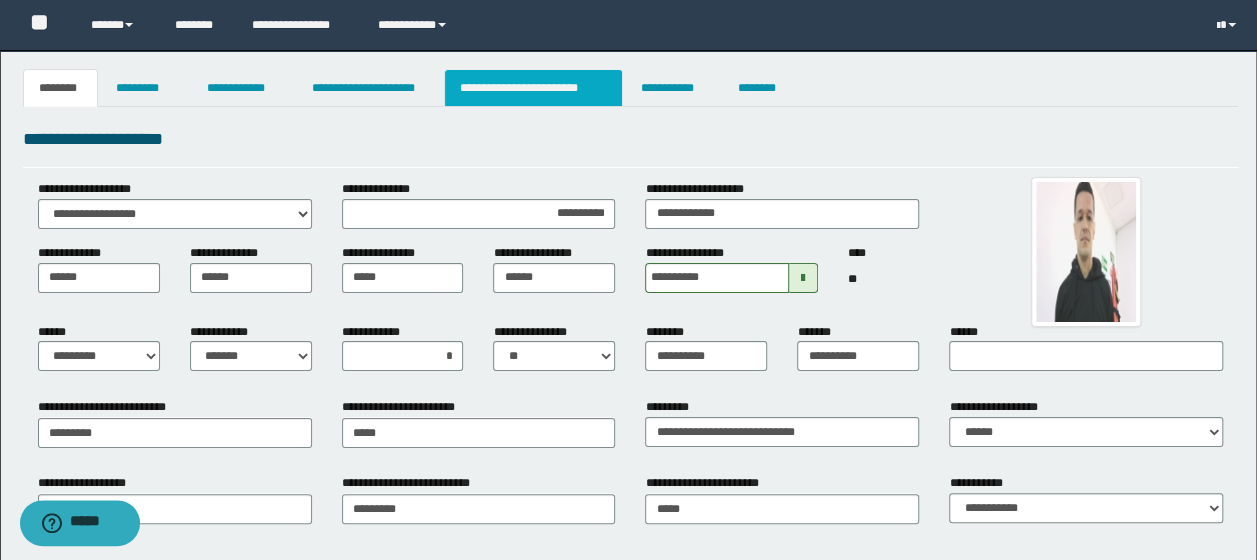 click on "**********" at bounding box center [533, 88] 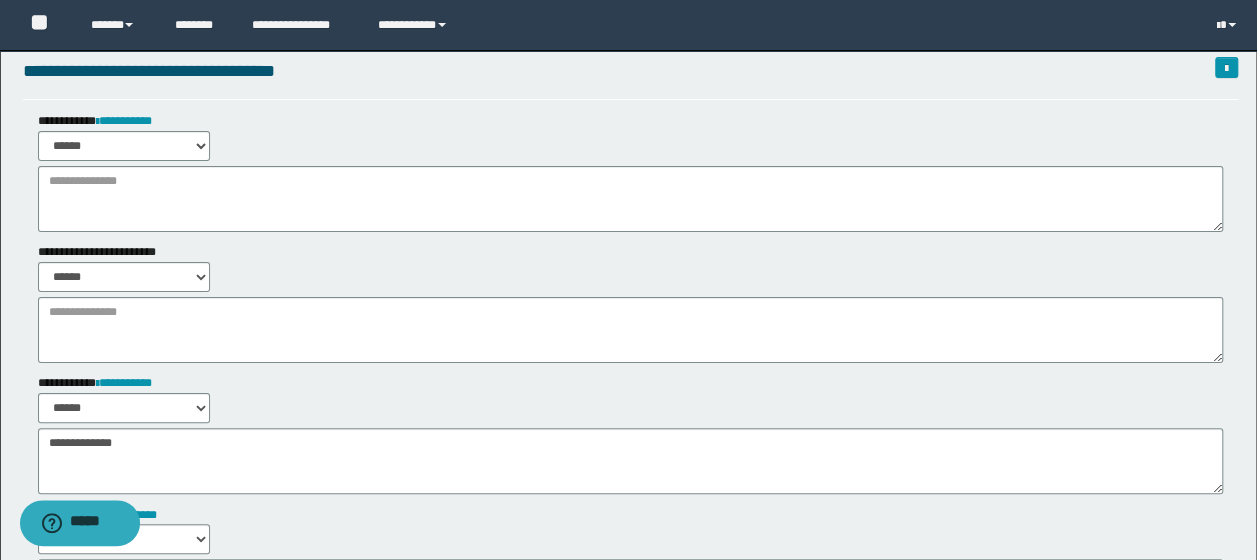 scroll, scrollTop: 100, scrollLeft: 0, axis: vertical 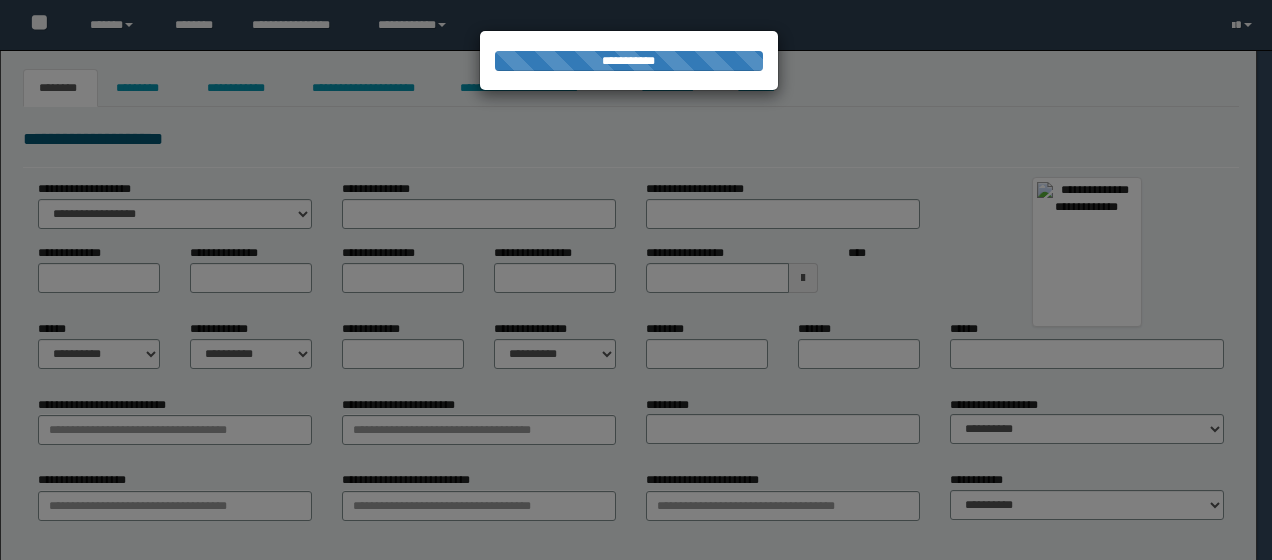 type on "**********" 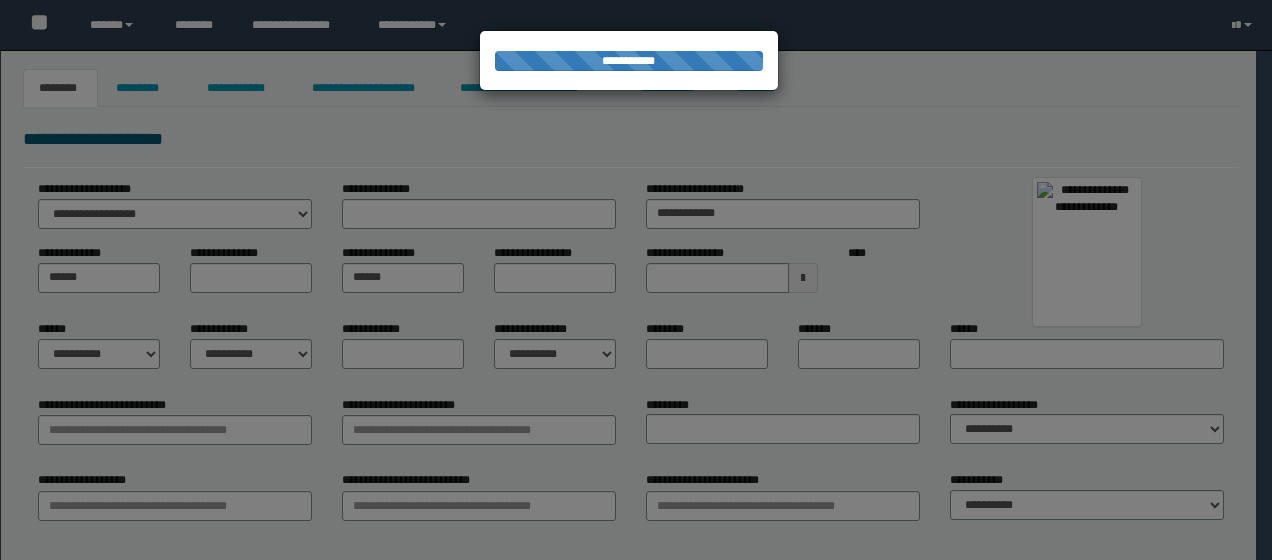 type on "*******" 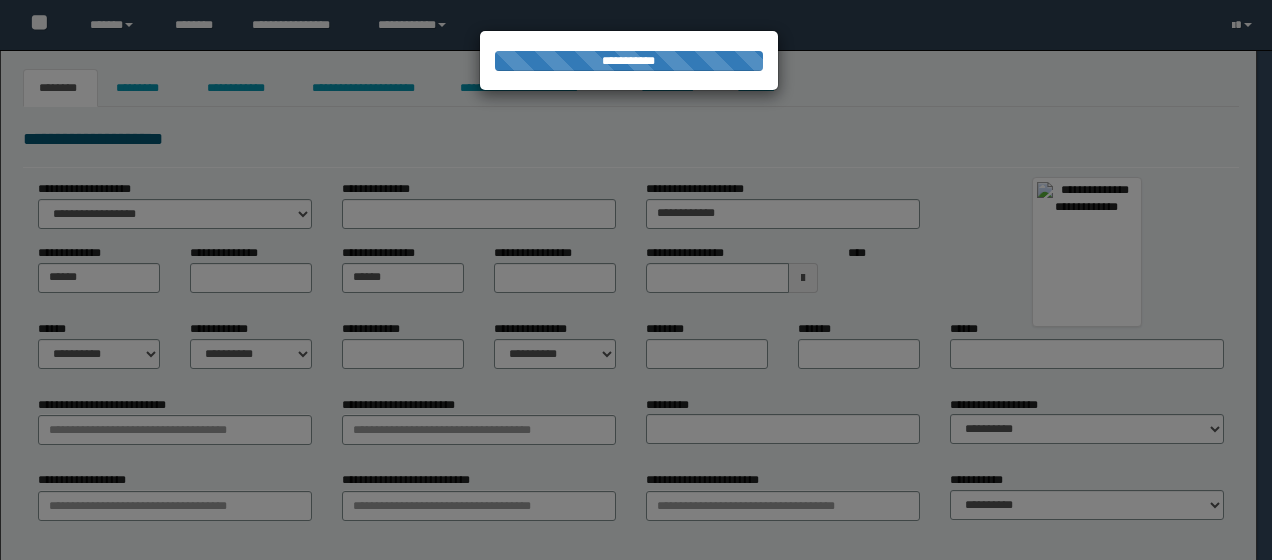 select on "*" 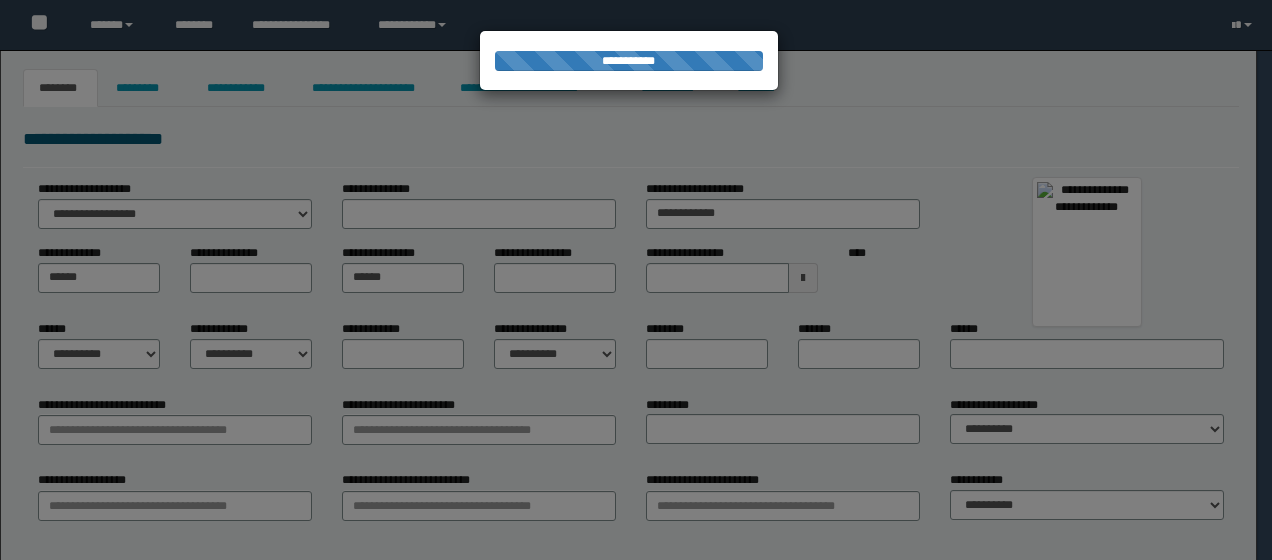 select on "*" 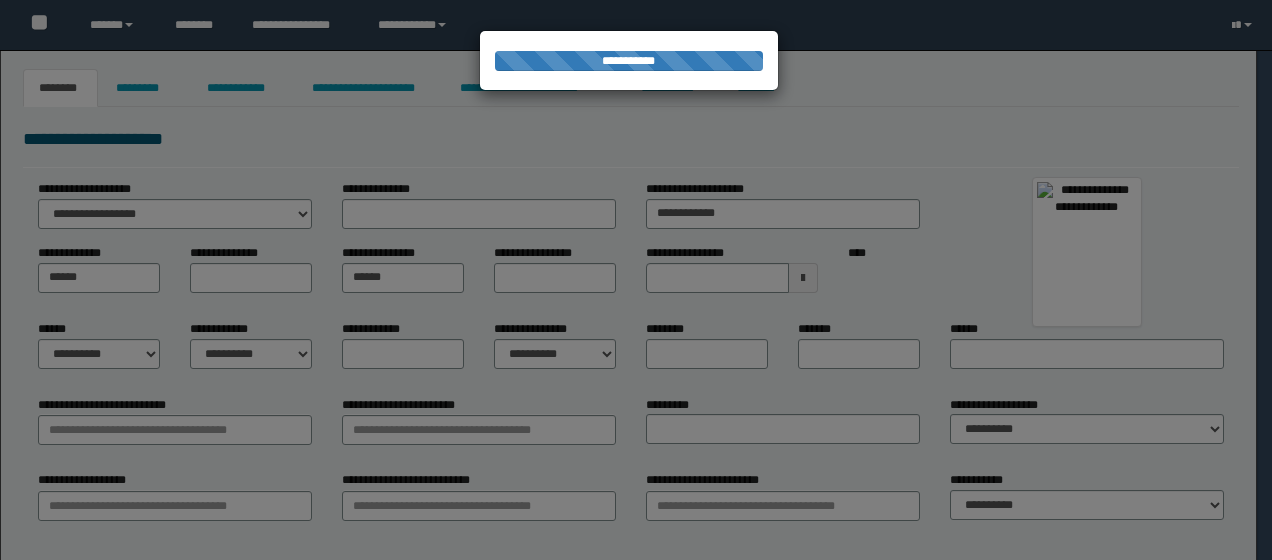 type on "*********" 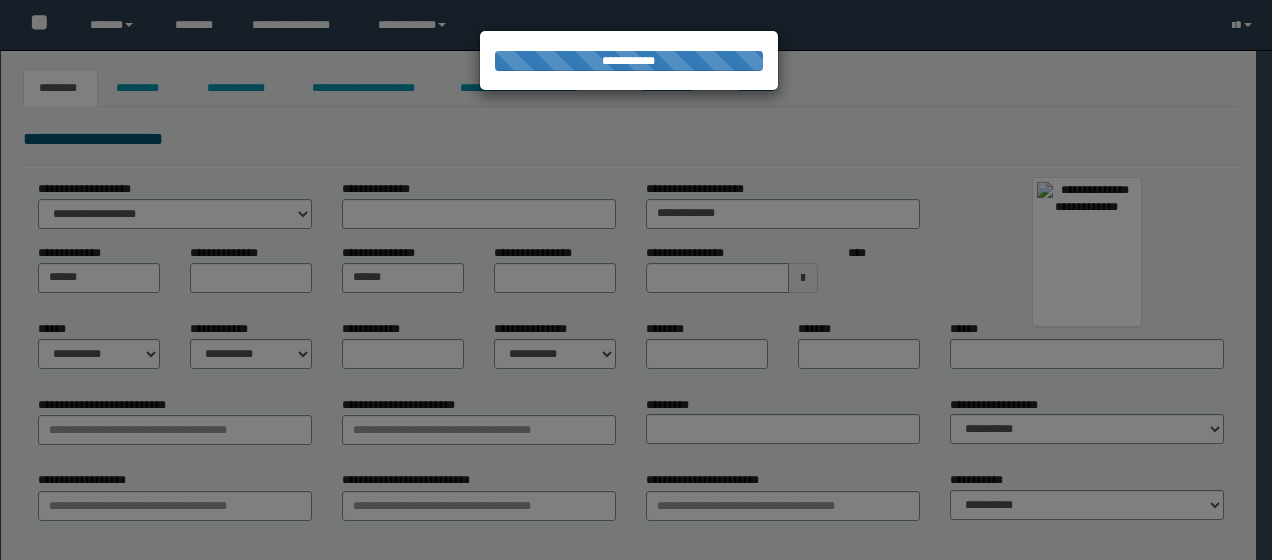 select on "*" 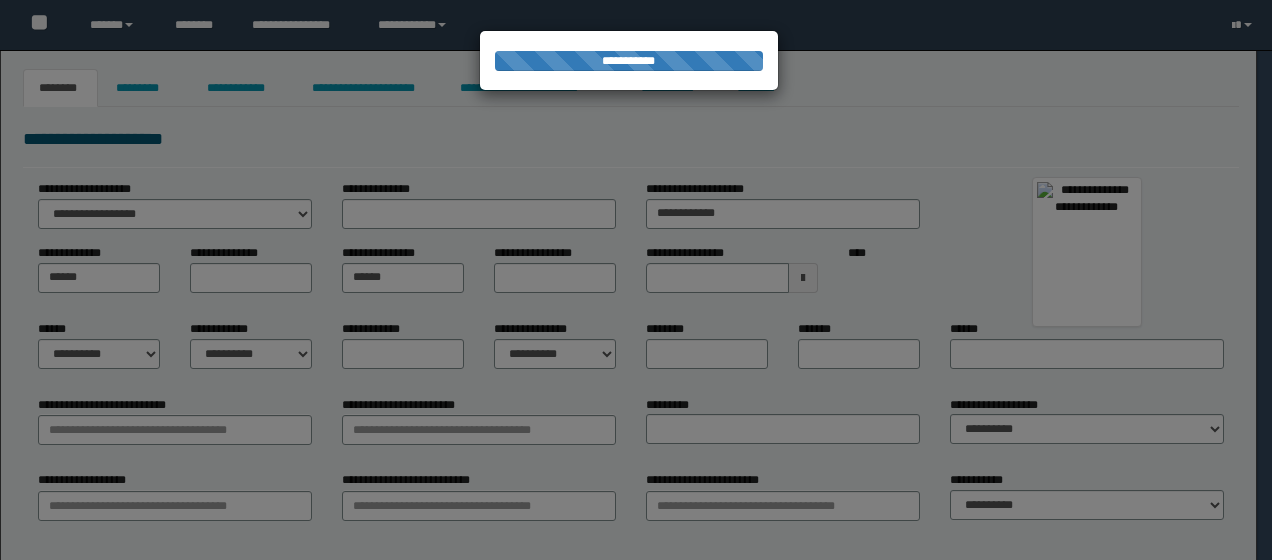select 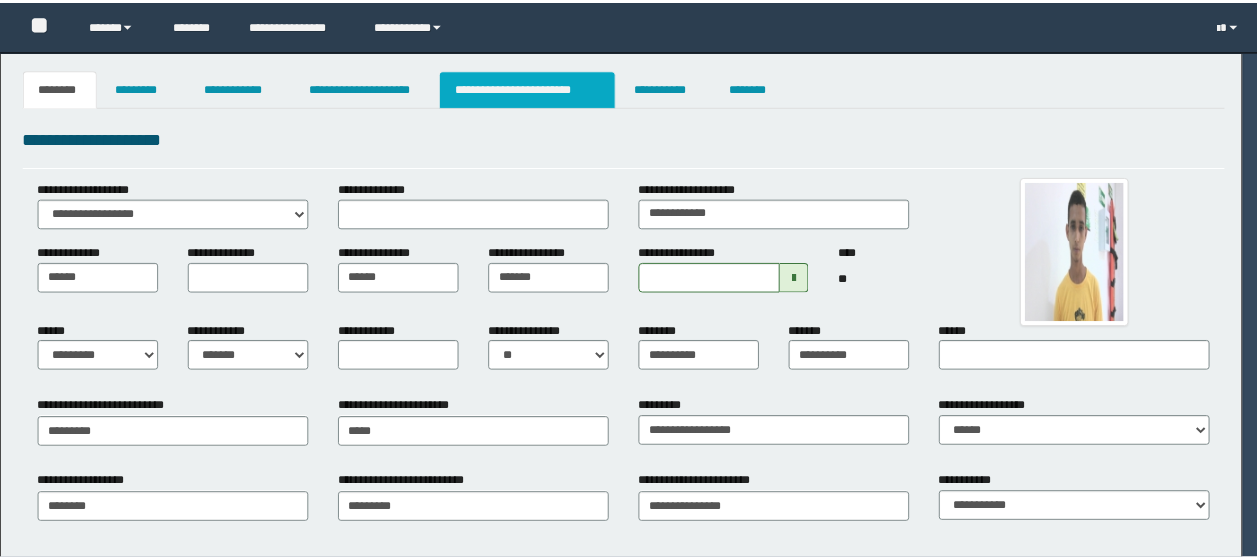 scroll, scrollTop: 0, scrollLeft: 0, axis: both 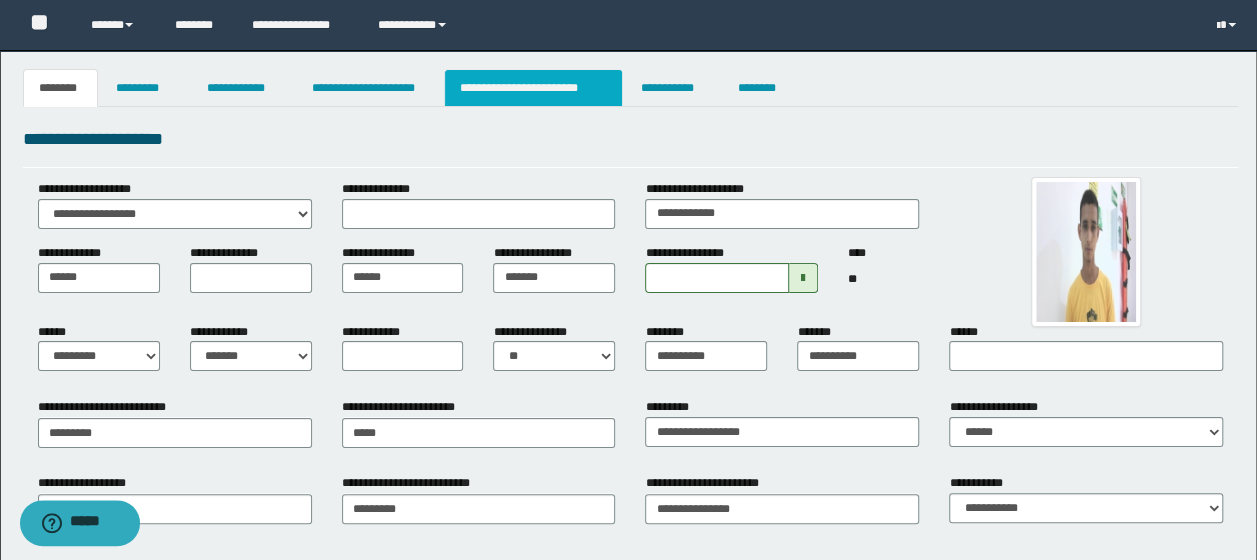 click on "**********" at bounding box center (533, 88) 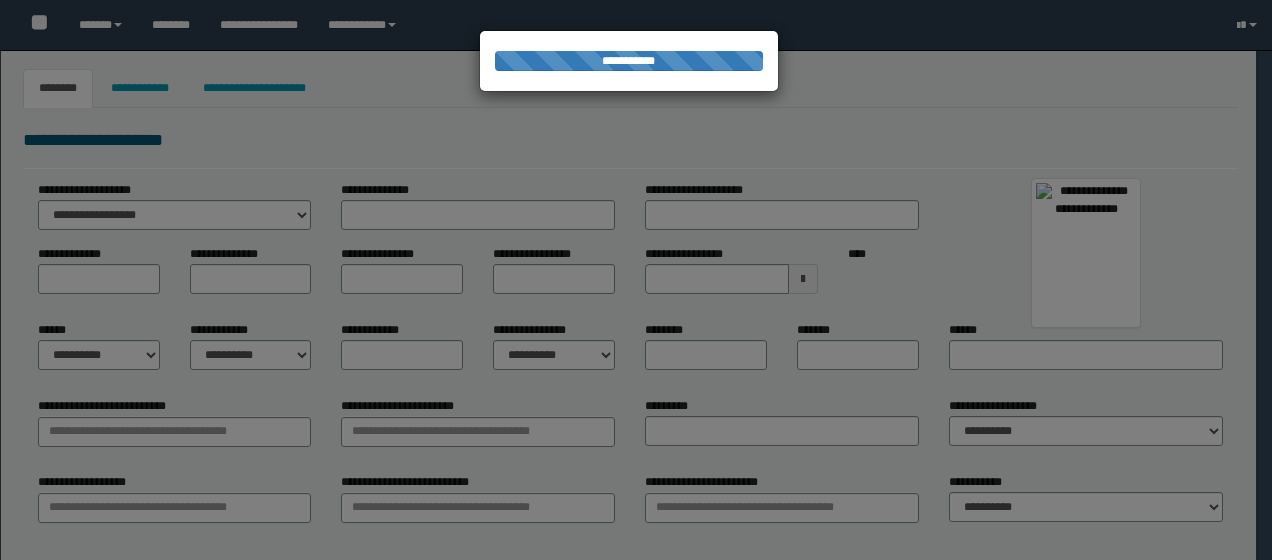 scroll, scrollTop: 0, scrollLeft: 0, axis: both 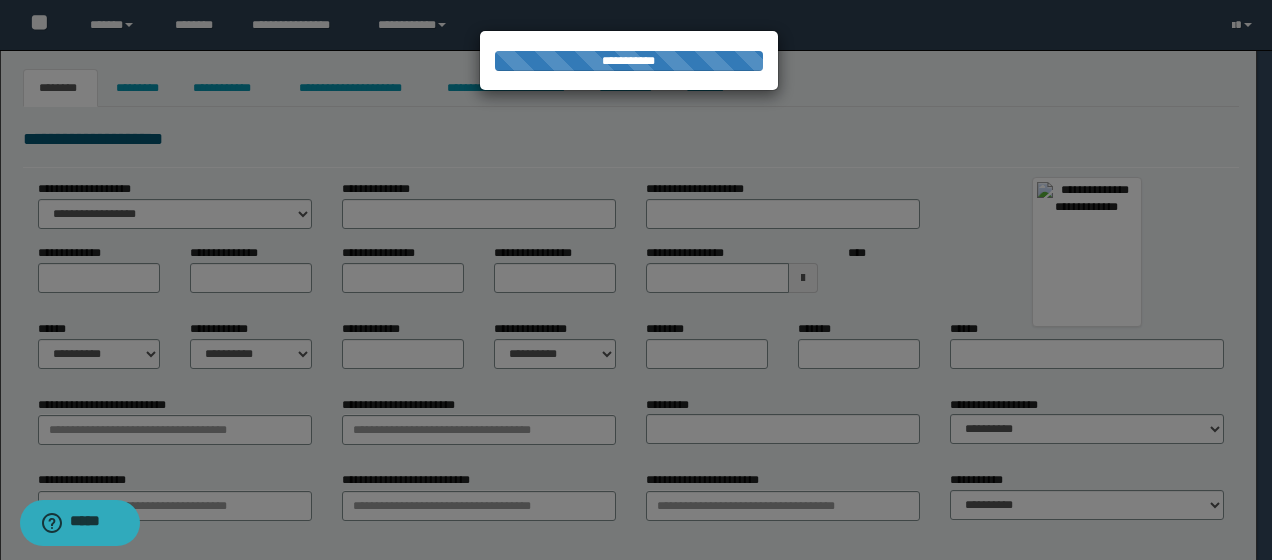 type on "**********" 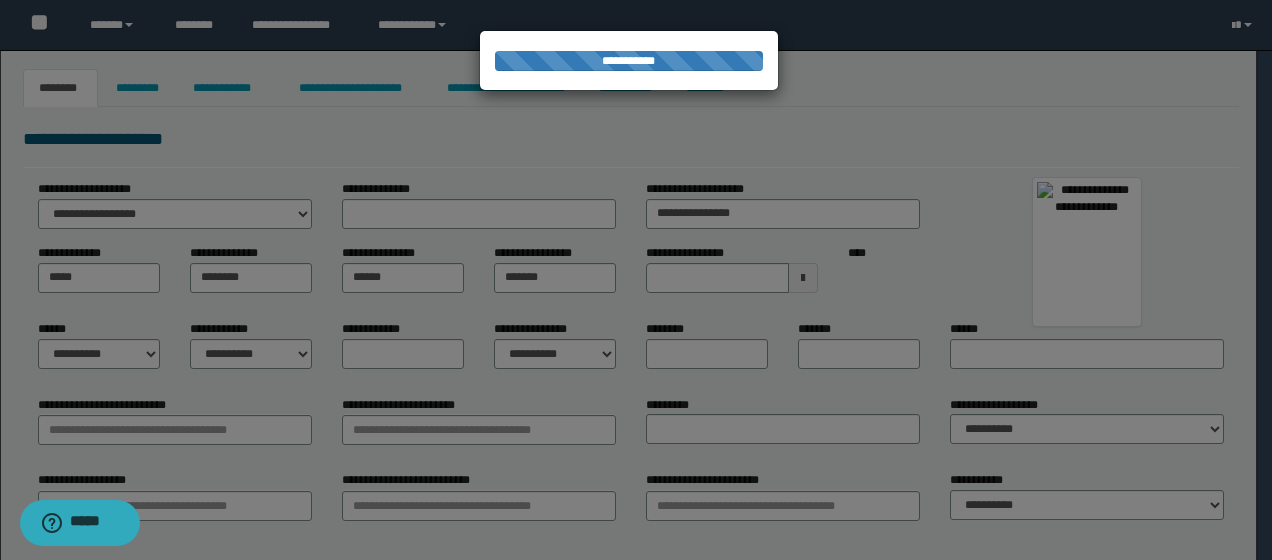 select on "*" 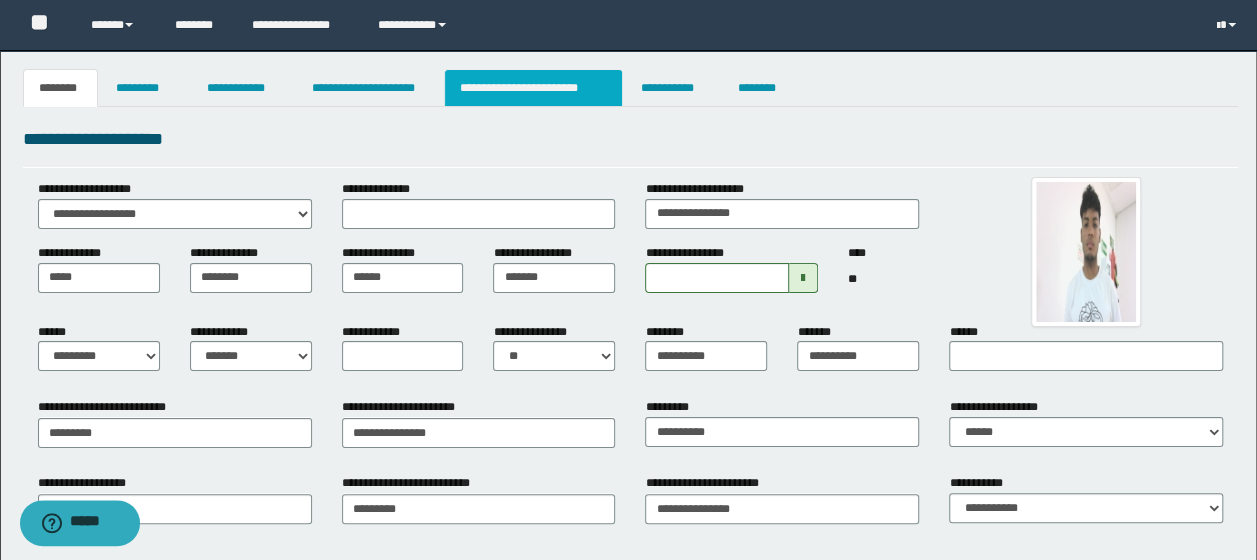 click on "**********" at bounding box center (533, 88) 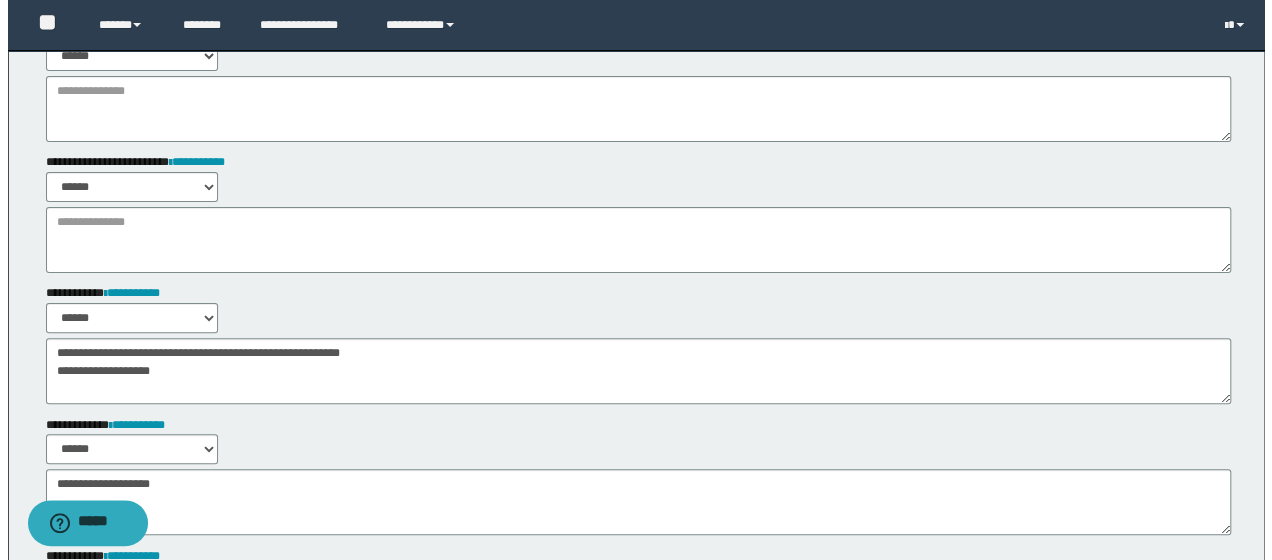 scroll, scrollTop: 0, scrollLeft: 0, axis: both 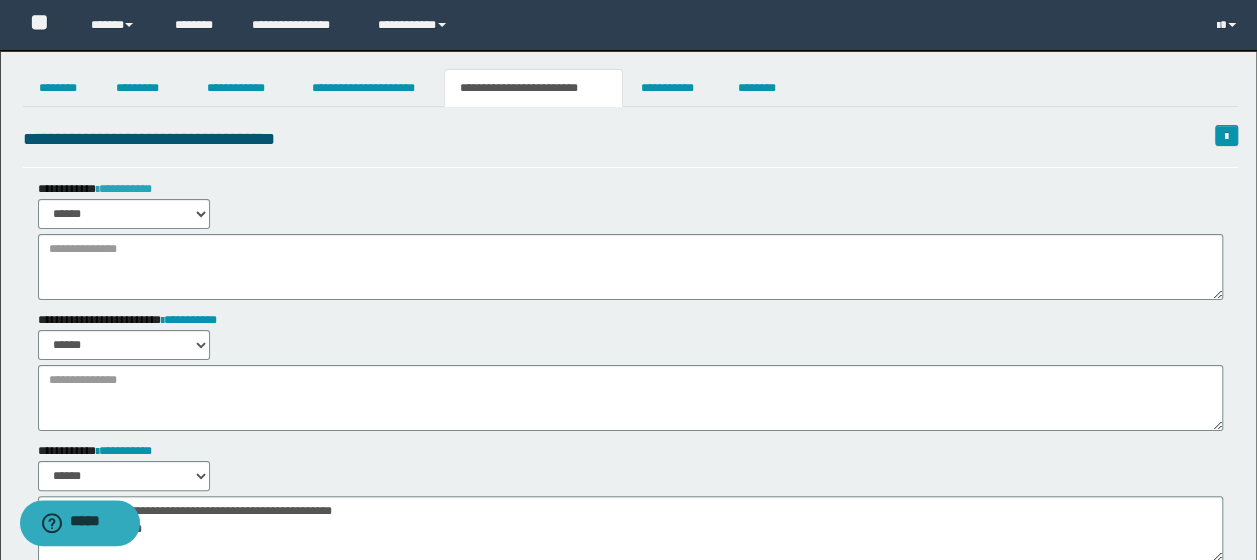 click on "**********" at bounding box center (124, 189) 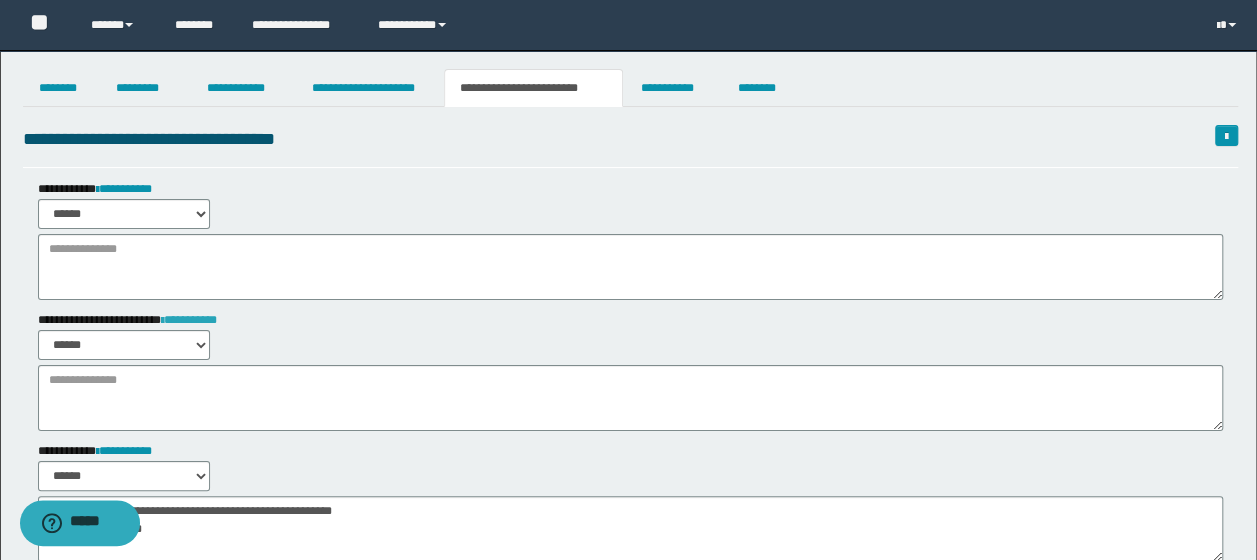 click on "**********" at bounding box center [189, 320] 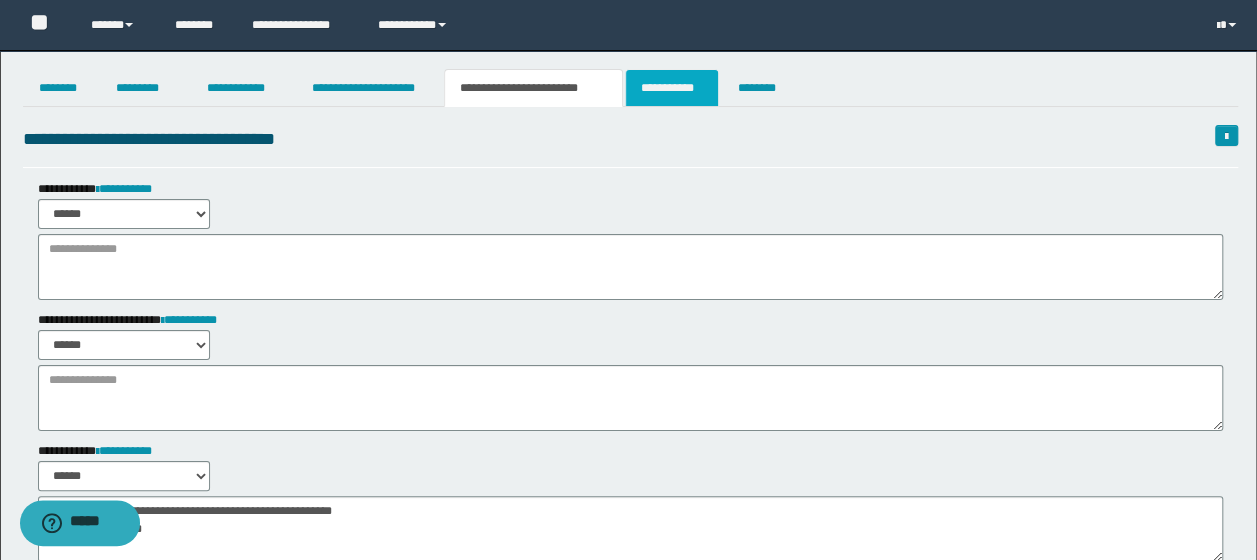 click on "**********" at bounding box center (672, 88) 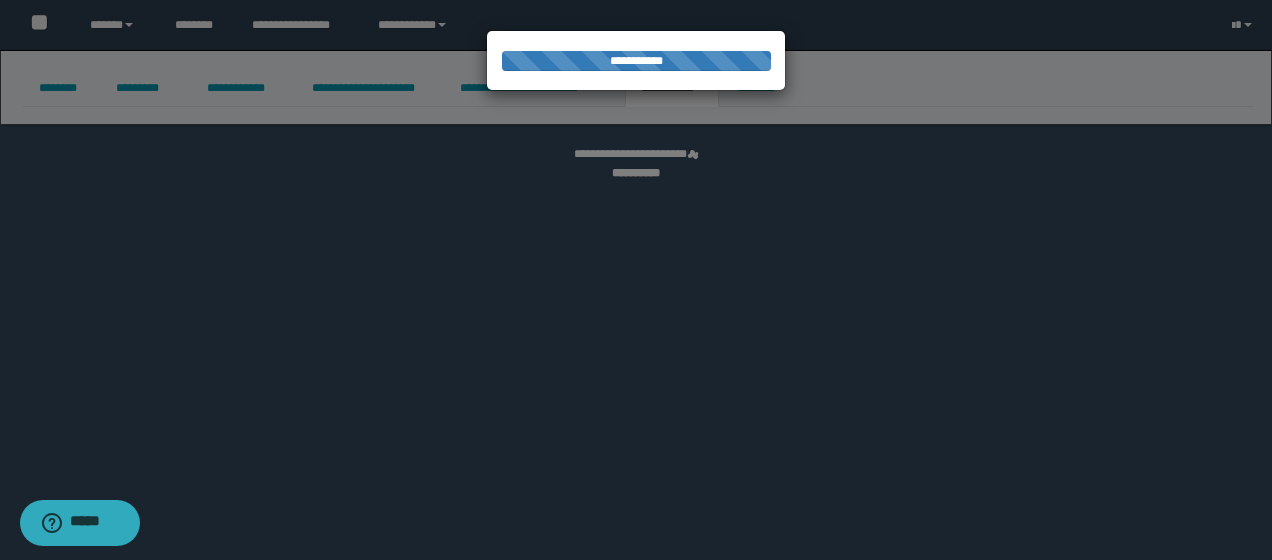 select on "****" 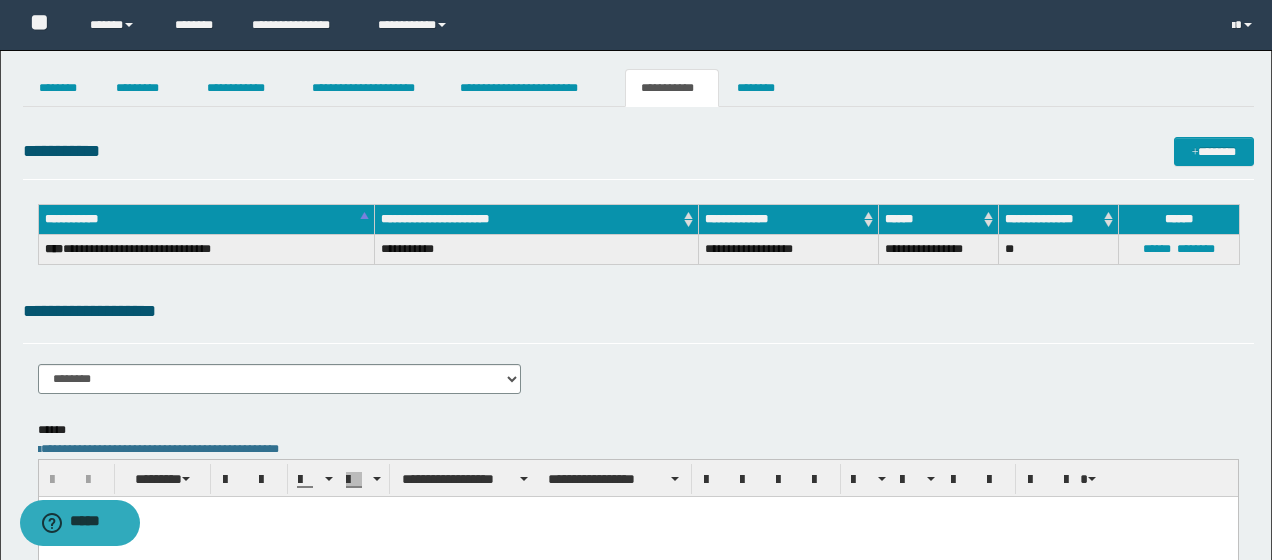 scroll, scrollTop: 0, scrollLeft: 0, axis: both 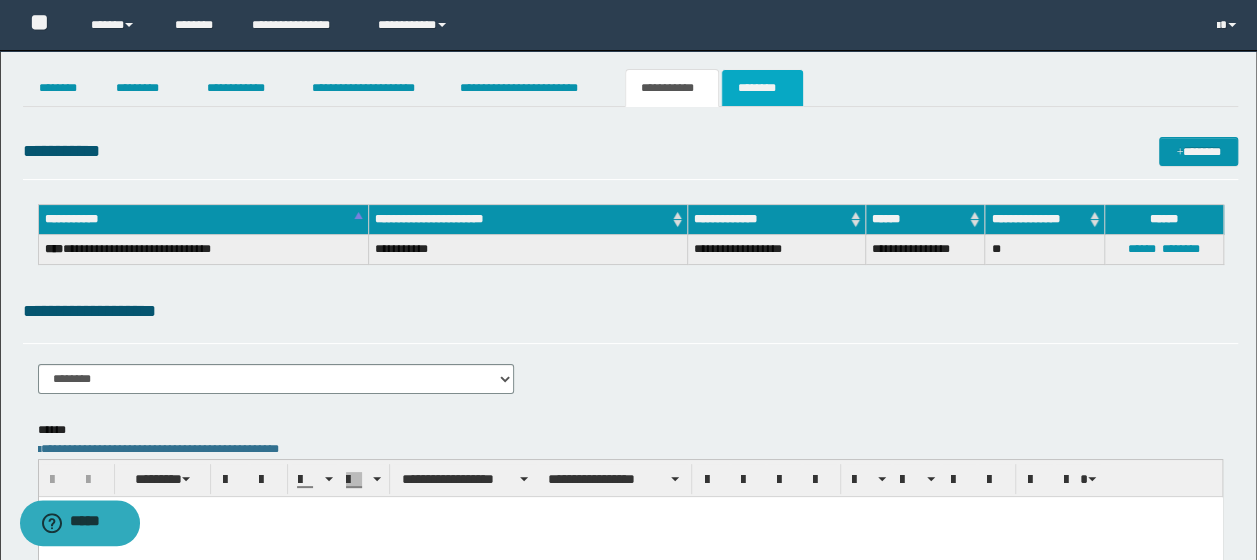 click on "********" at bounding box center [762, 88] 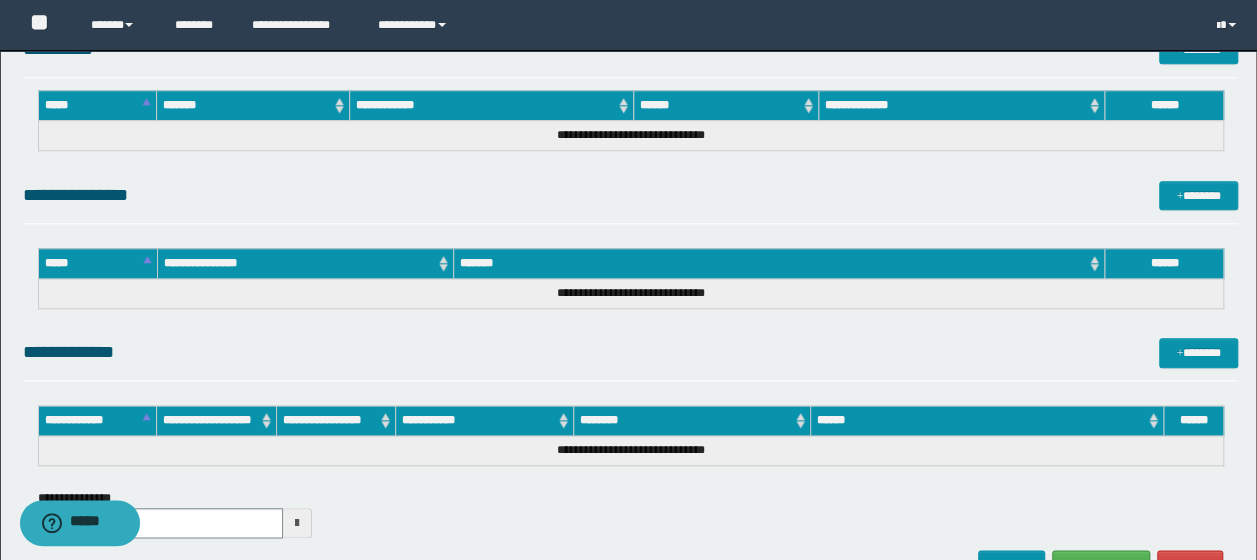 scroll, scrollTop: 1071, scrollLeft: 0, axis: vertical 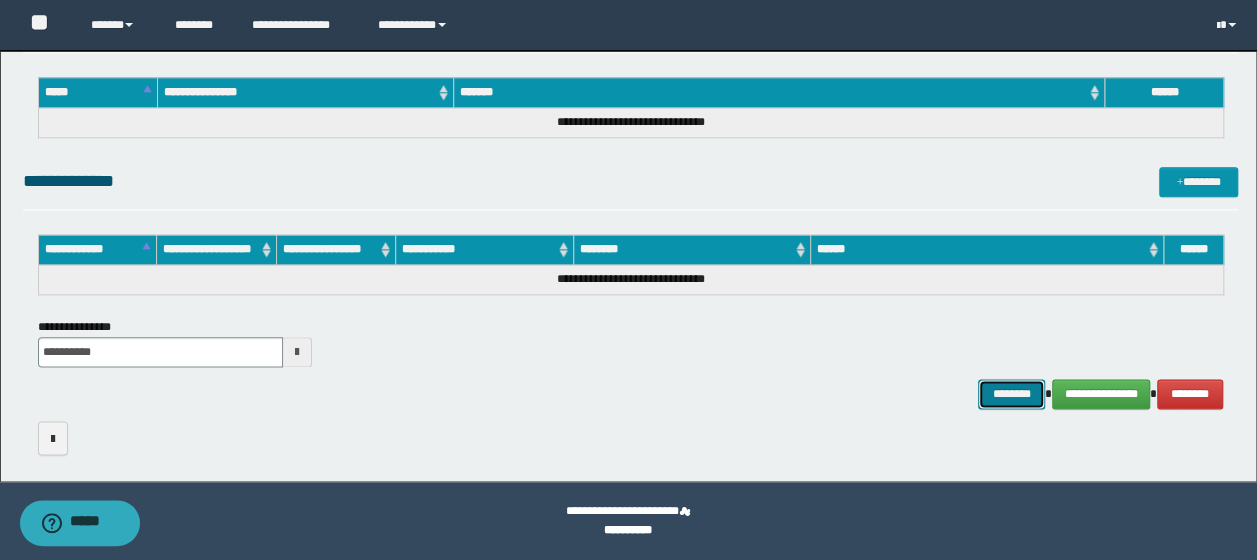 click on "********" at bounding box center (1011, 393) 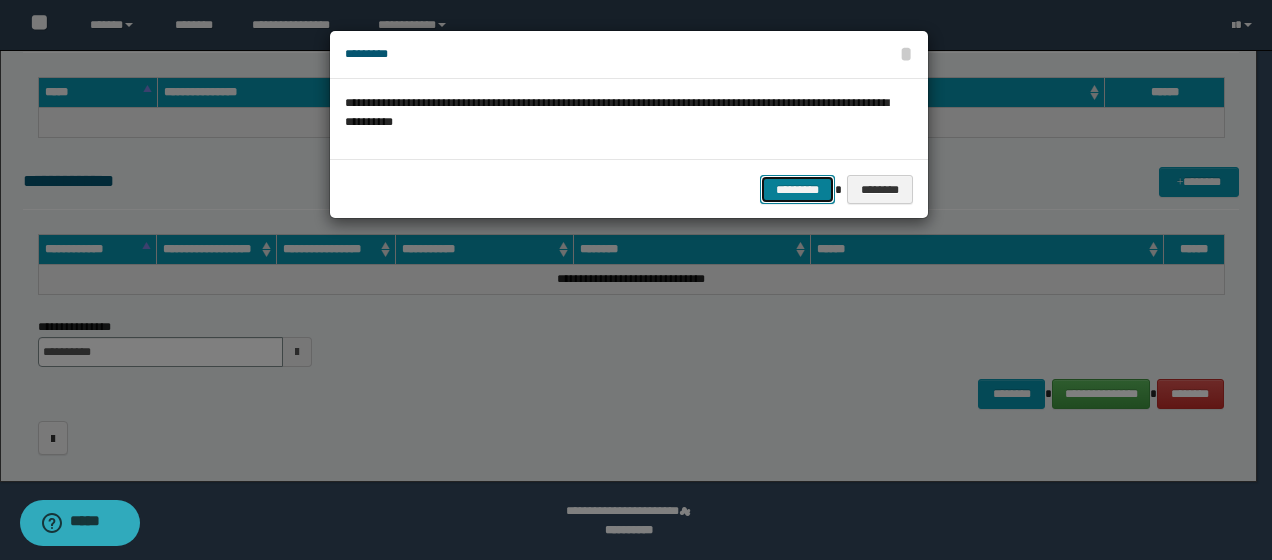 click on "*********" at bounding box center (797, 189) 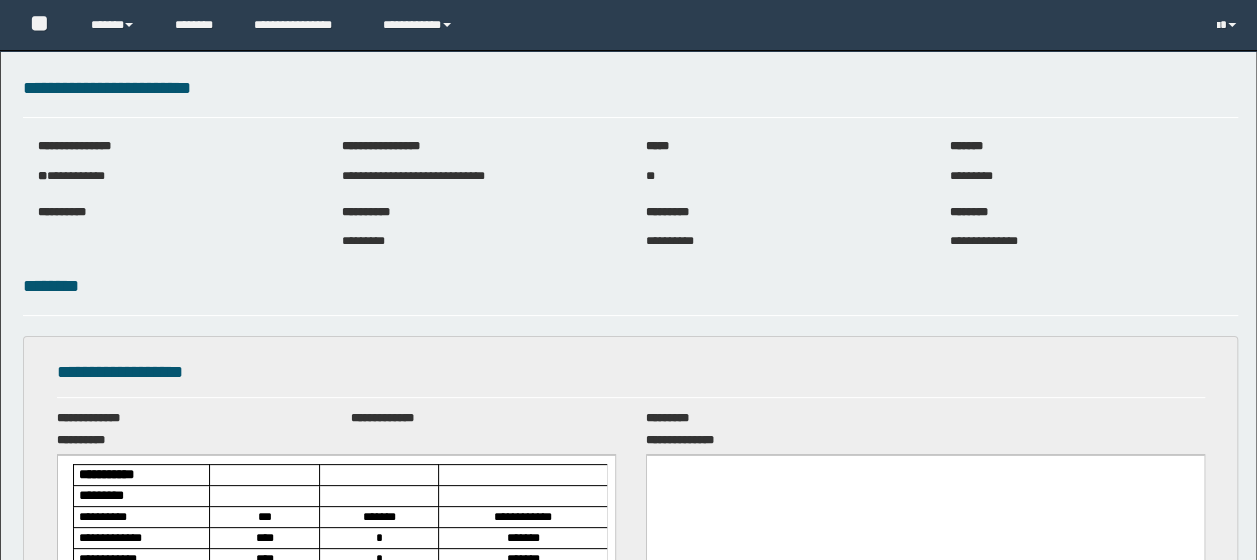 scroll, scrollTop: 0, scrollLeft: 0, axis: both 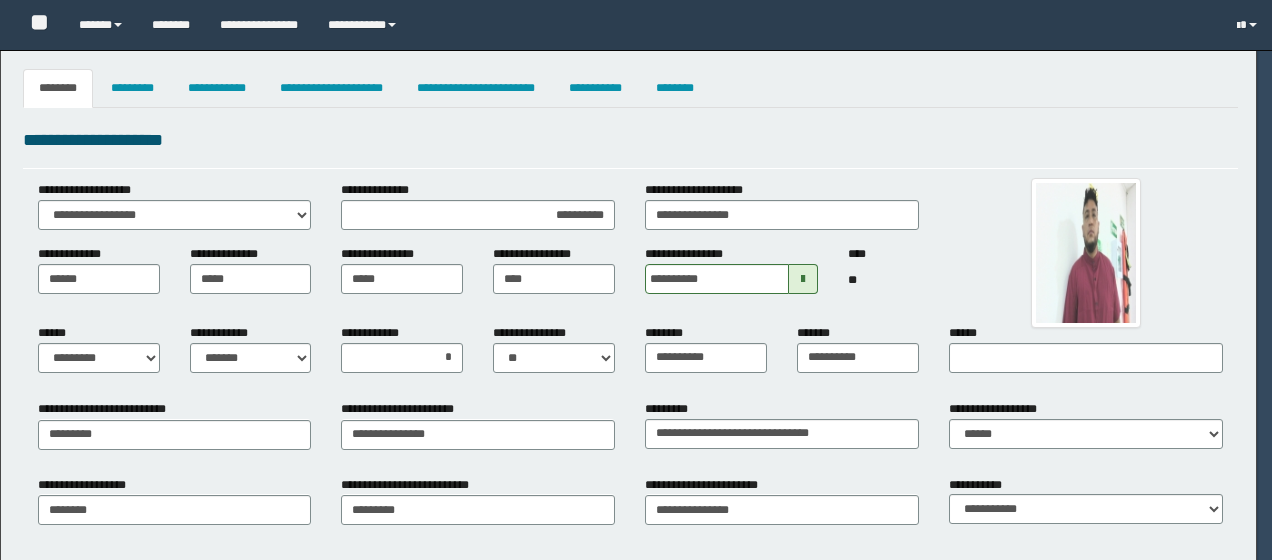 select on "*" 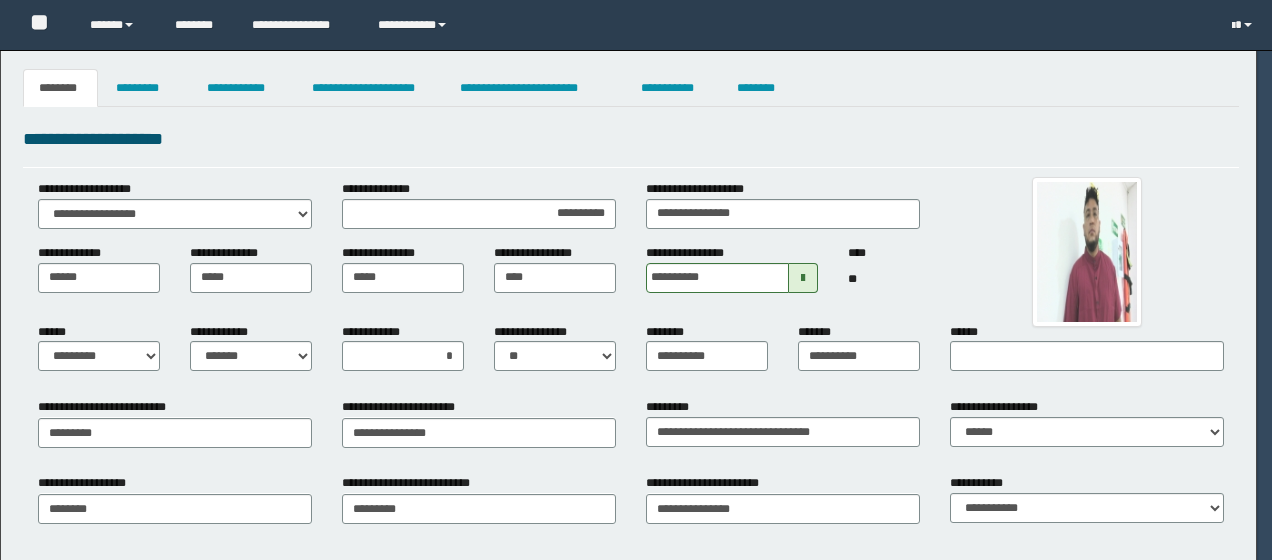 scroll, scrollTop: 0, scrollLeft: 0, axis: both 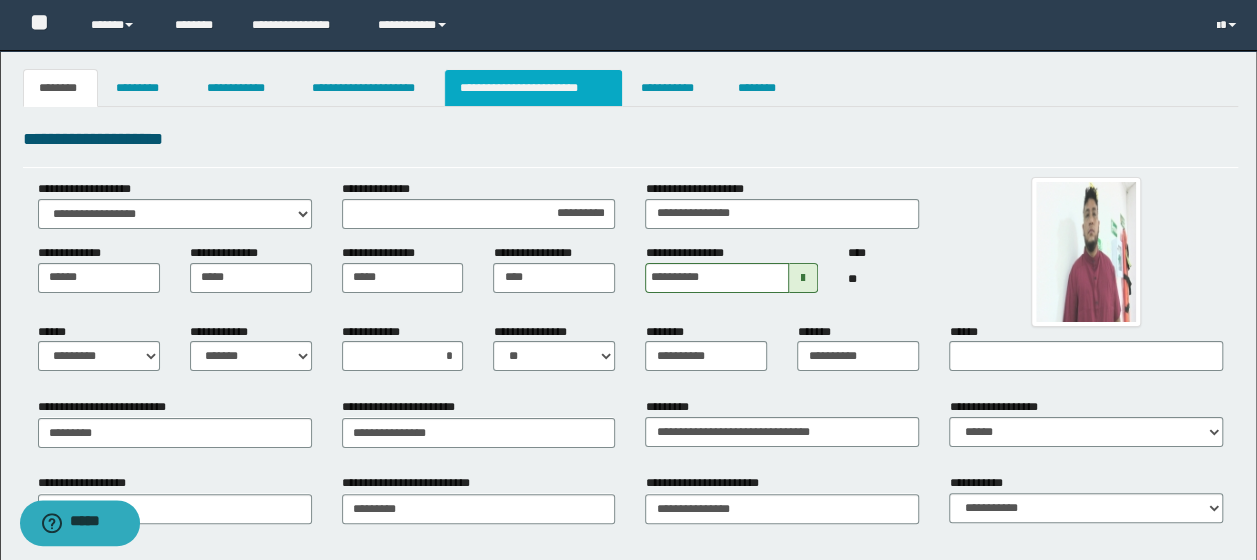 click on "**********" at bounding box center (533, 88) 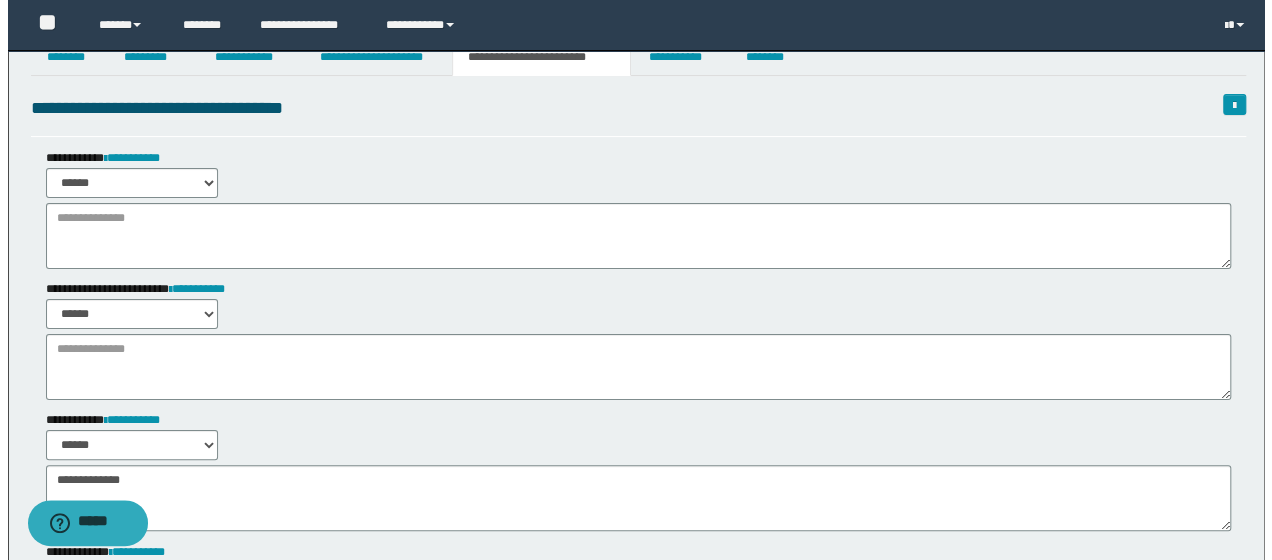 scroll, scrollTop: 0, scrollLeft: 0, axis: both 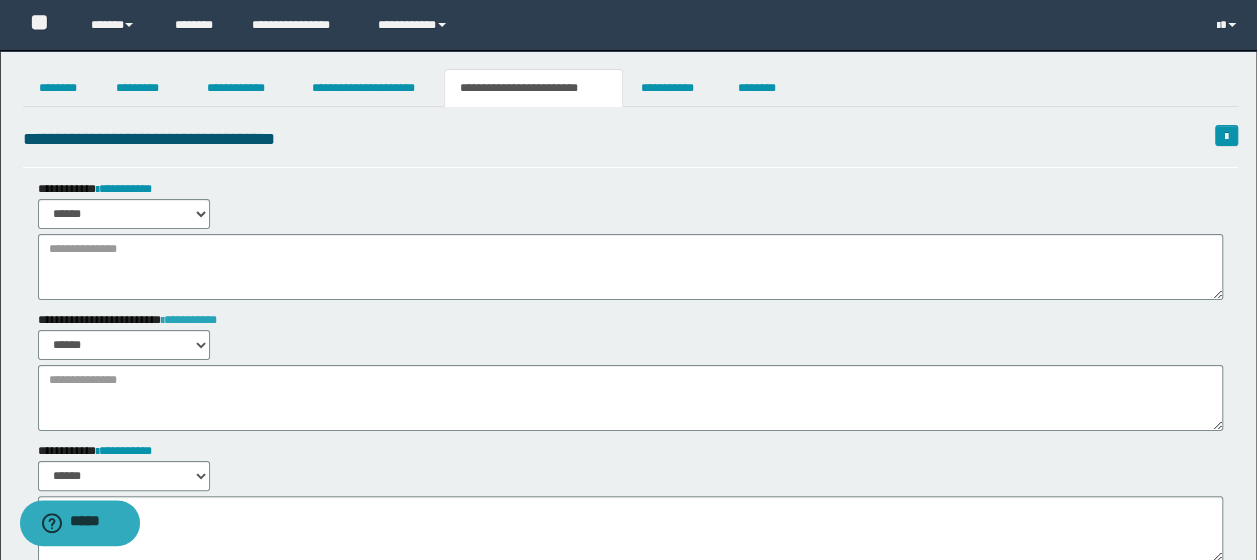 click on "**********" at bounding box center [189, 320] 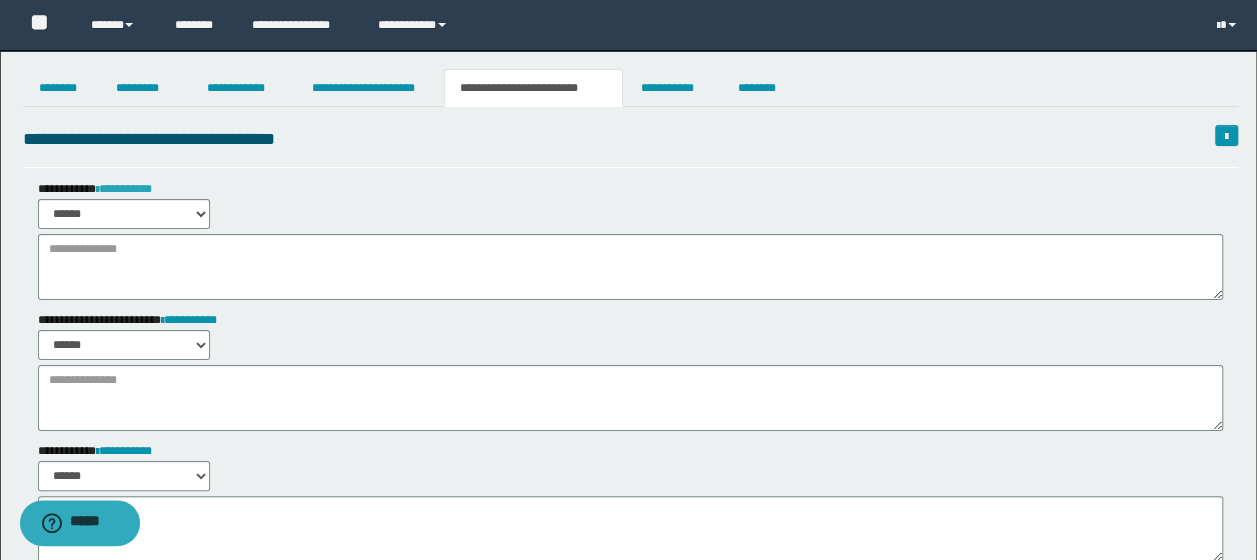 click on "**********" at bounding box center [124, 189] 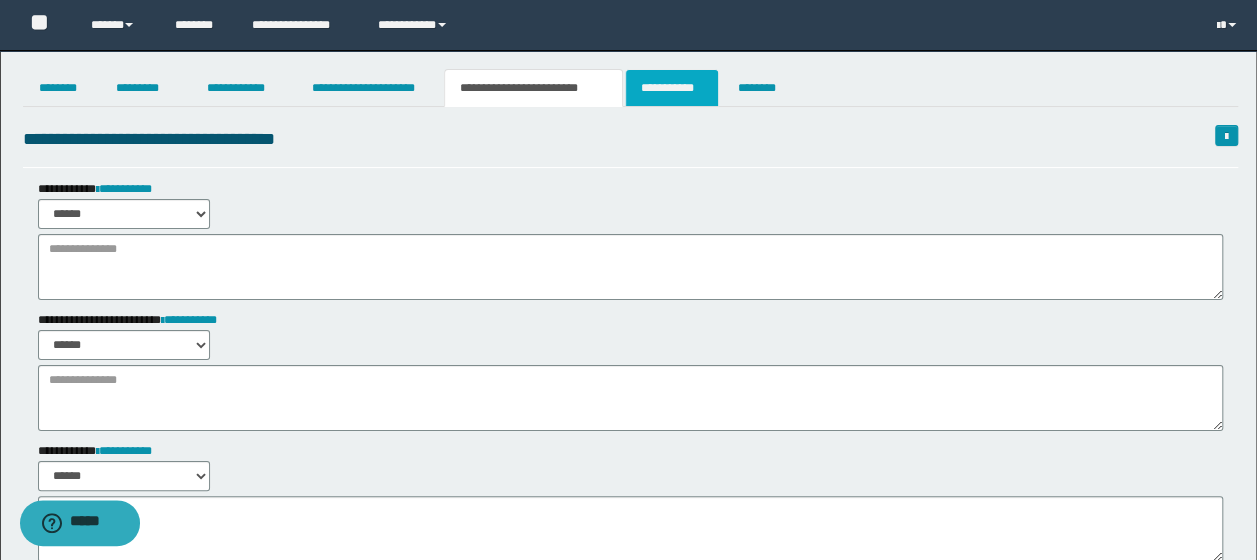 click on "**********" at bounding box center [672, 88] 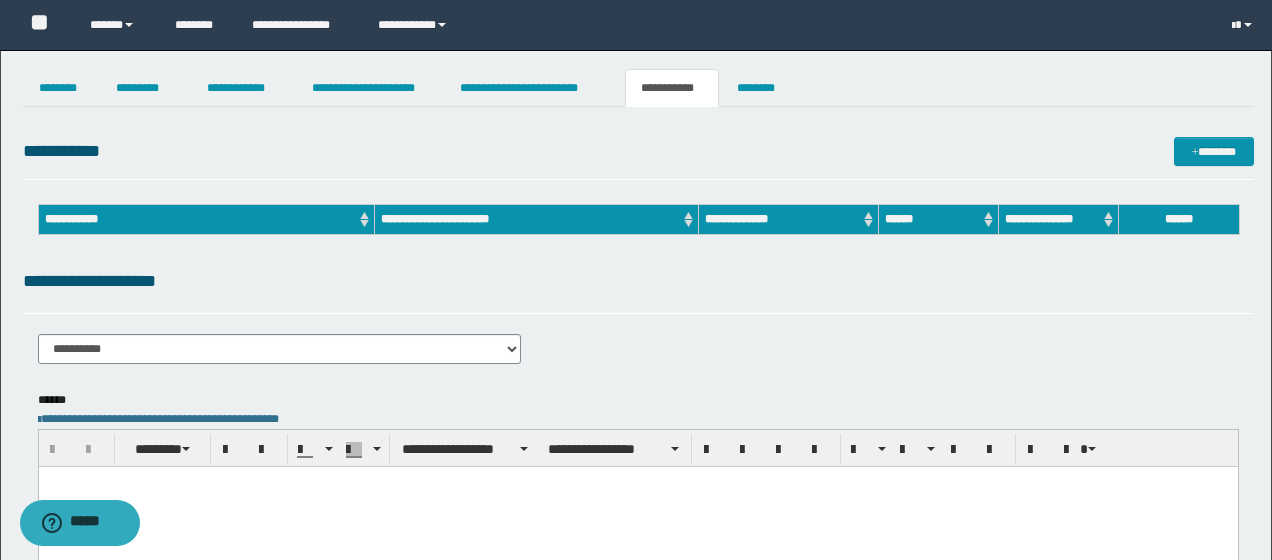 scroll, scrollTop: 0, scrollLeft: 0, axis: both 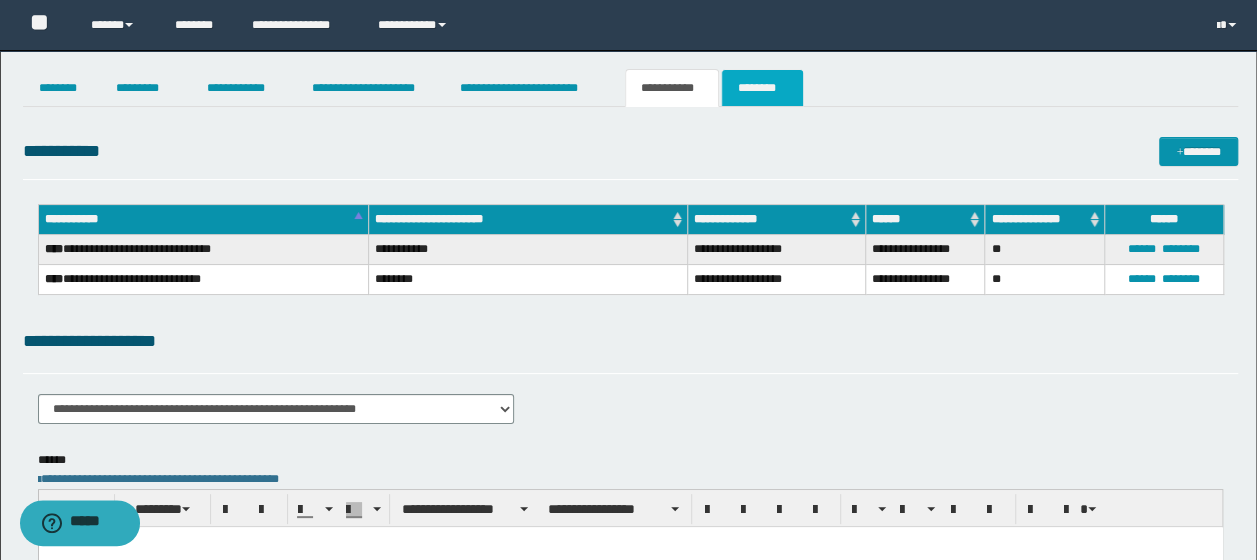 click on "********" at bounding box center (762, 88) 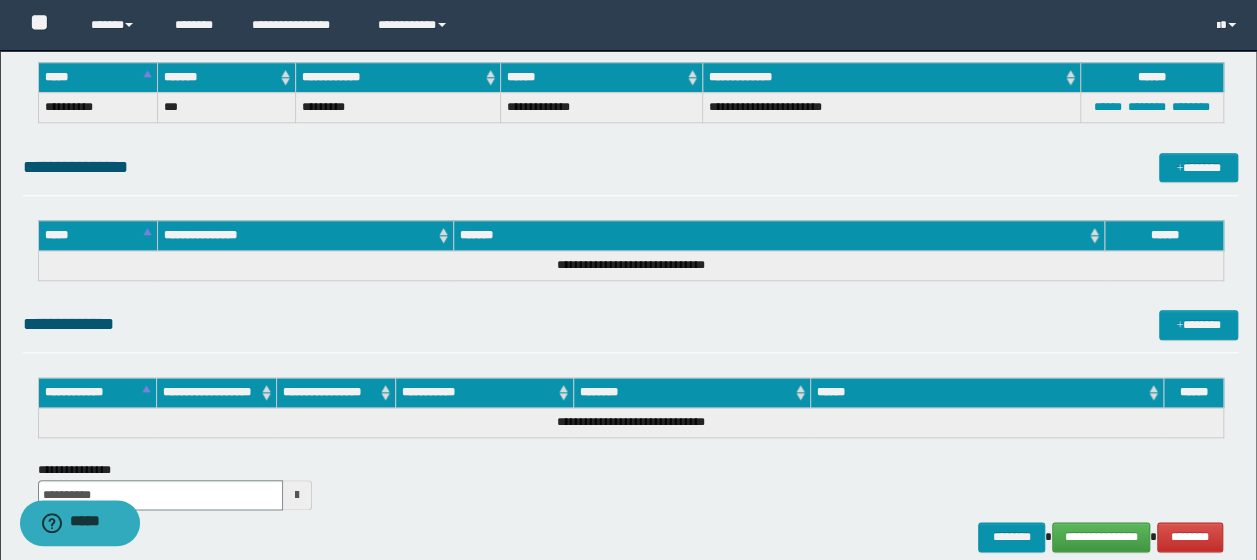 scroll, scrollTop: 1071, scrollLeft: 0, axis: vertical 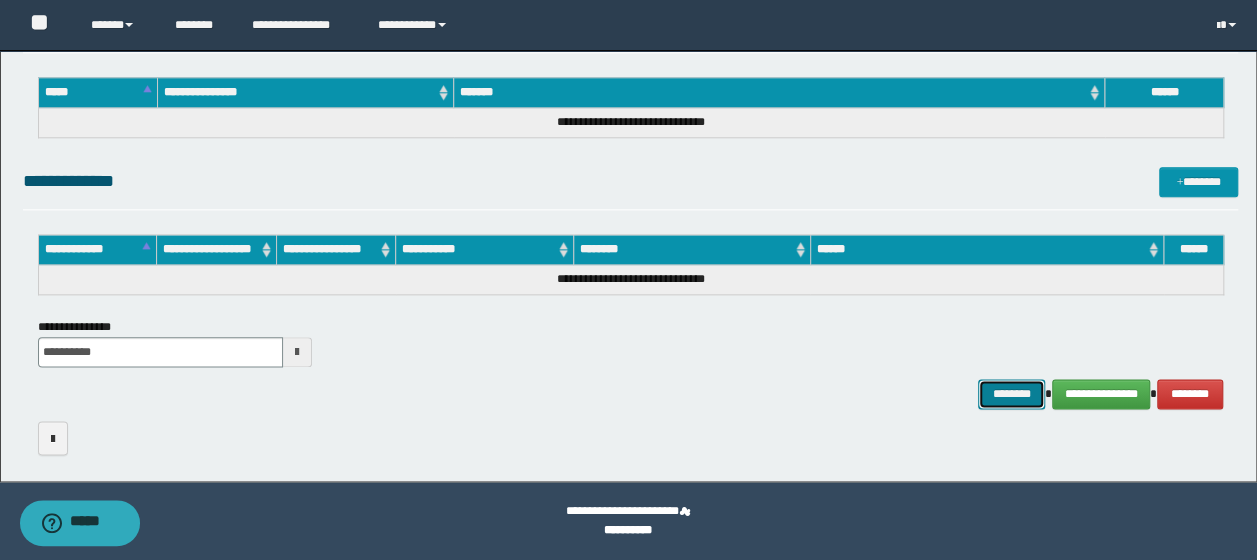 click on "********" at bounding box center [1011, 393] 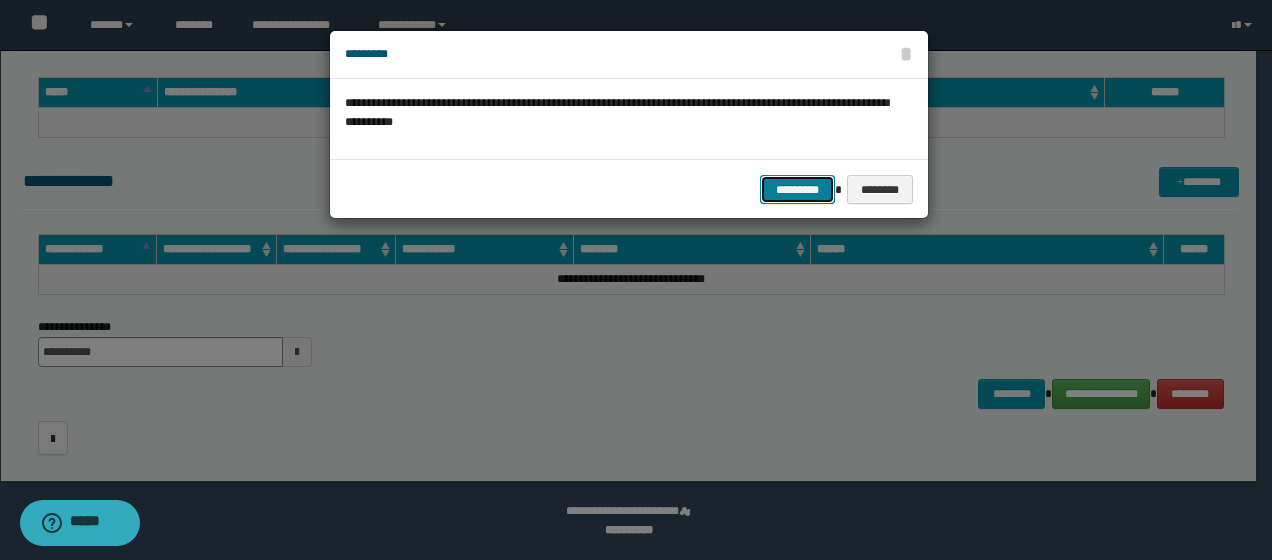 click on "*********" at bounding box center (797, 189) 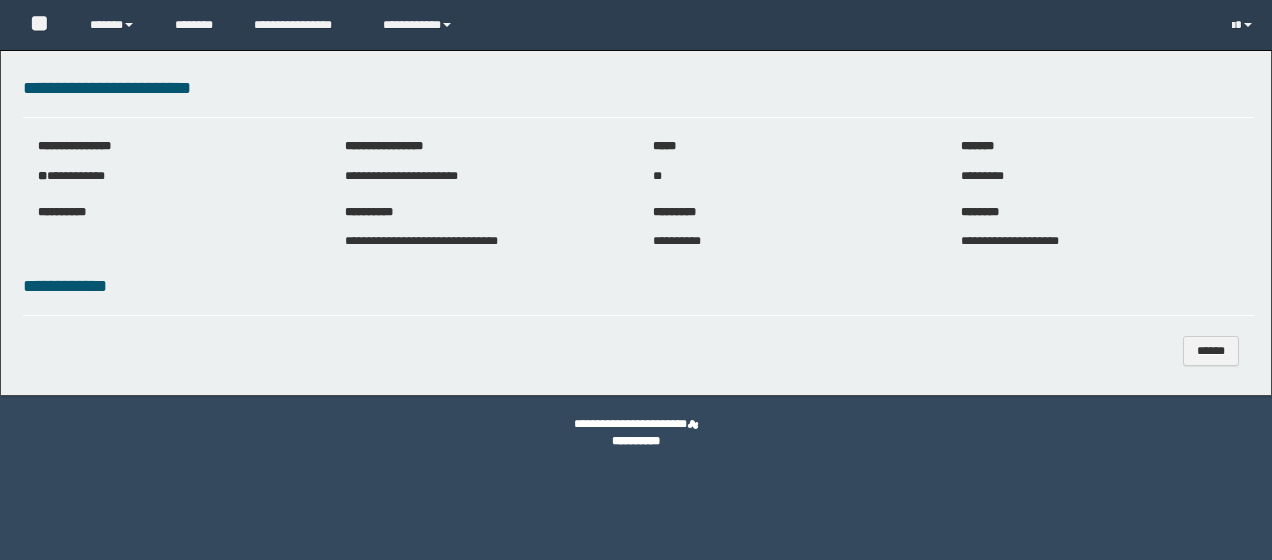scroll, scrollTop: 0, scrollLeft: 0, axis: both 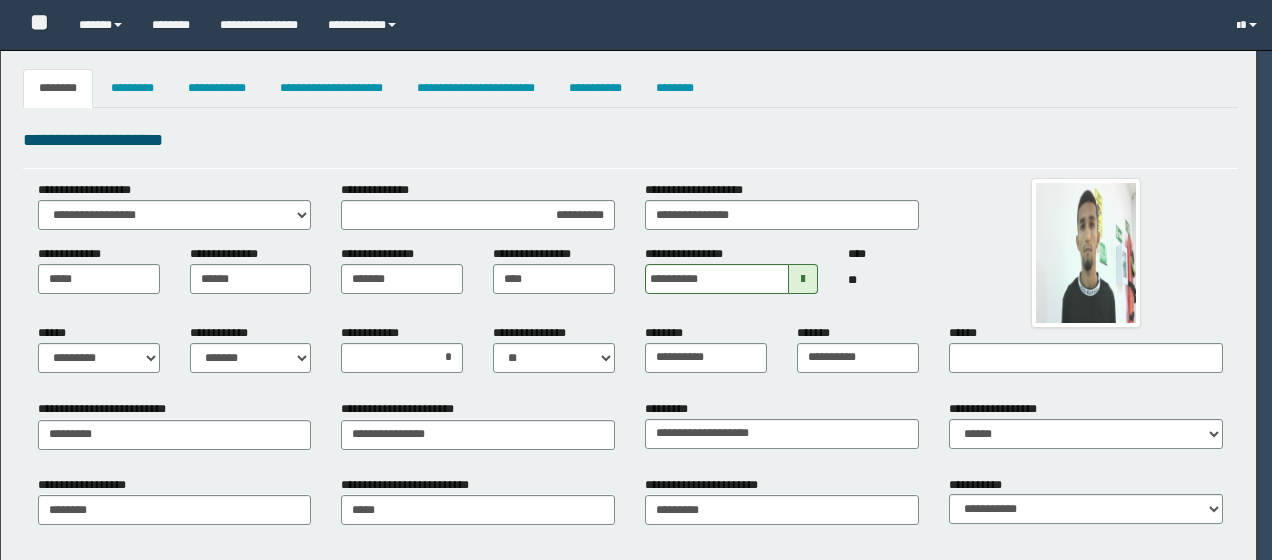 select on "*" 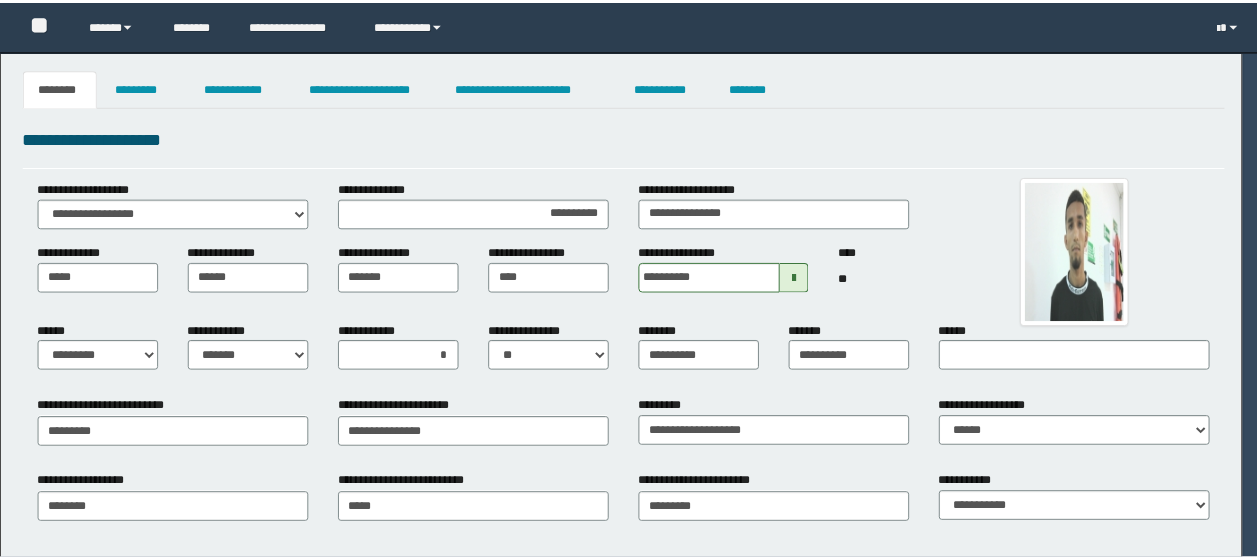 scroll, scrollTop: 0, scrollLeft: 0, axis: both 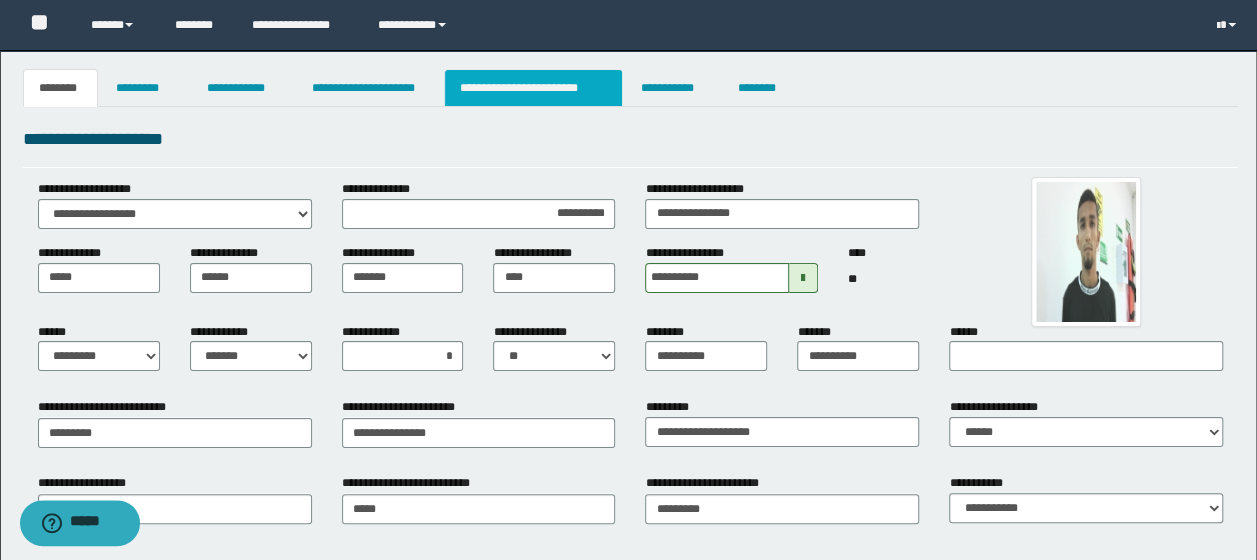 click on "**********" at bounding box center [533, 88] 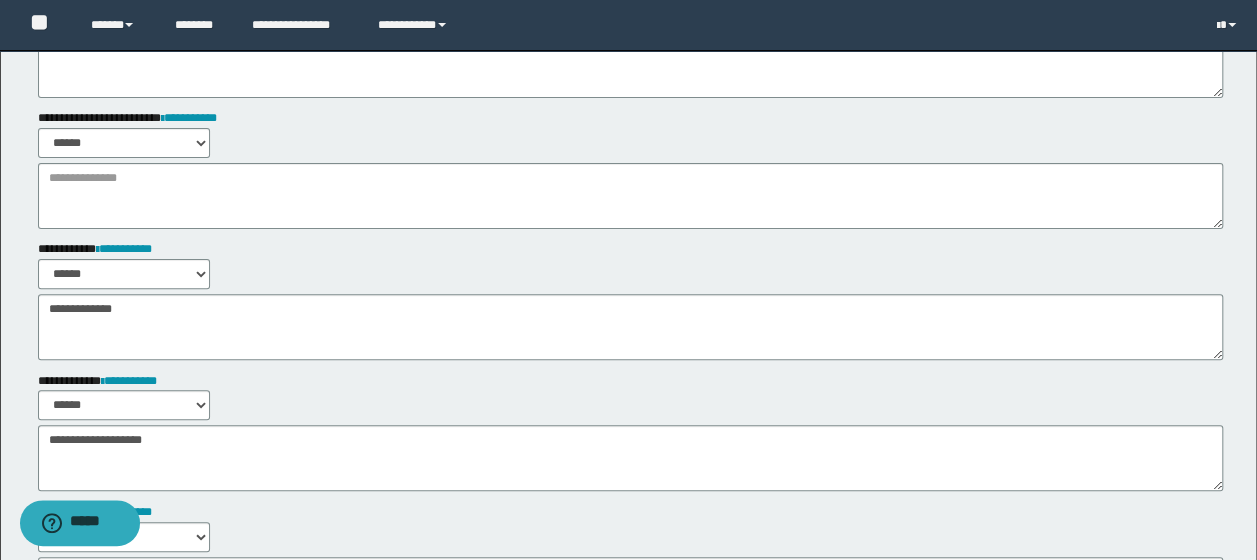 scroll, scrollTop: 100, scrollLeft: 0, axis: vertical 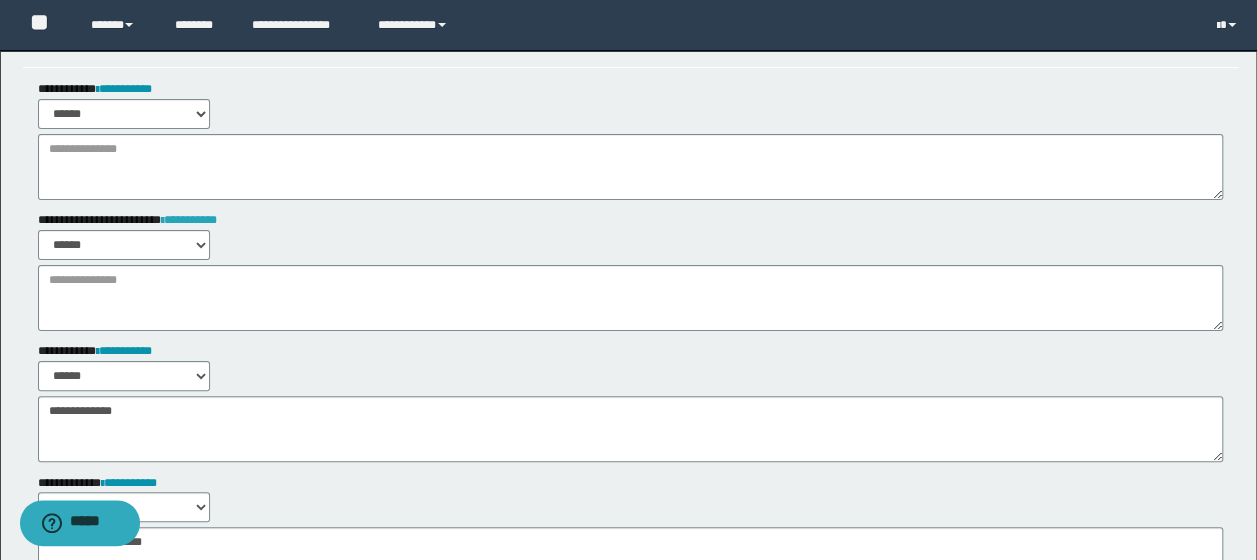 click on "**********" at bounding box center [189, 220] 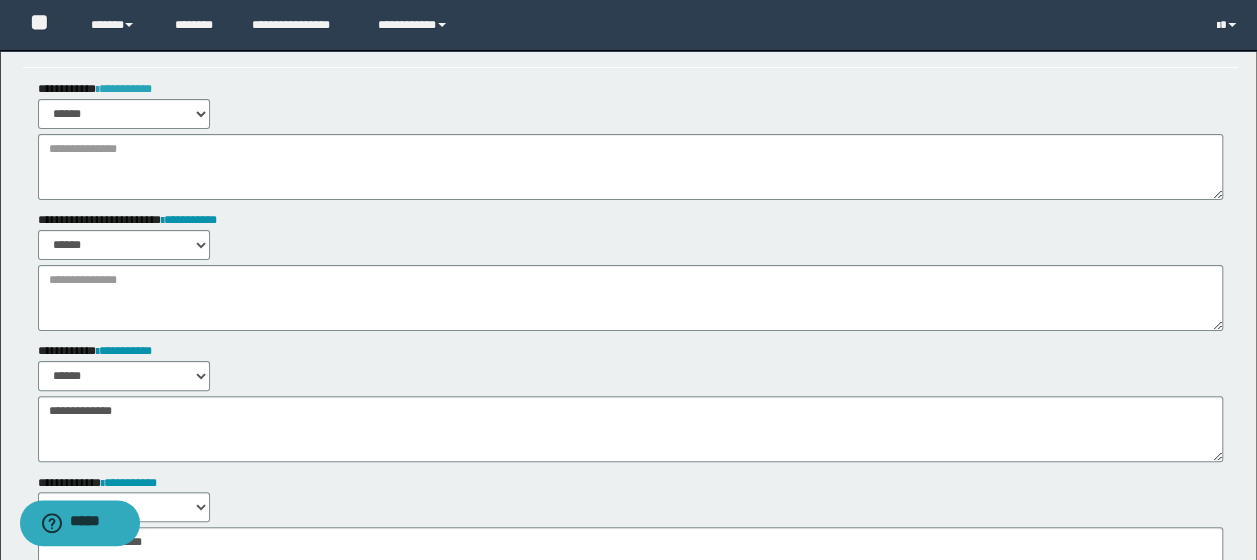 click on "**********" at bounding box center [124, 89] 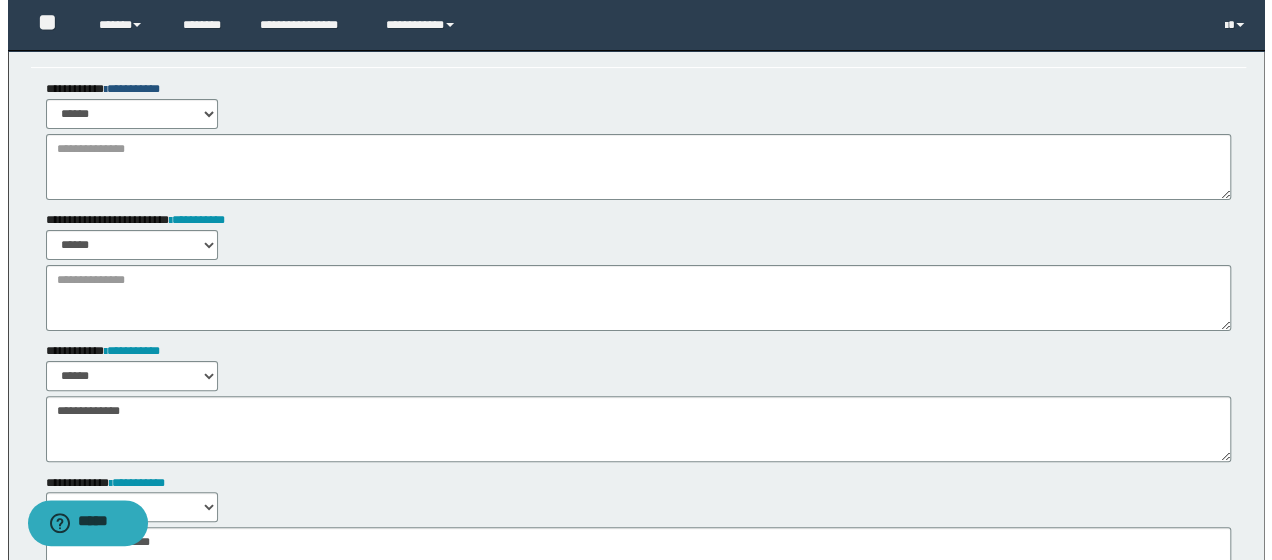 scroll, scrollTop: 0, scrollLeft: 0, axis: both 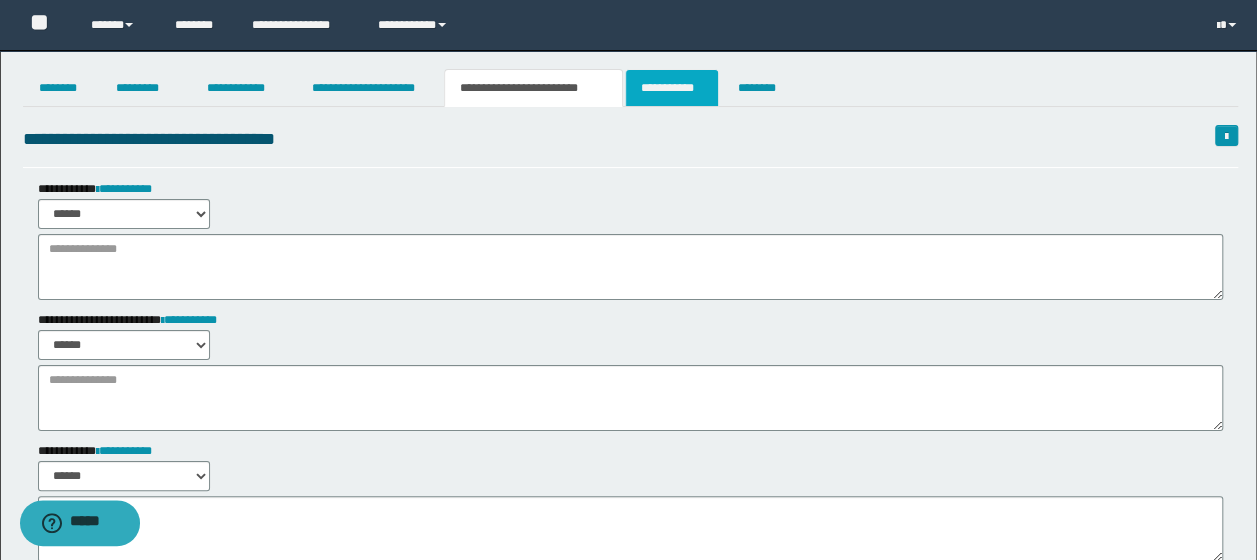 click on "**********" at bounding box center (672, 88) 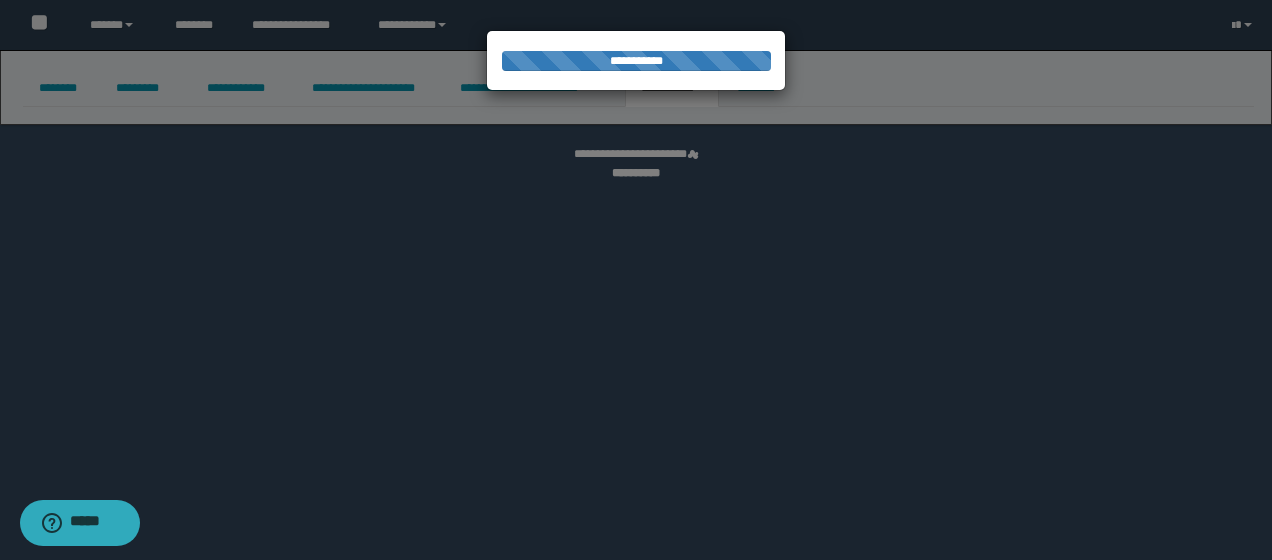 select on "****" 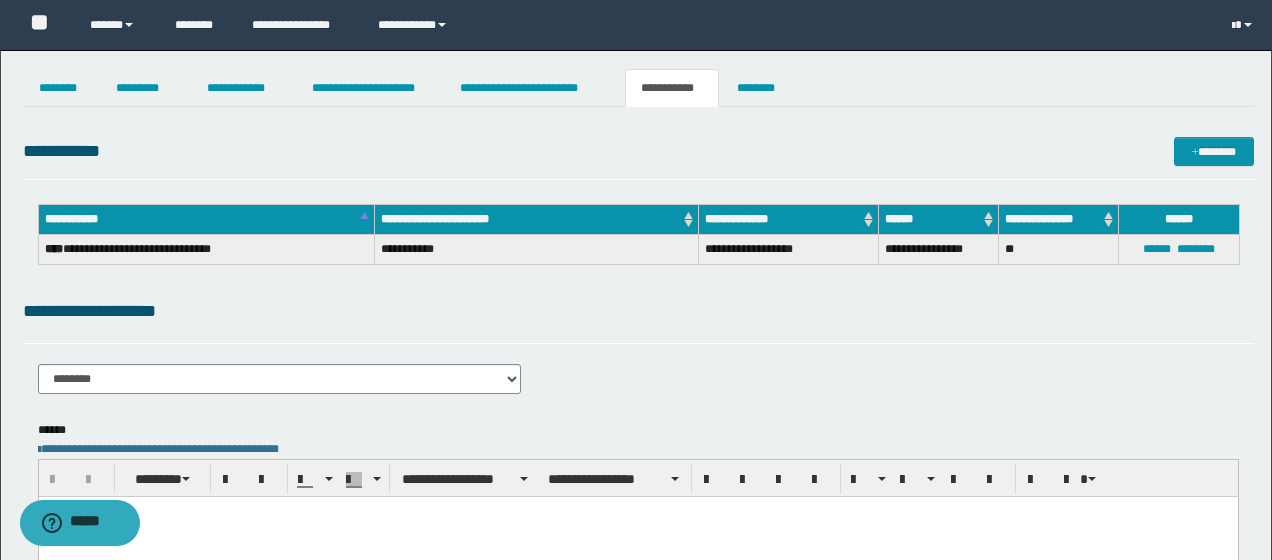scroll, scrollTop: 0, scrollLeft: 0, axis: both 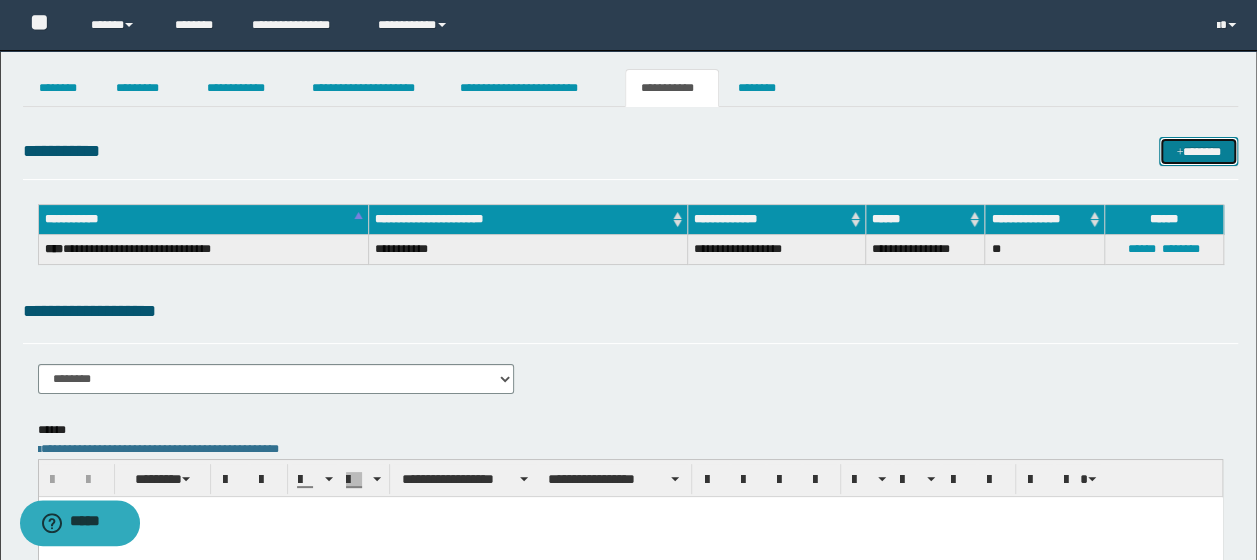 click on "*******" at bounding box center (1198, 151) 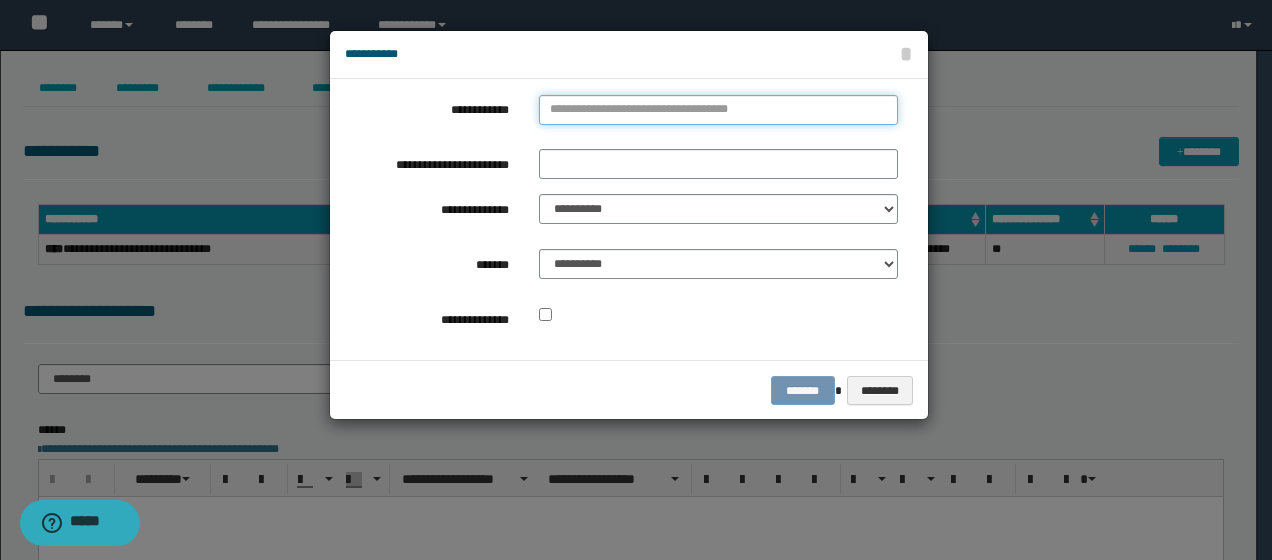 click on "**********" at bounding box center (718, 110) 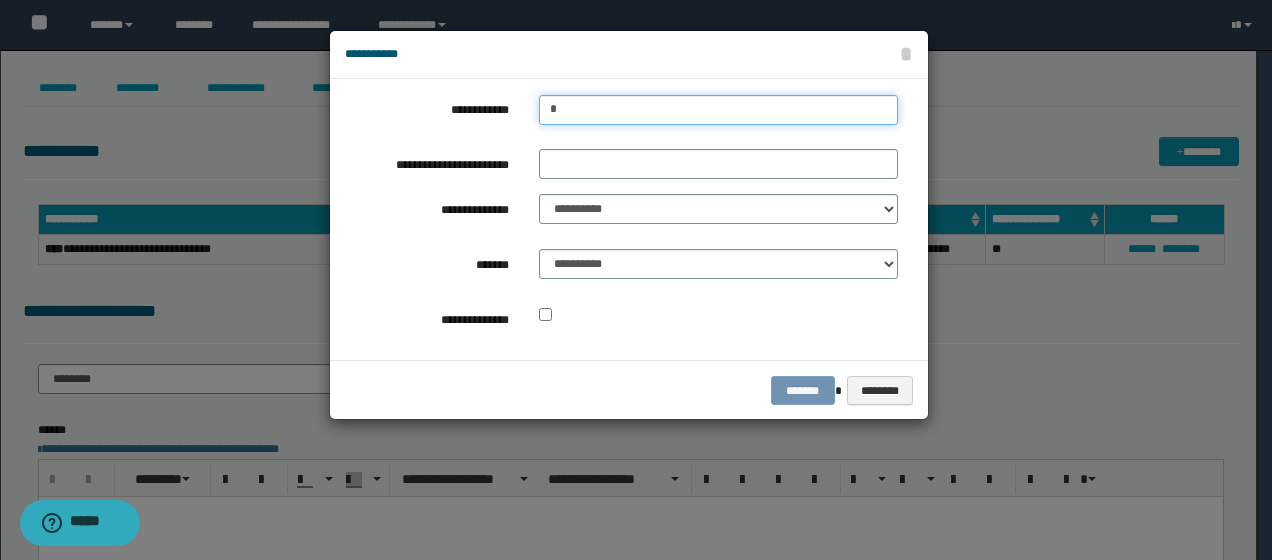 type on "**" 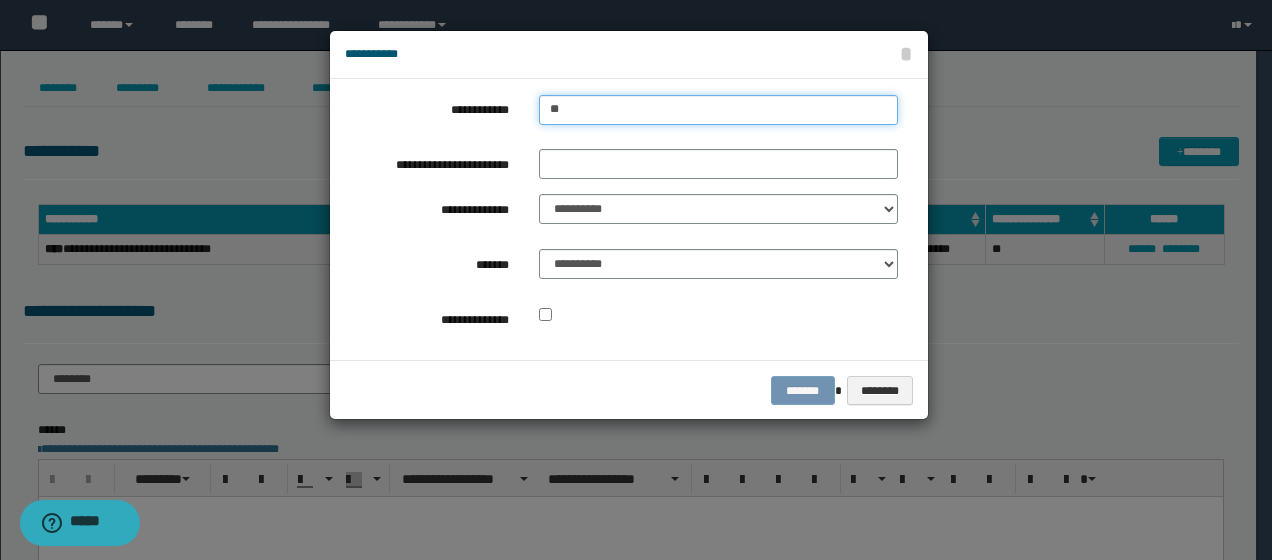 type on "**" 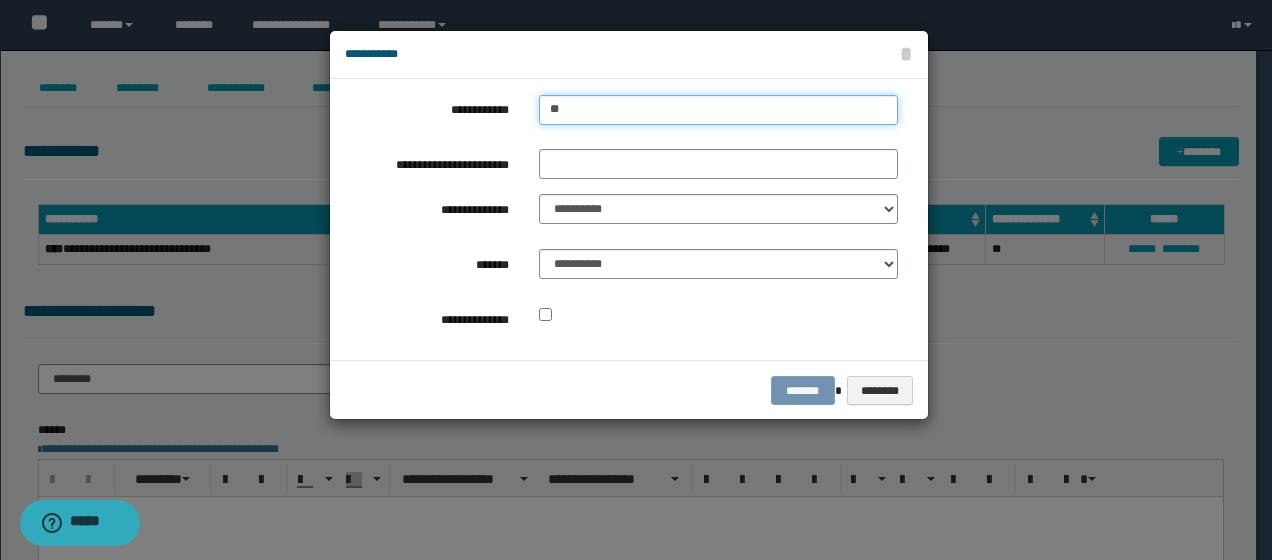 type 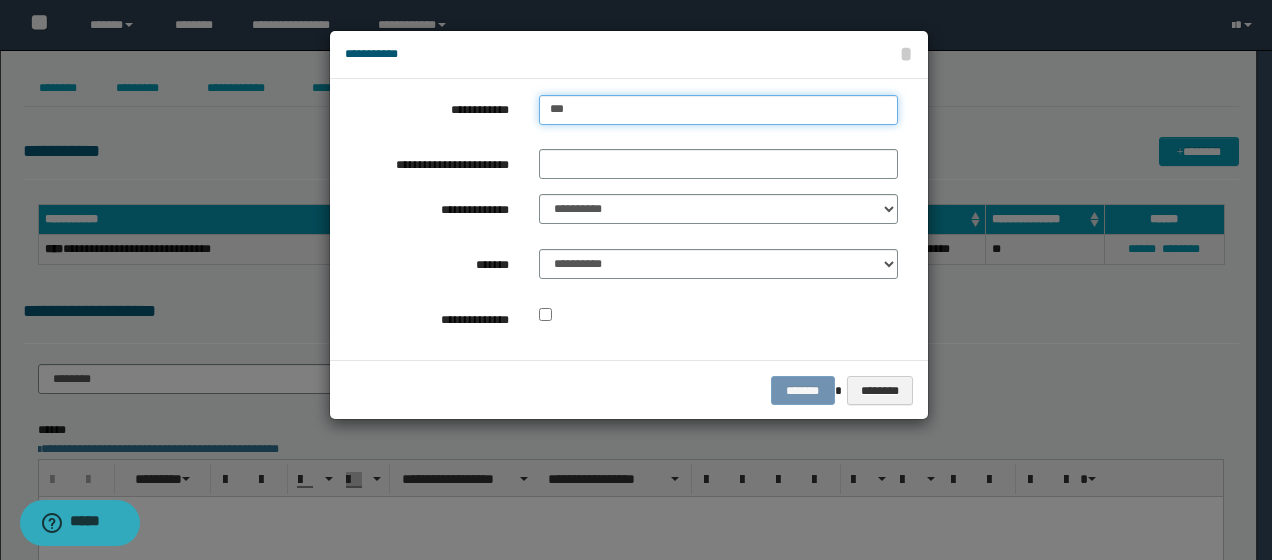 type on "***" 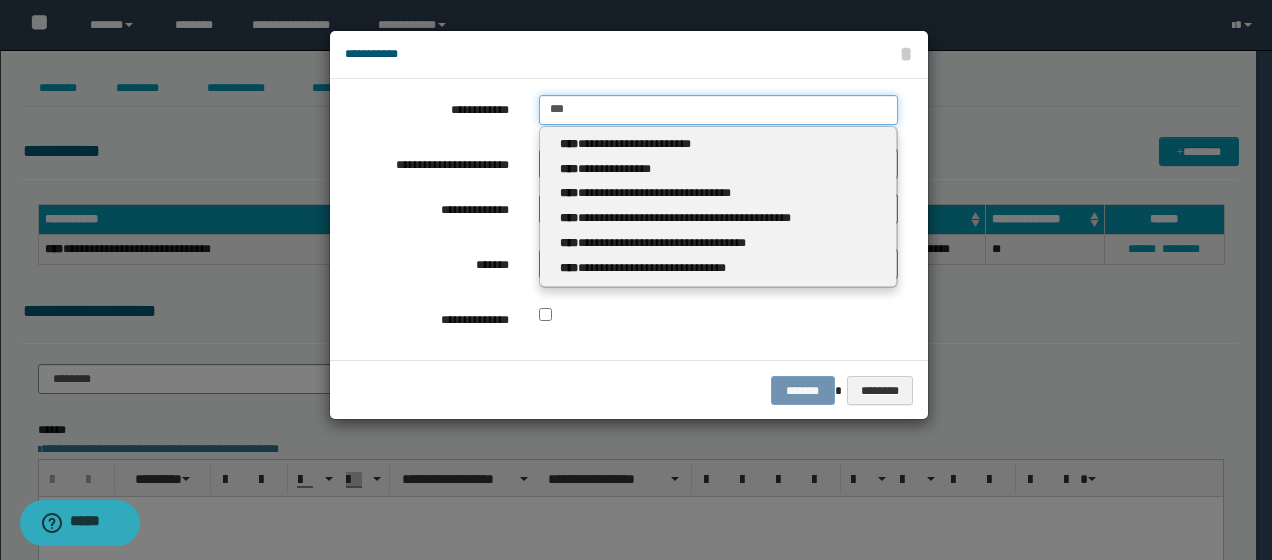 type 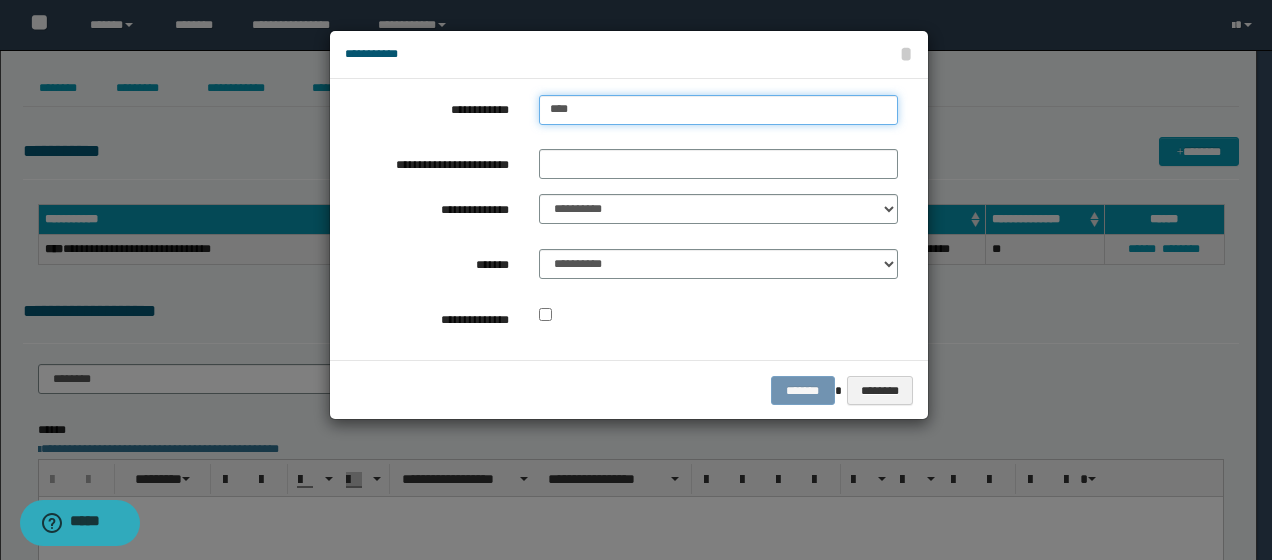 type on "****" 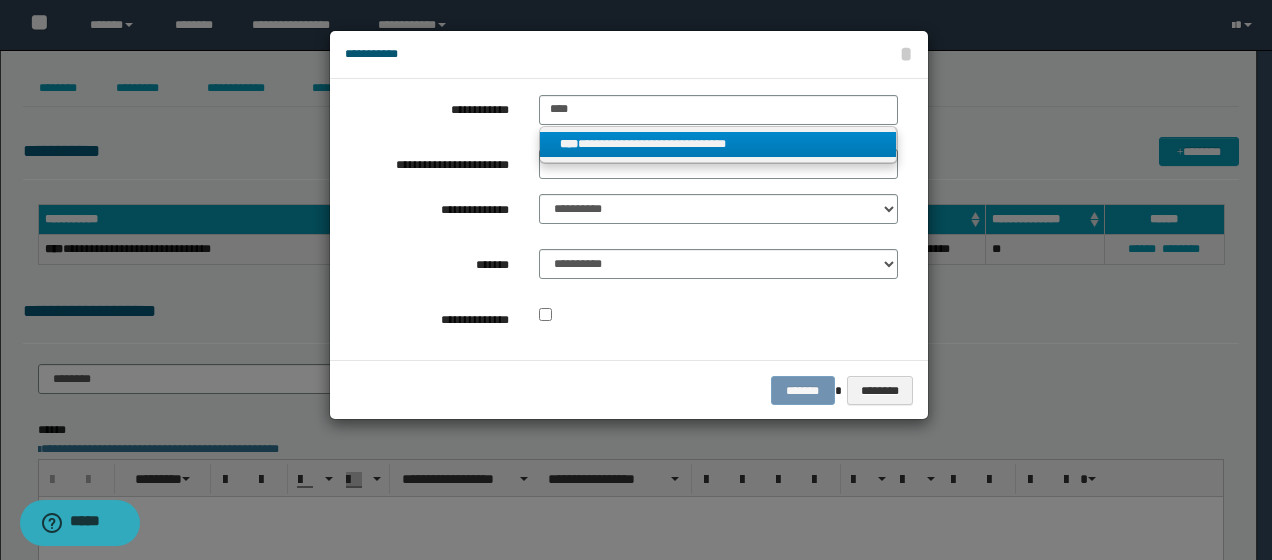 click on "**********" at bounding box center [718, 144] 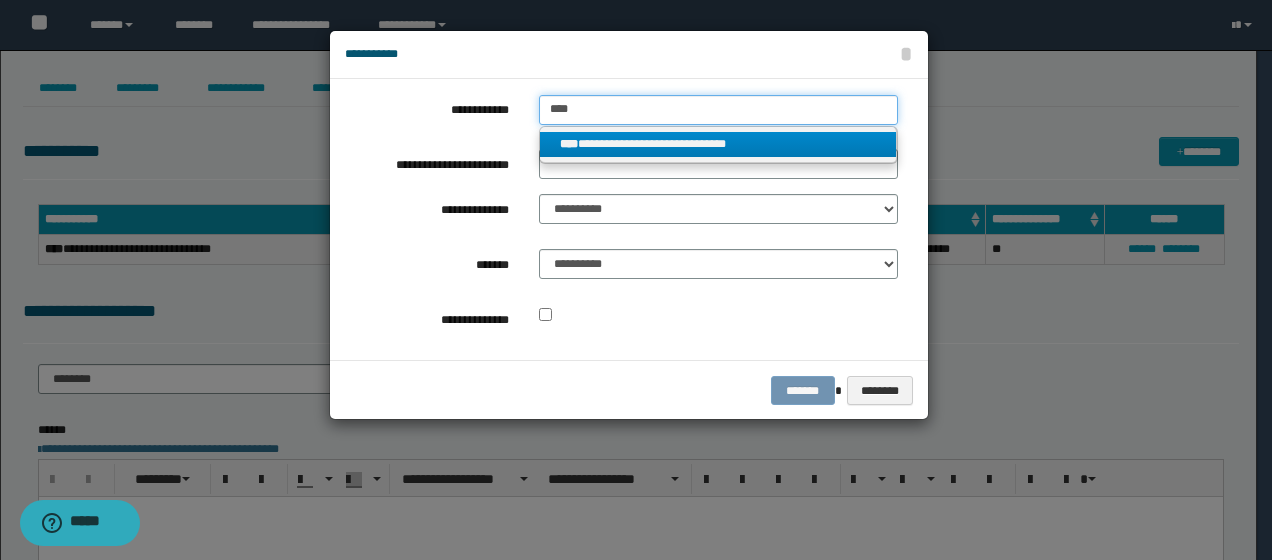 type 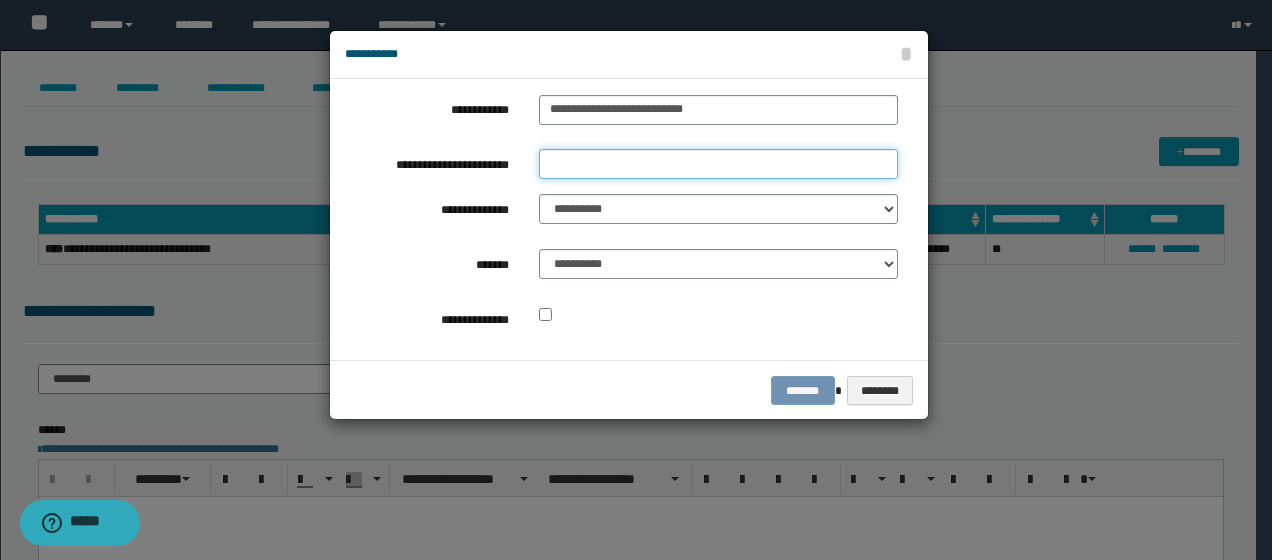 click on "**********" at bounding box center [718, 164] 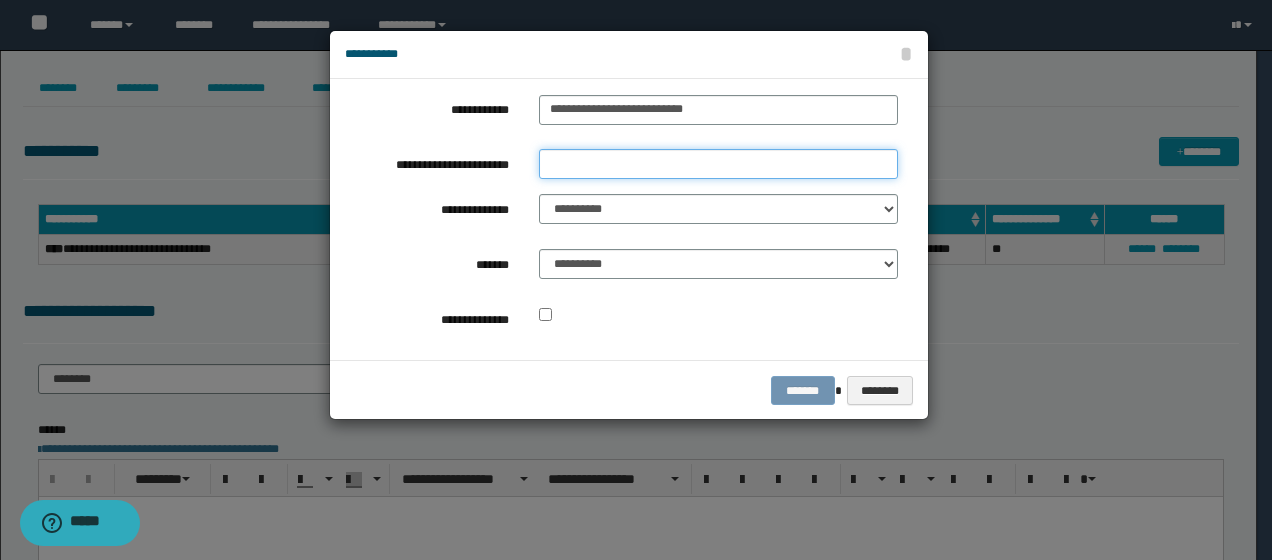 type on "******" 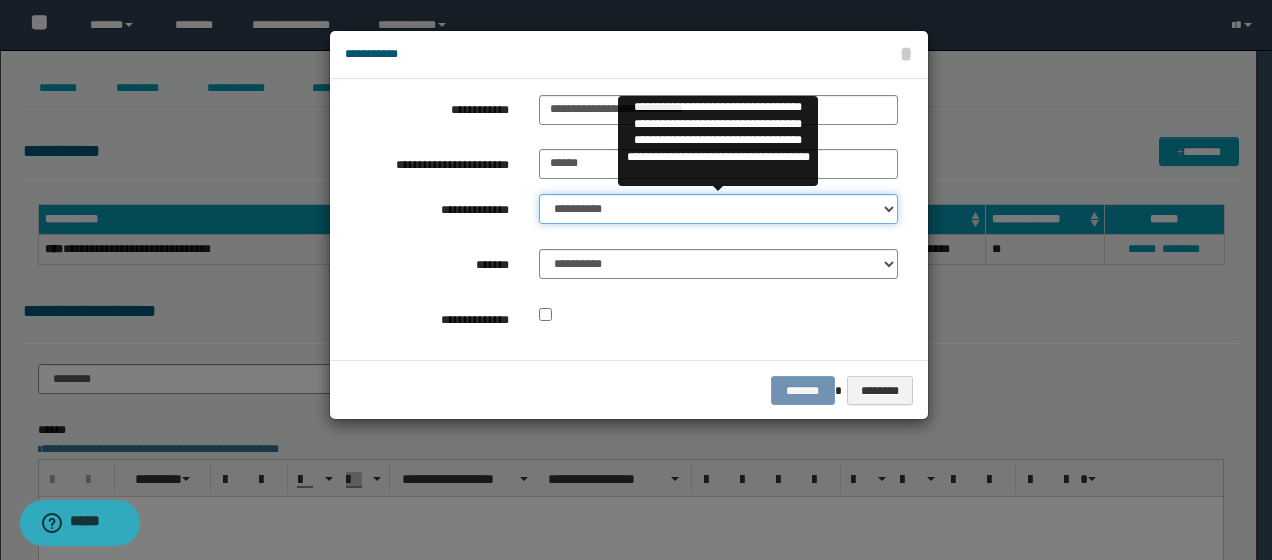 click on "**********" at bounding box center [718, 209] 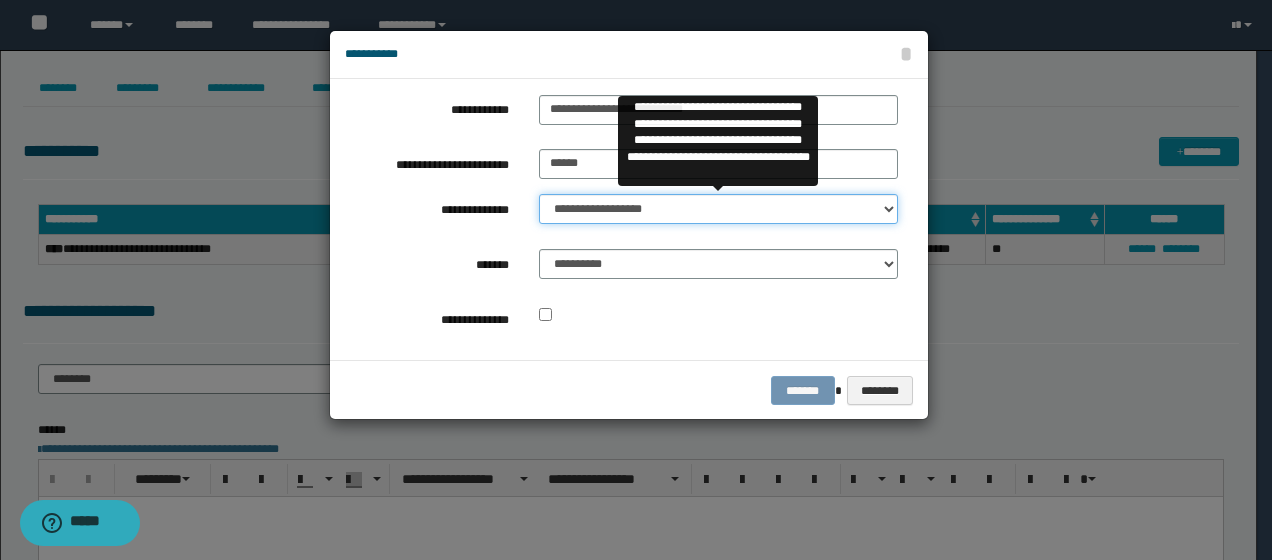 click on "**********" at bounding box center [718, 209] 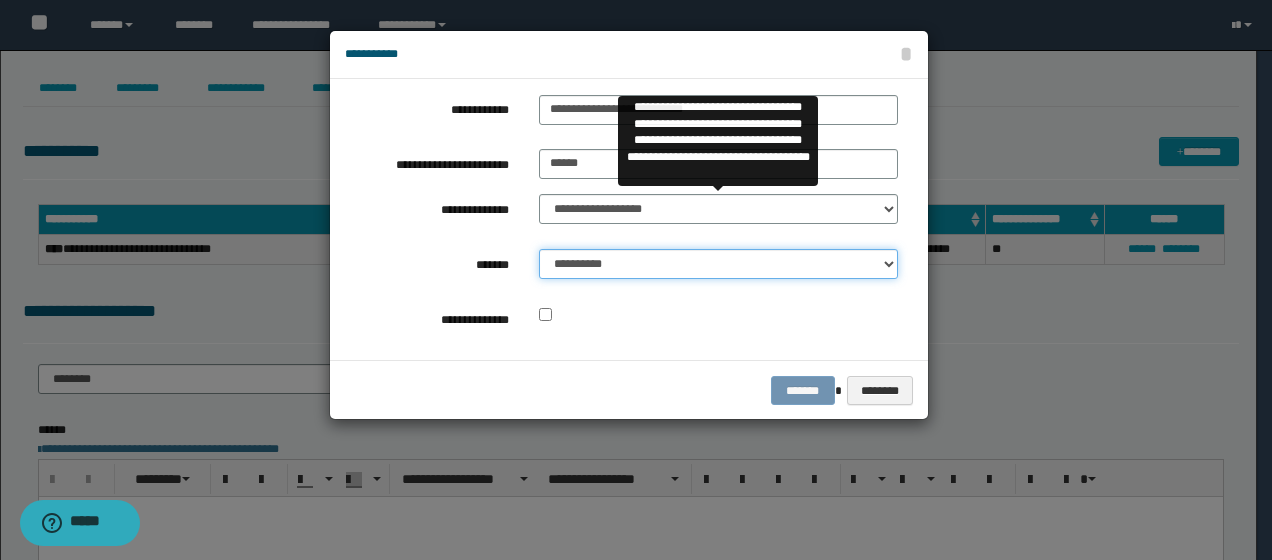 click on "**********" at bounding box center [718, 264] 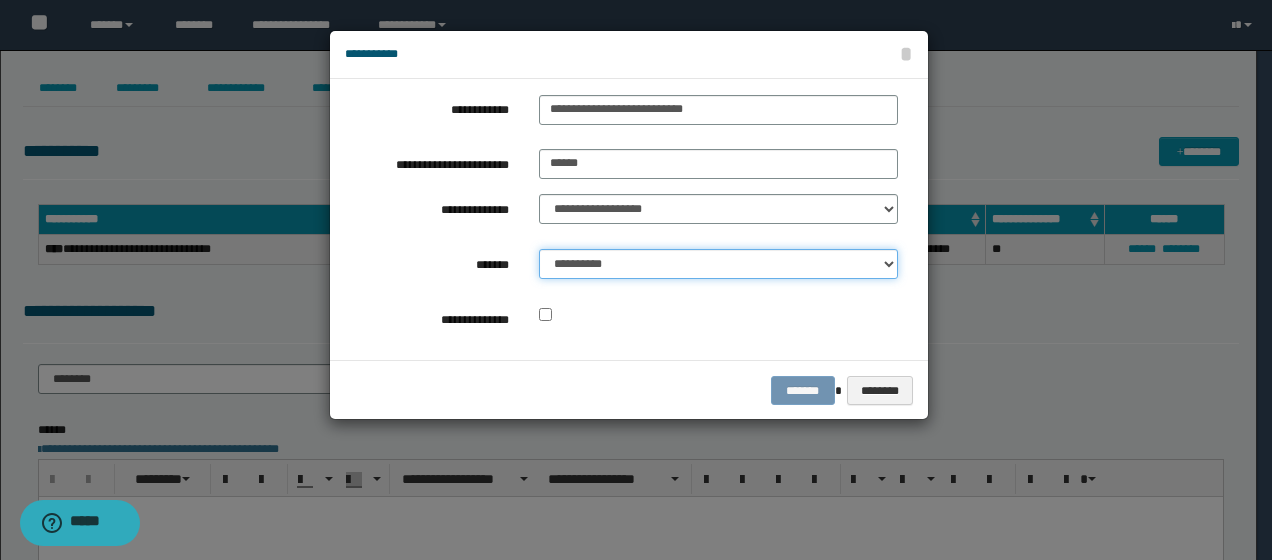 select on "*" 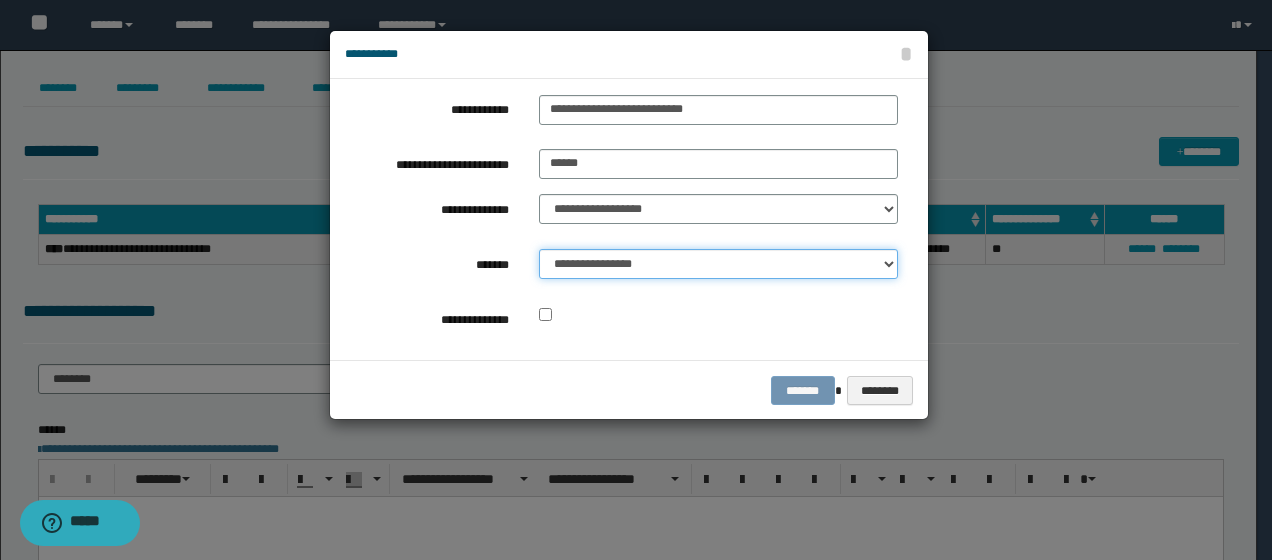 click on "**********" at bounding box center (718, 264) 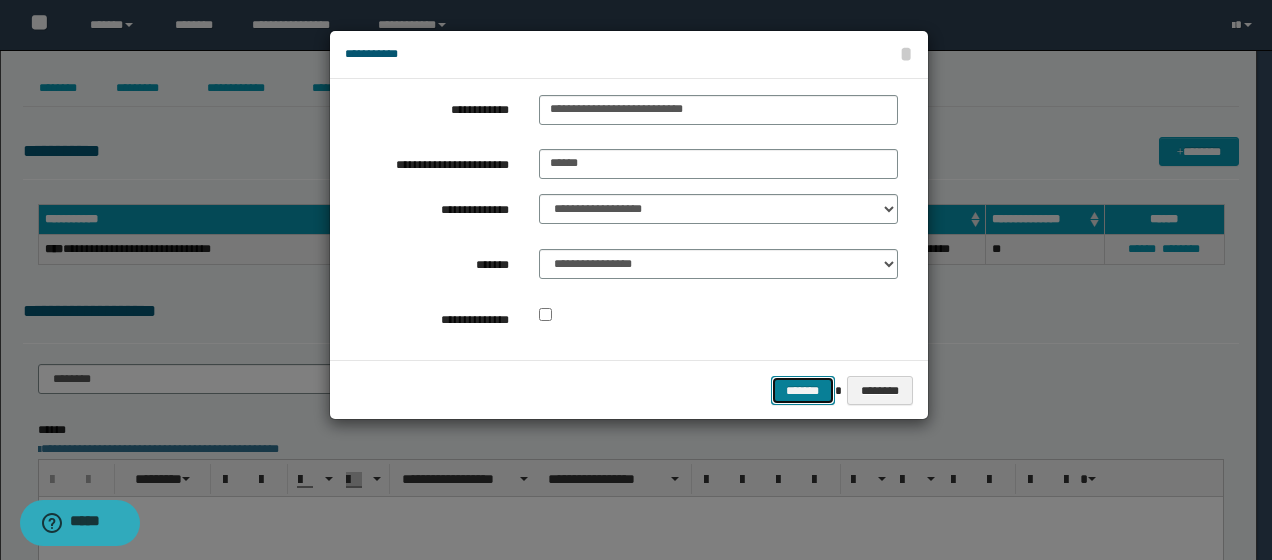 click on "*******" at bounding box center (803, 390) 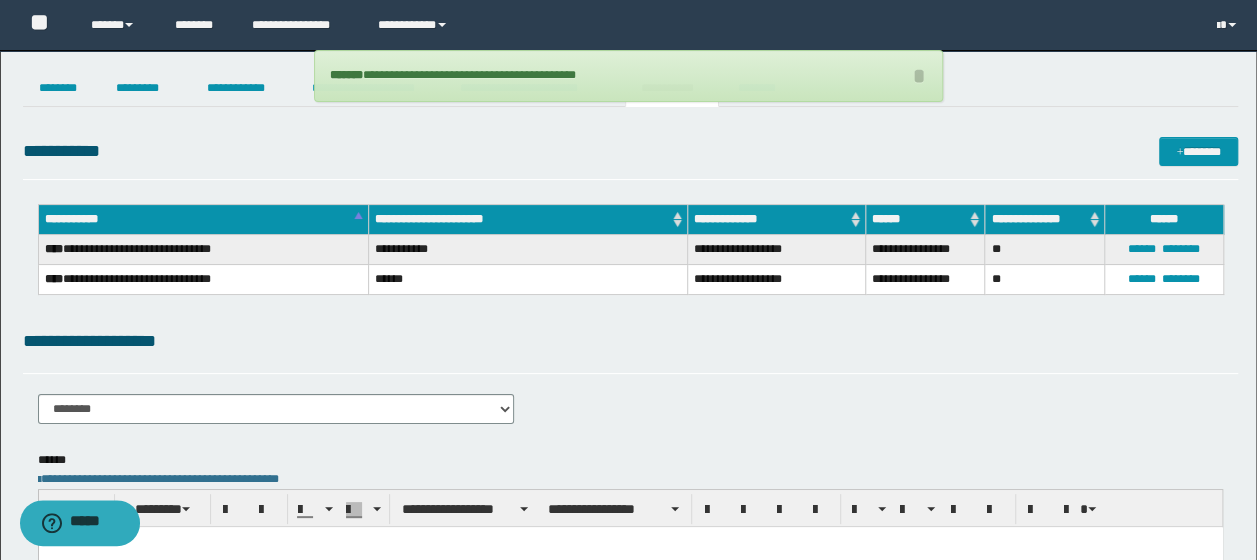 click on "**********" at bounding box center (631, 341) 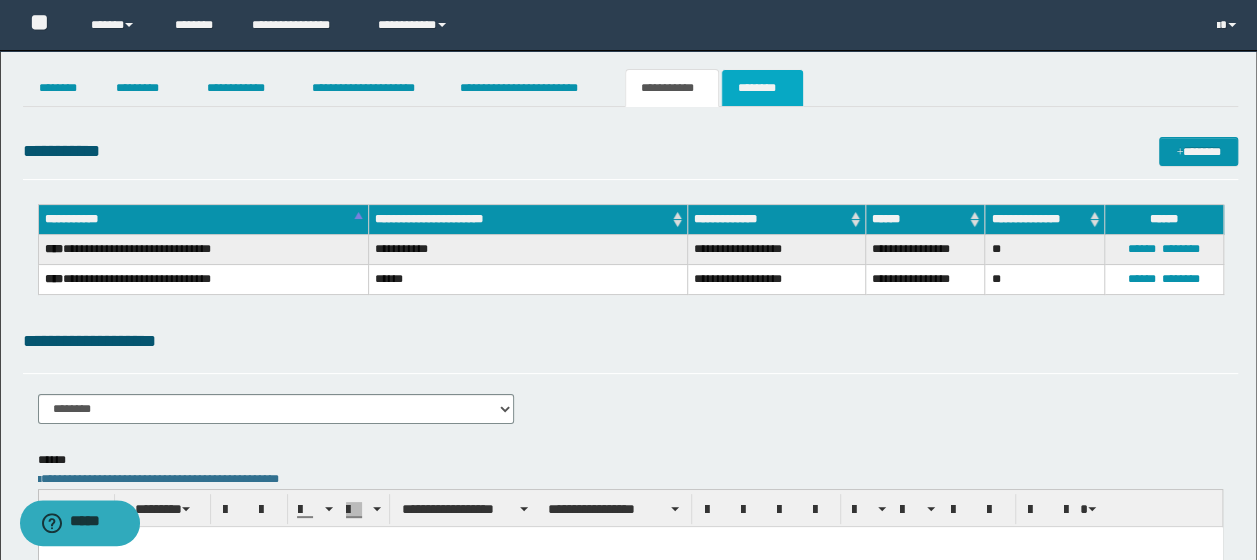 click on "********" at bounding box center [762, 88] 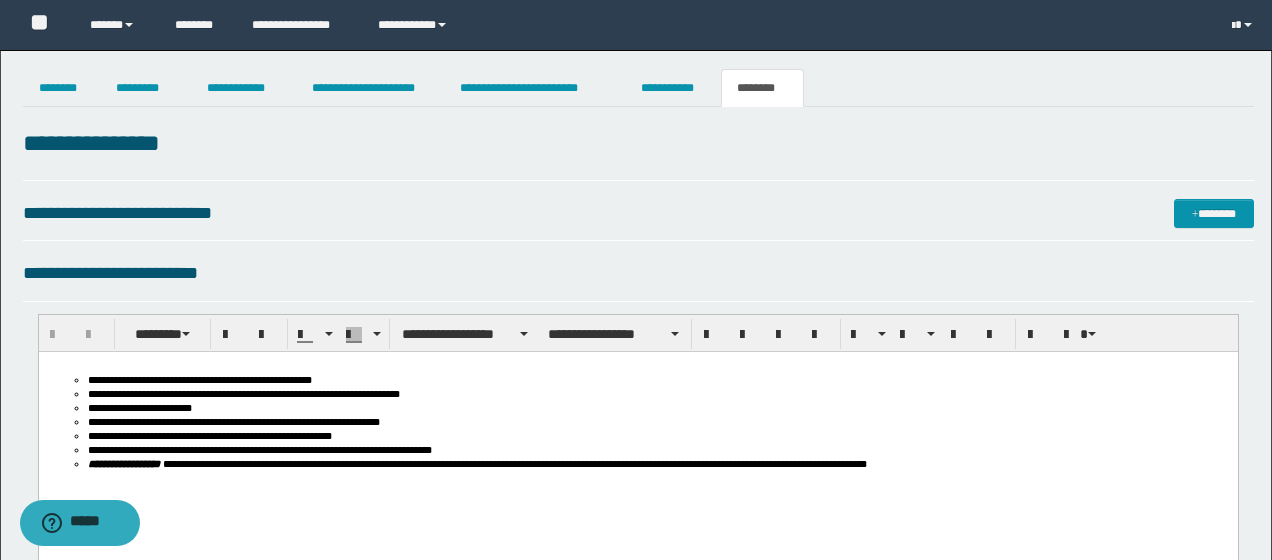 scroll, scrollTop: 0, scrollLeft: 0, axis: both 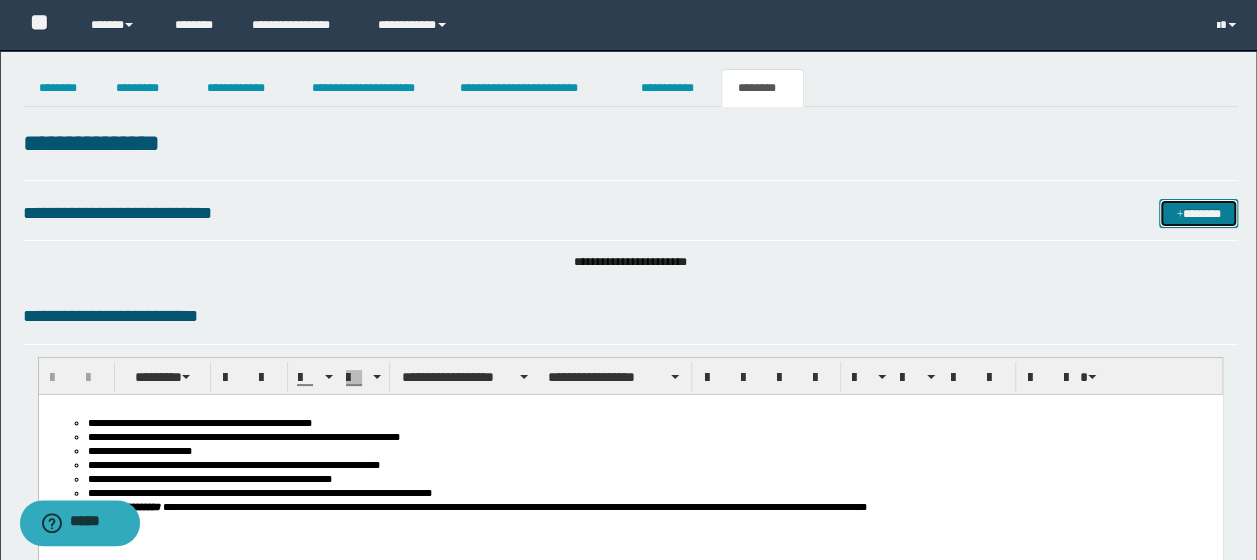 click on "*******" at bounding box center (1198, 213) 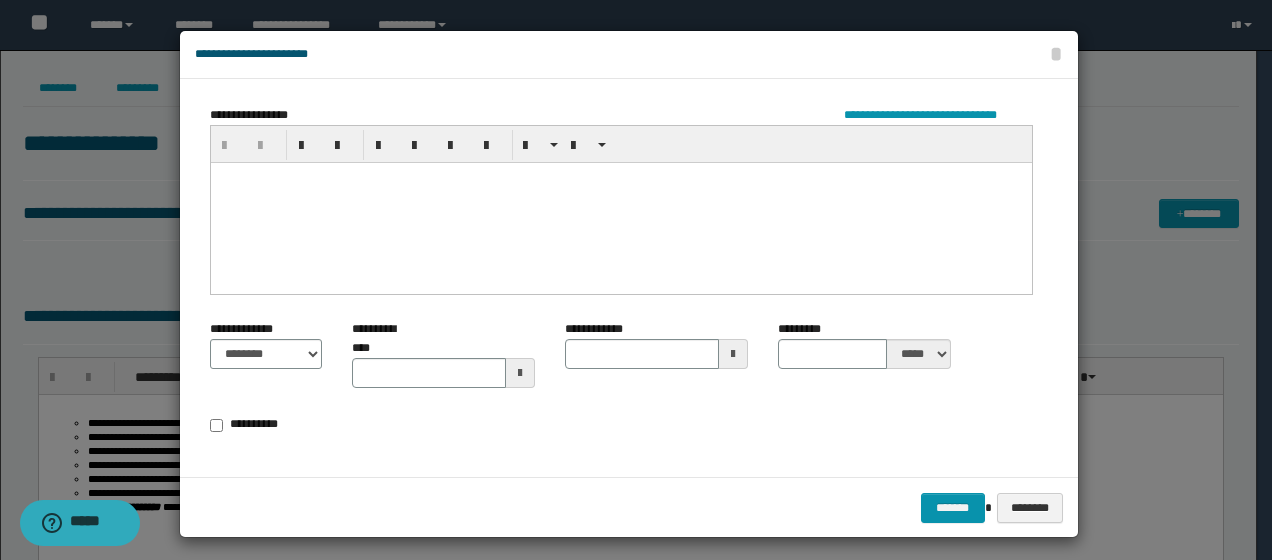 click at bounding box center (620, 202) 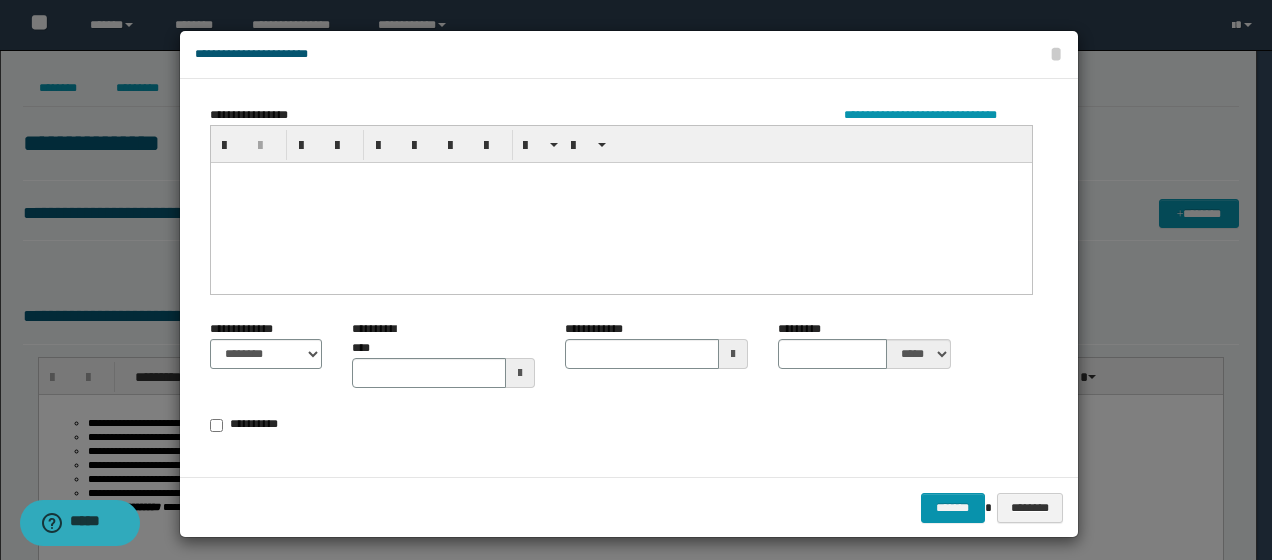 click at bounding box center [620, 202] 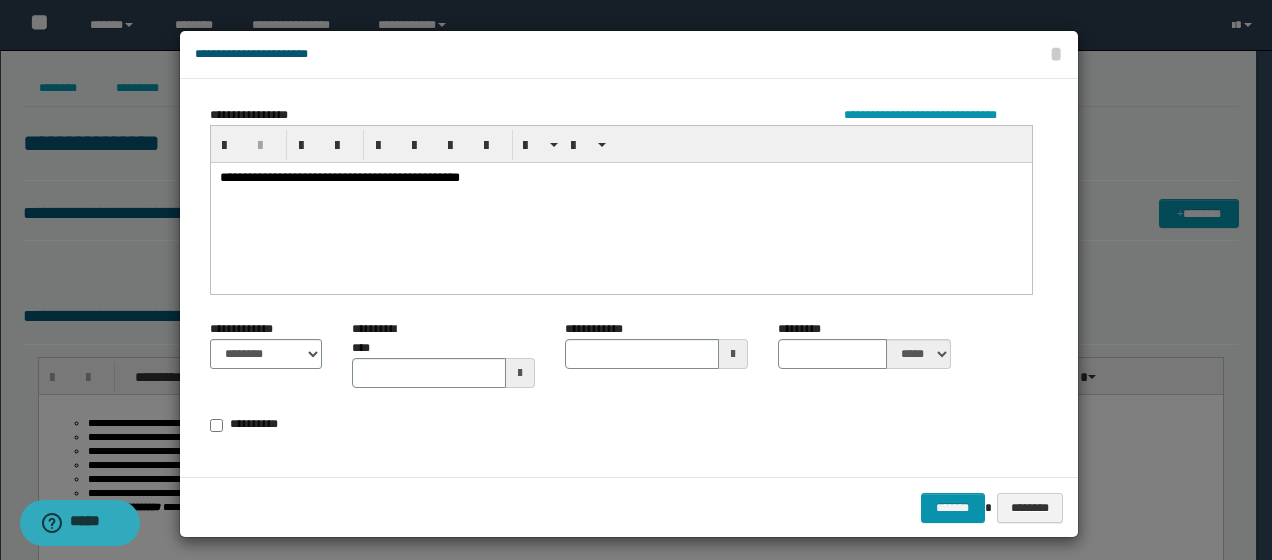 type 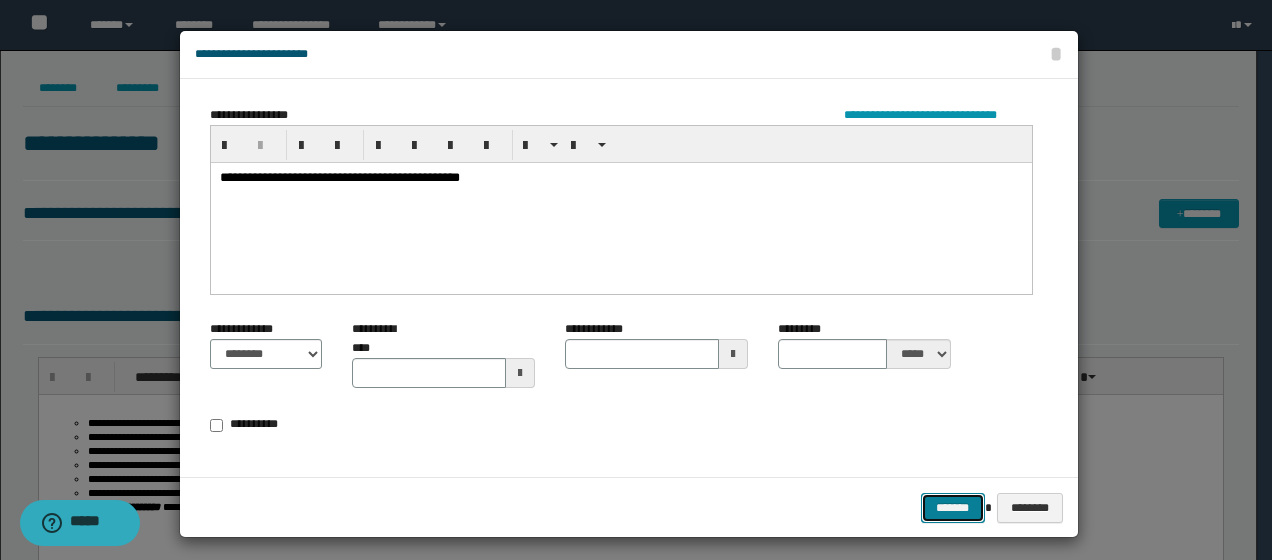 click on "*******" at bounding box center [953, 507] 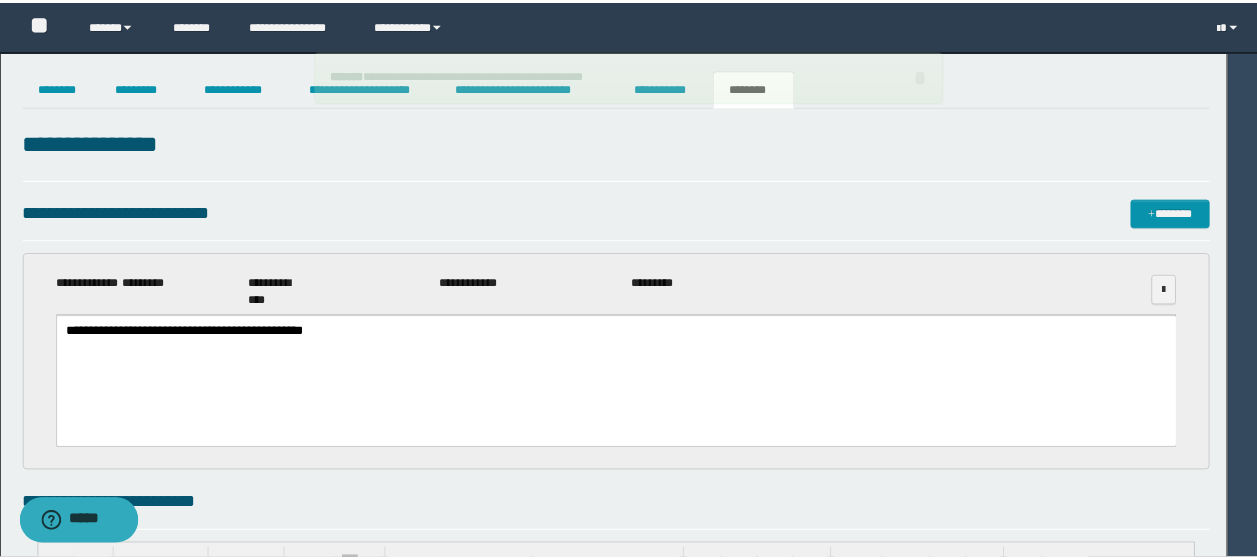 scroll, scrollTop: 0, scrollLeft: 0, axis: both 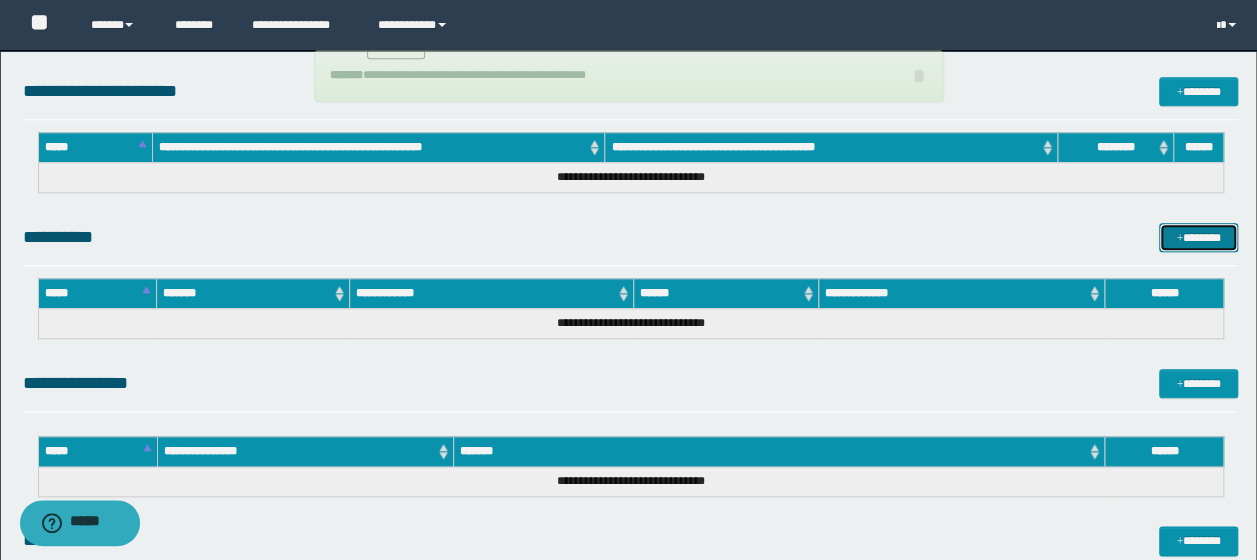 click on "*******" at bounding box center (1198, 237) 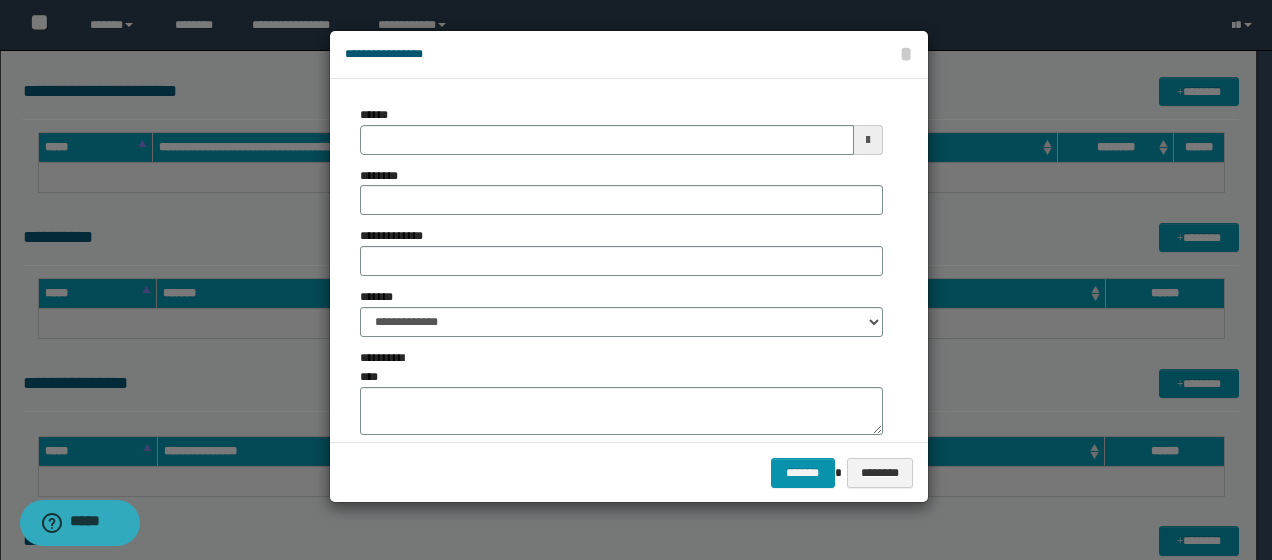 type on "**********" 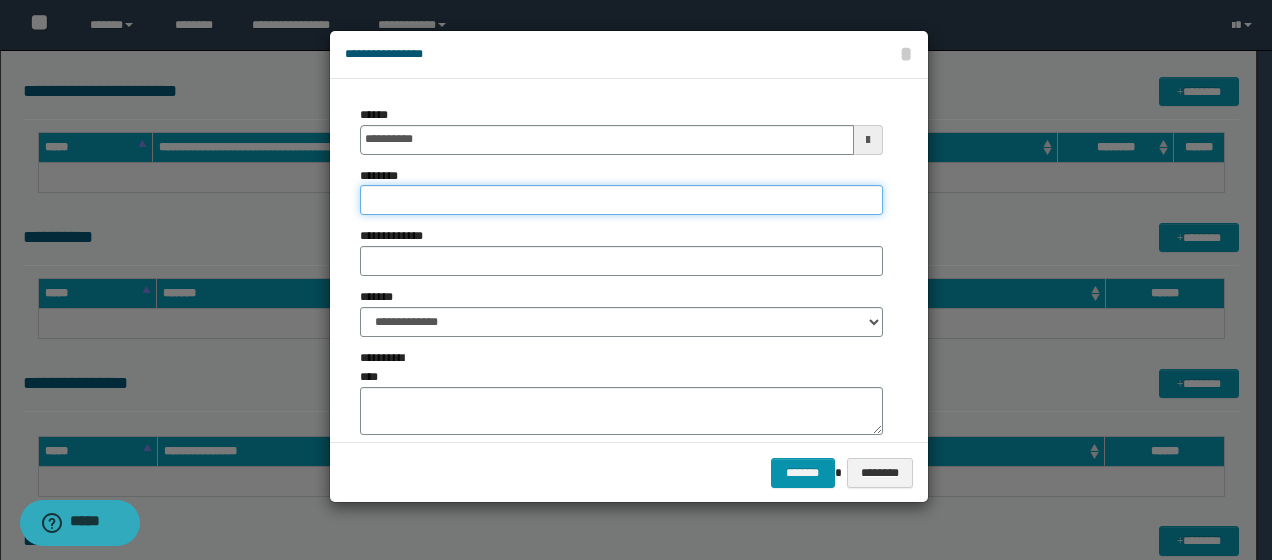 click on "********" at bounding box center (621, 200) 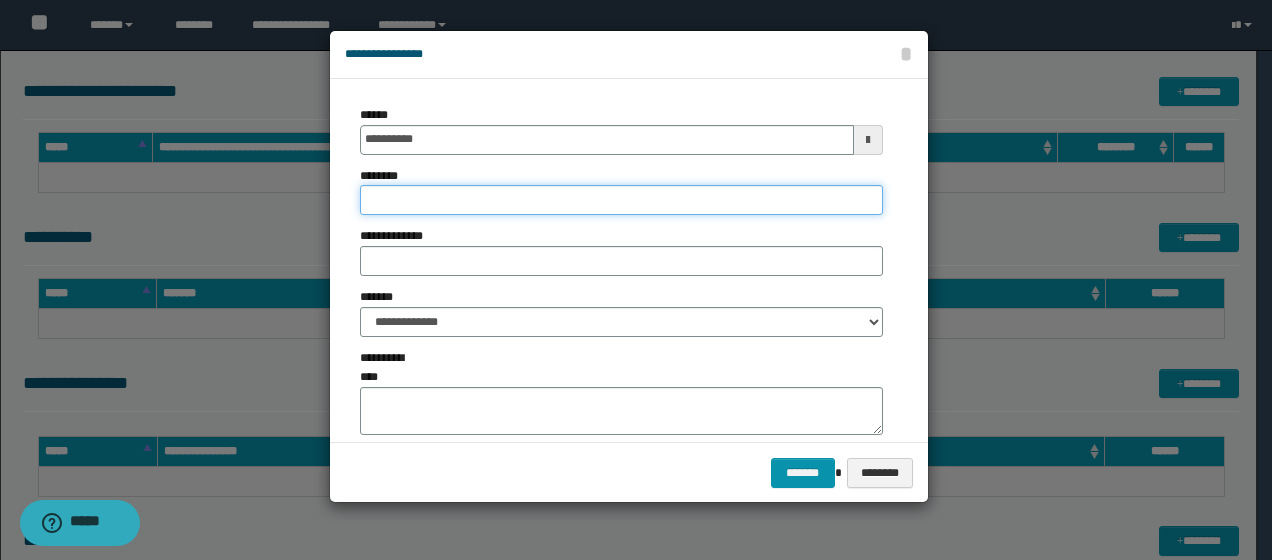 type on "***" 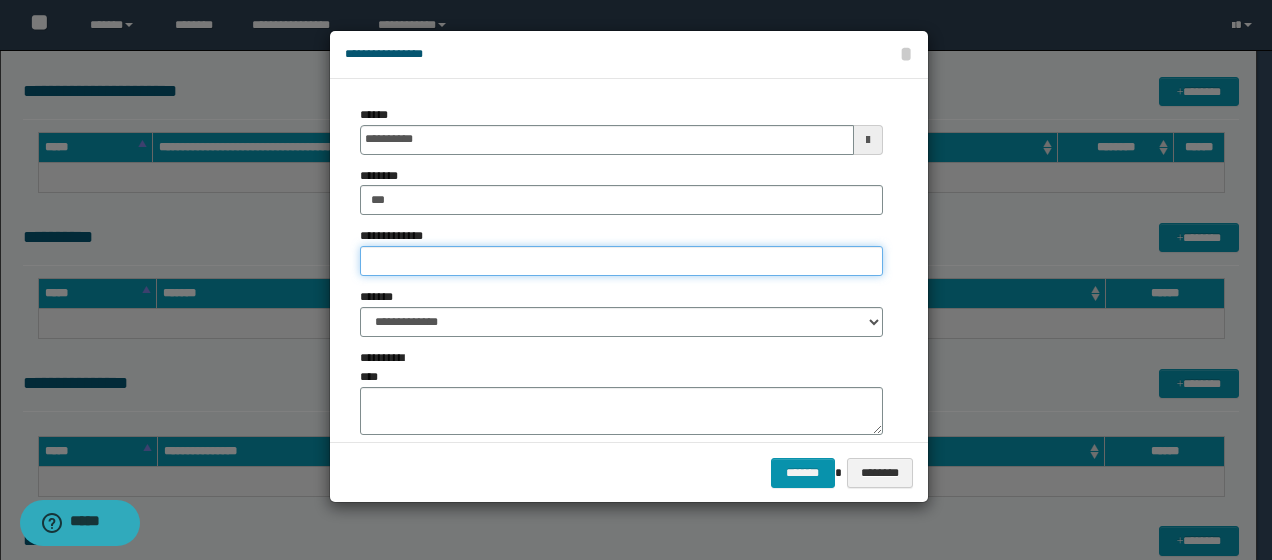 type on "**********" 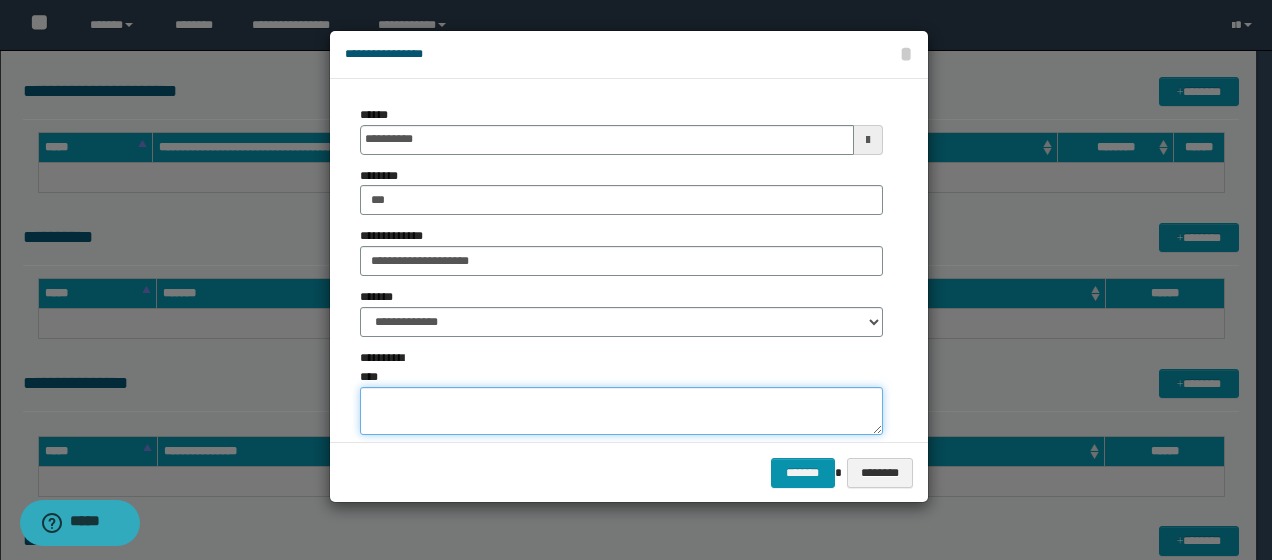 click on "**********" at bounding box center [621, 411] 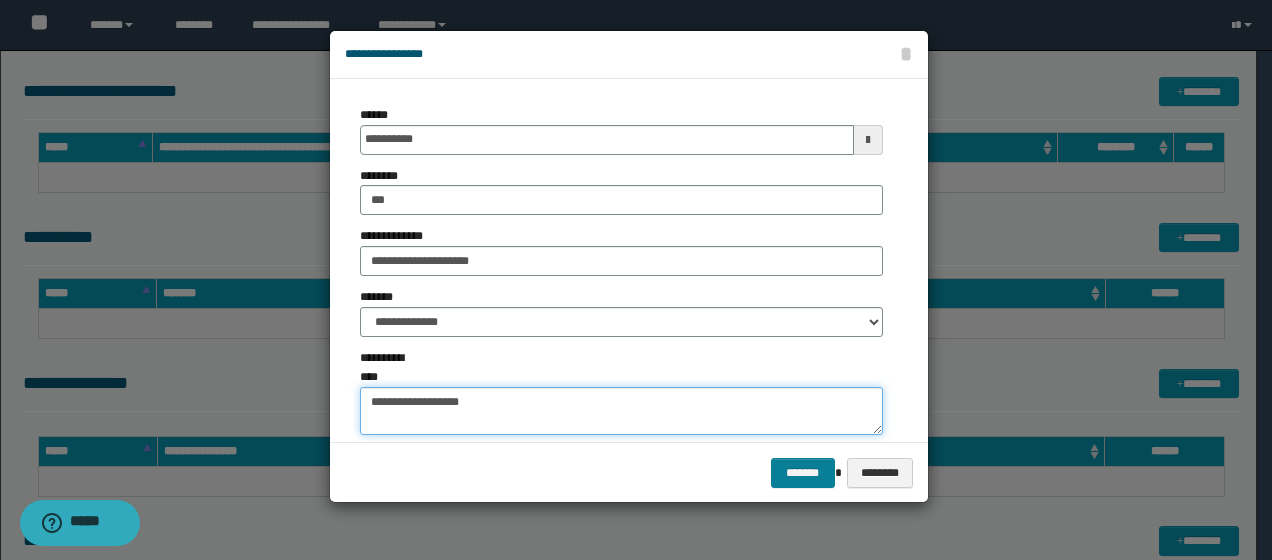 type on "**********" 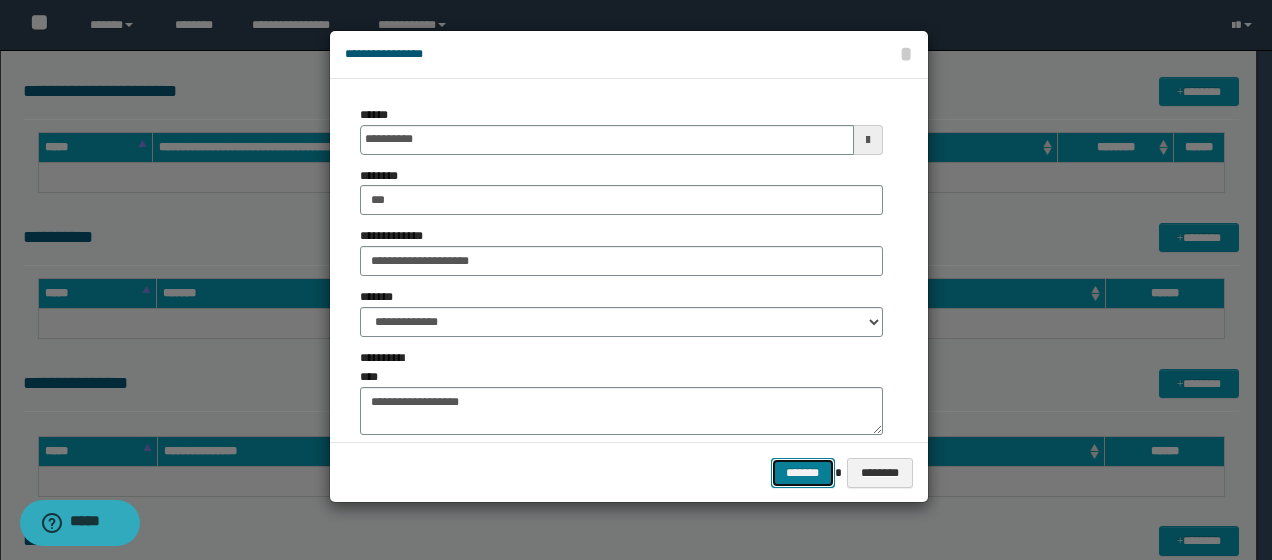 click on "*******" at bounding box center [803, 472] 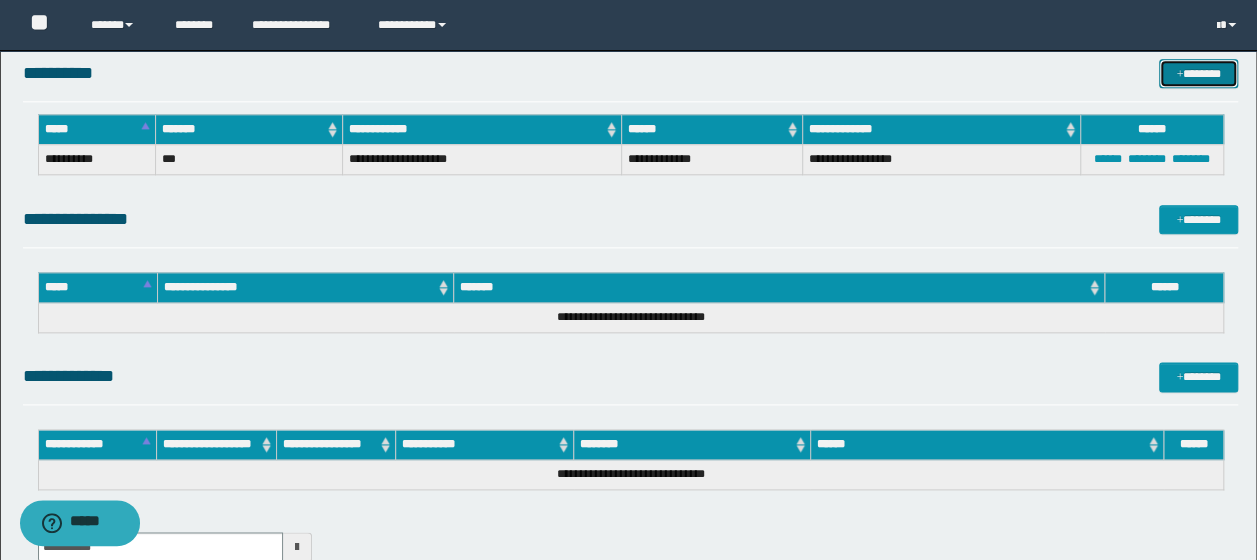 scroll, scrollTop: 1259, scrollLeft: 0, axis: vertical 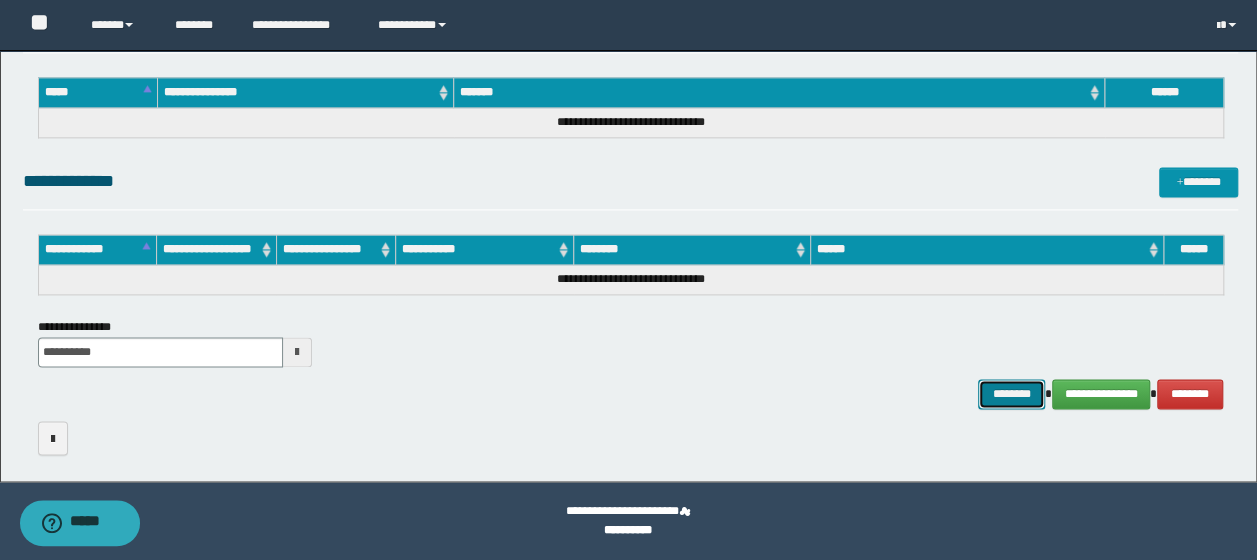 click on "********" at bounding box center (1011, 393) 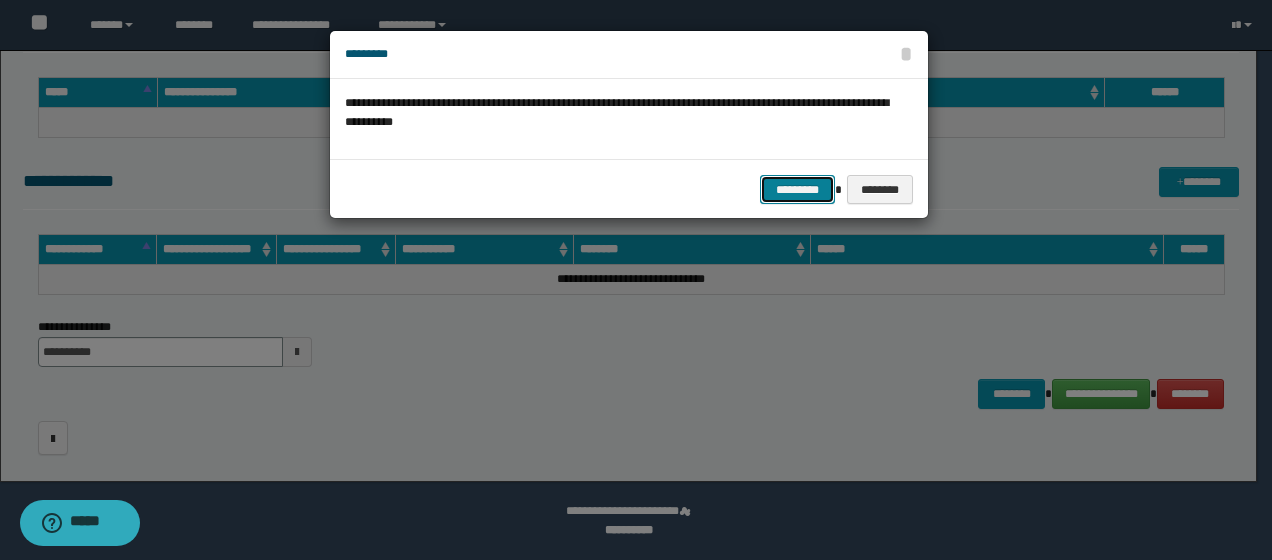 click on "*********" at bounding box center [797, 189] 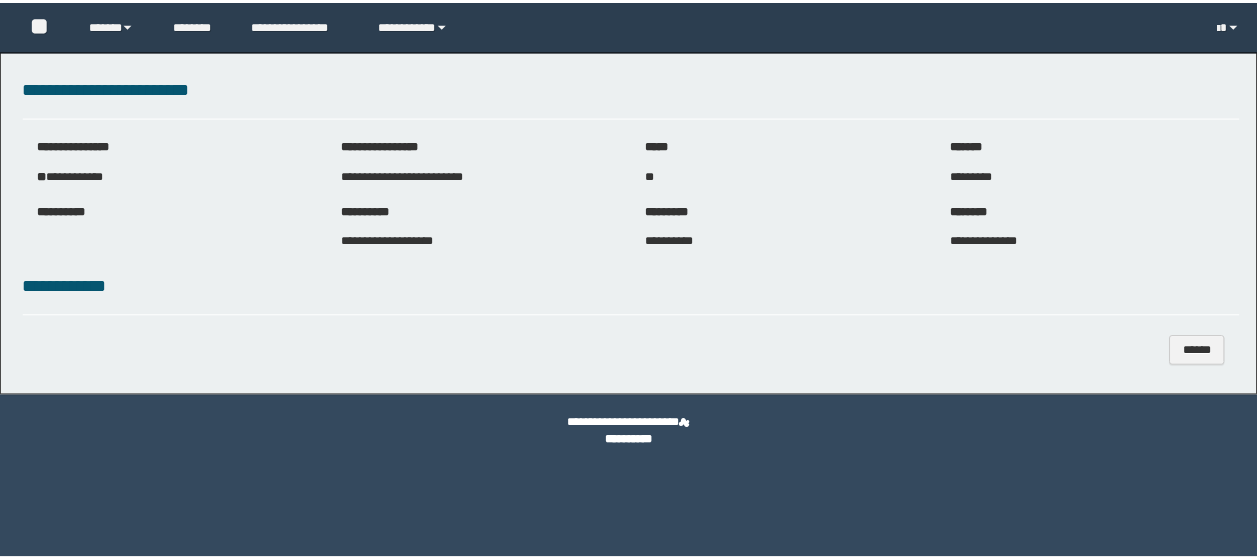 scroll, scrollTop: 0, scrollLeft: 0, axis: both 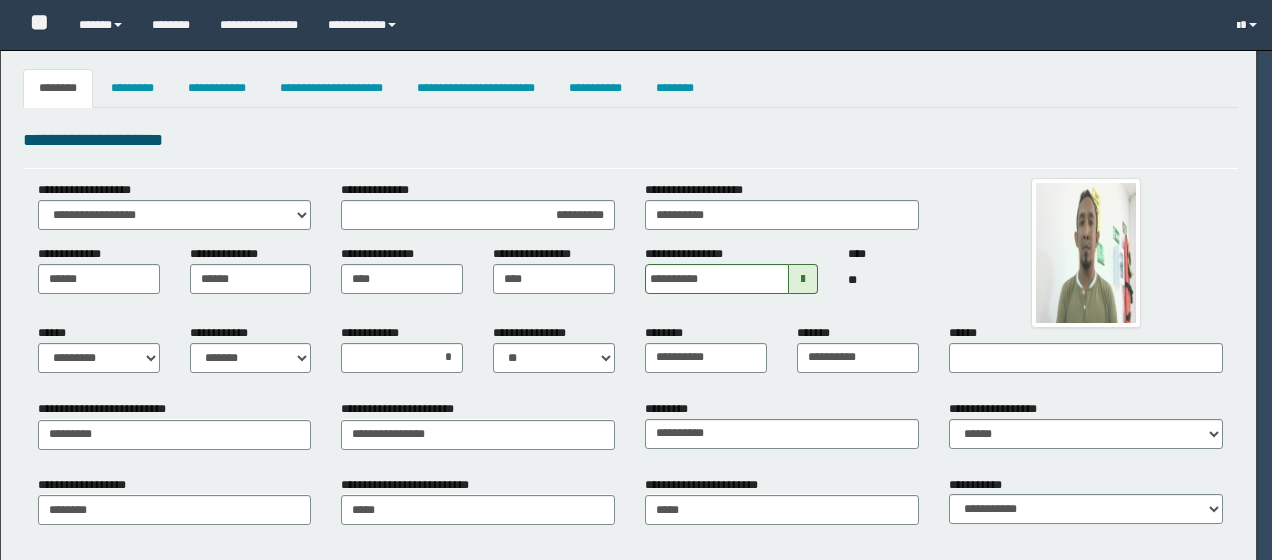 select on "*" 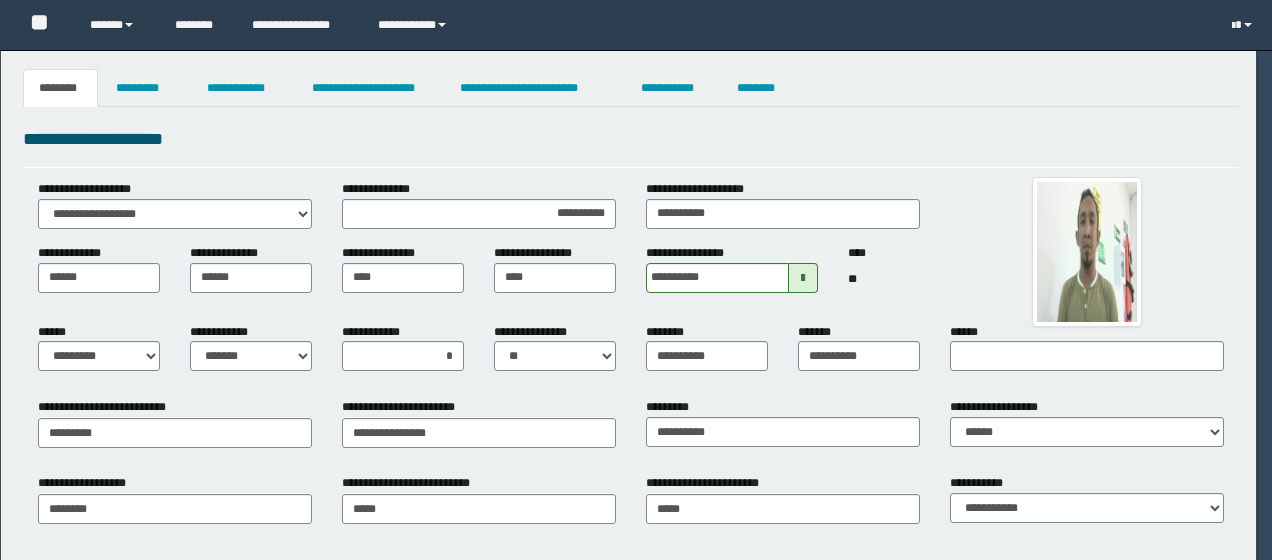 scroll, scrollTop: 0, scrollLeft: 0, axis: both 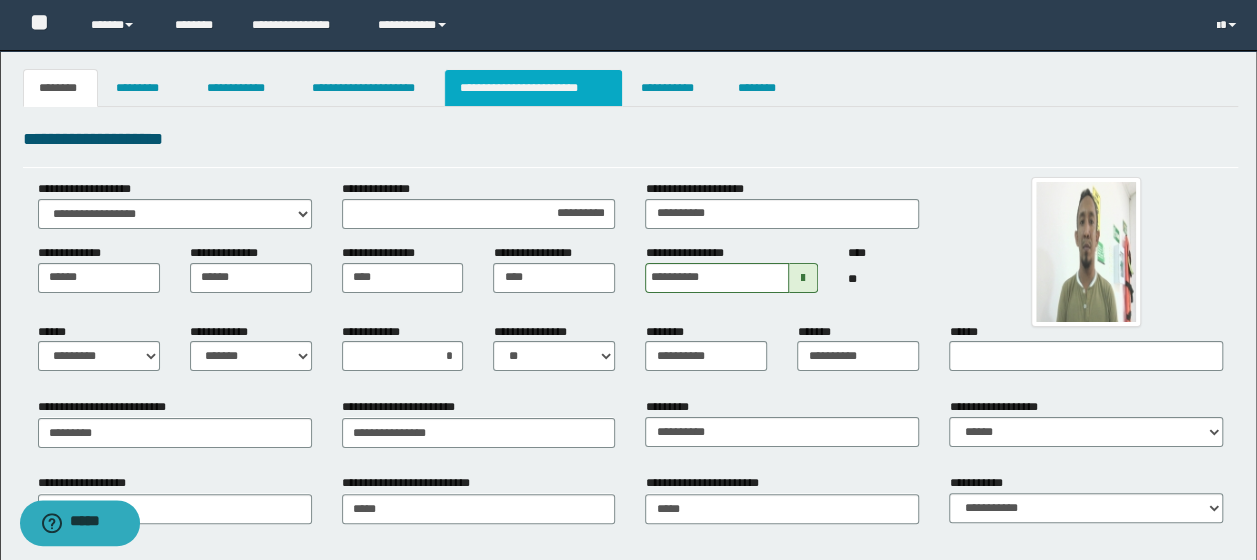 click on "**********" at bounding box center [533, 88] 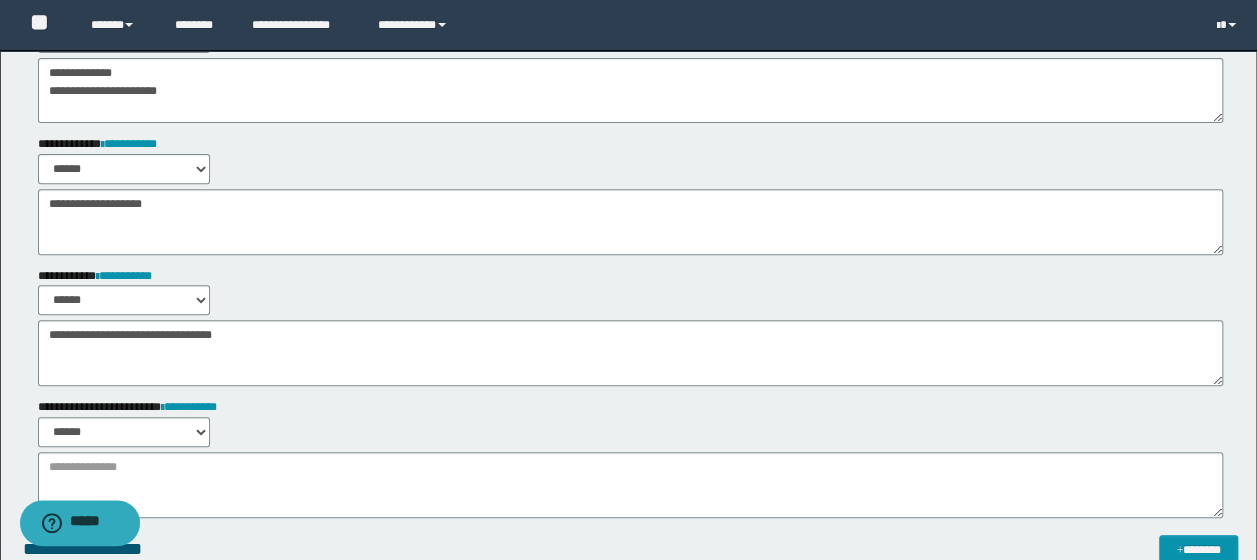 scroll, scrollTop: 300, scrollLeft: 0, axis: vertical 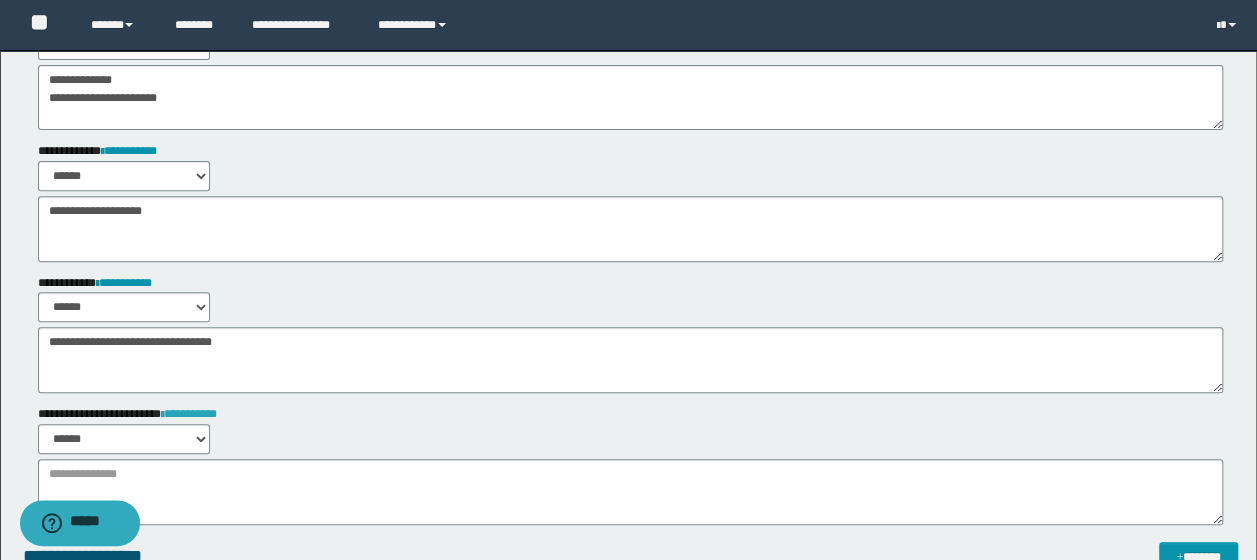 click on "**********" at bounding box center (189, 414) 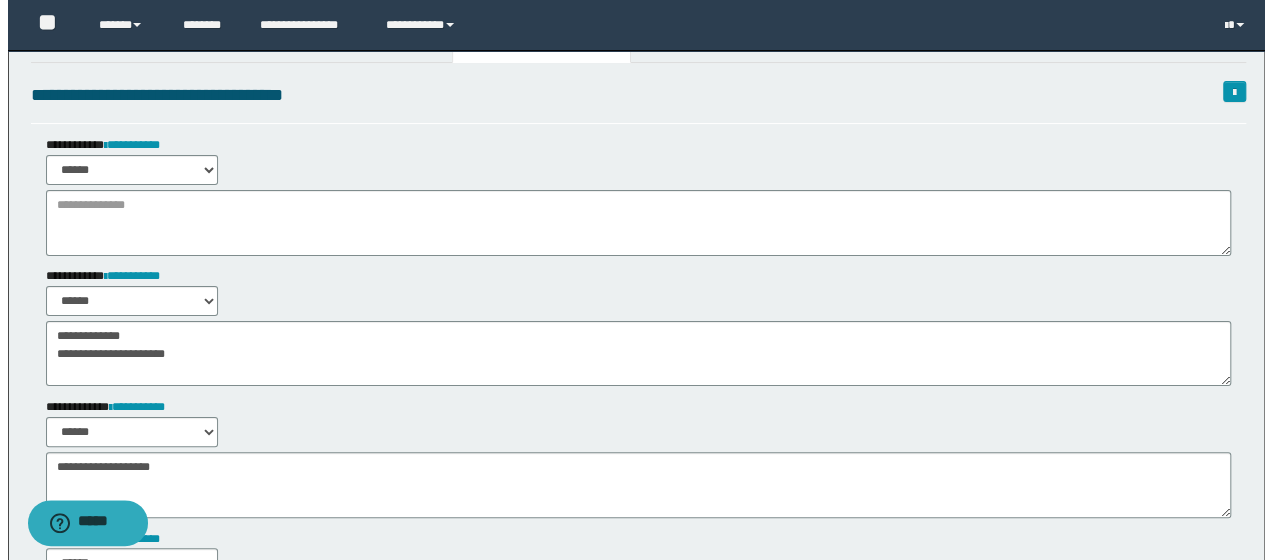 scroll, scrollTop: 0, scrollLeft: 0, axis: both 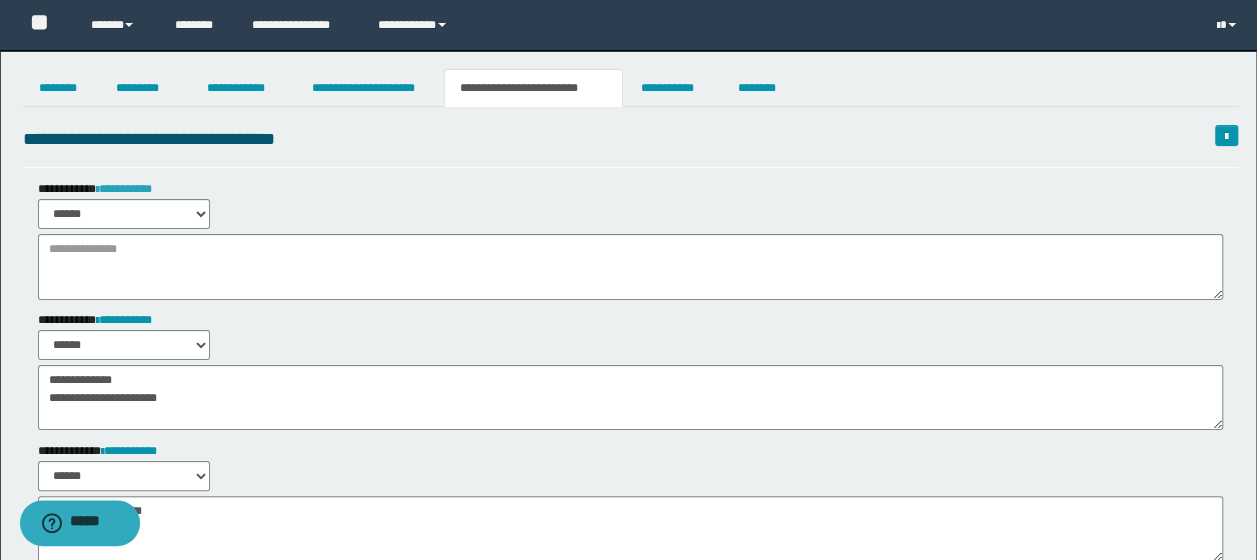 click on "**********" at bounding box center (124, 189) 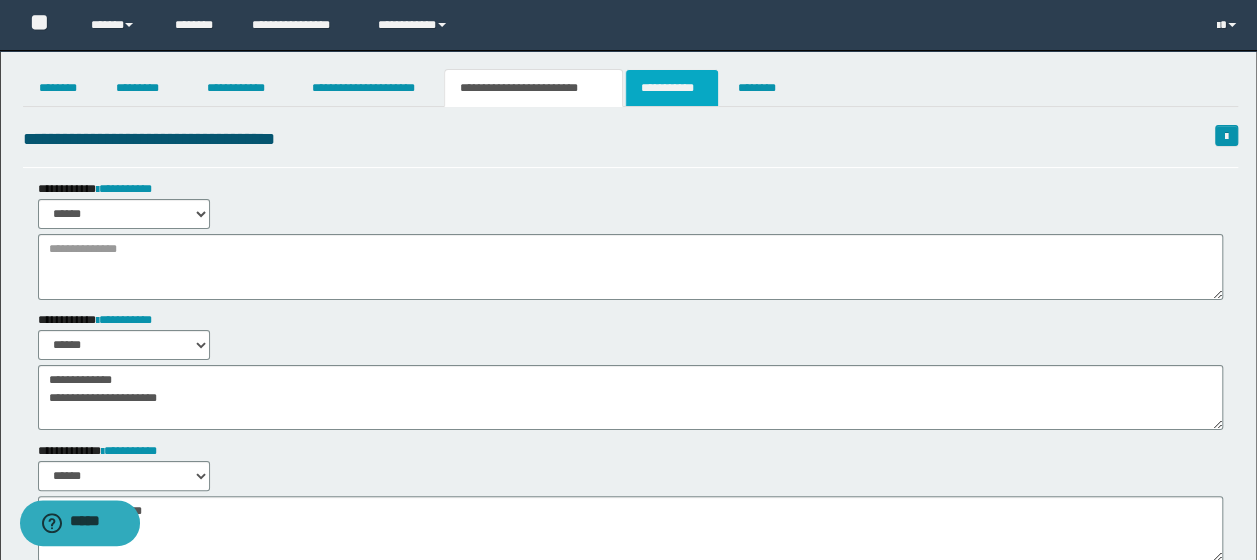 click on "**********" at bounding box center (672, 88) 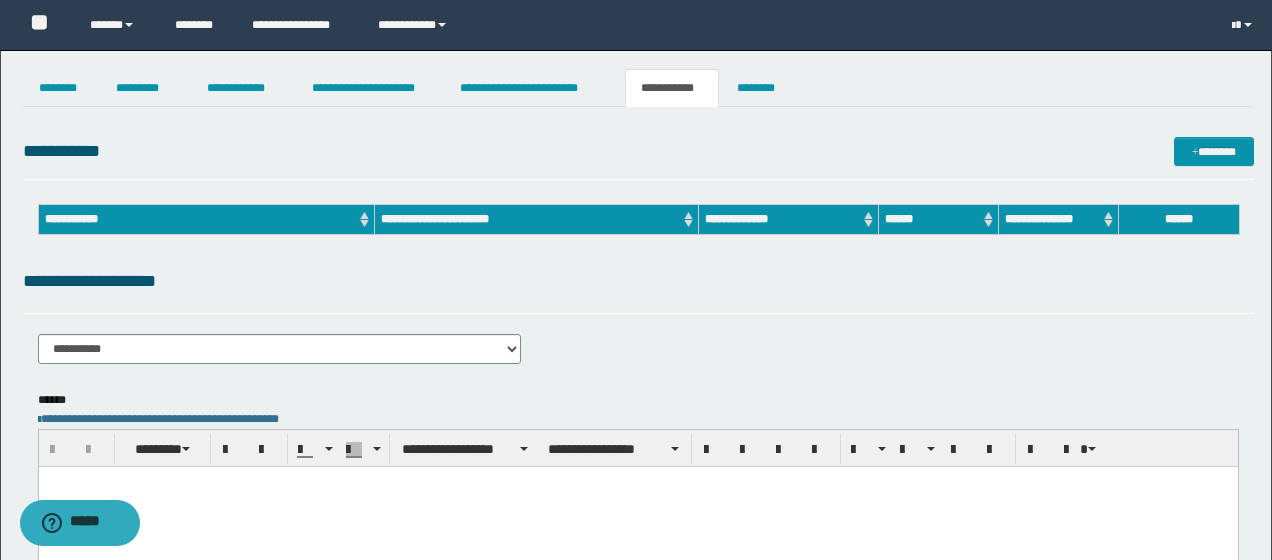 scroll, scrollTop: 0, scrollLeft: 0, axis: both 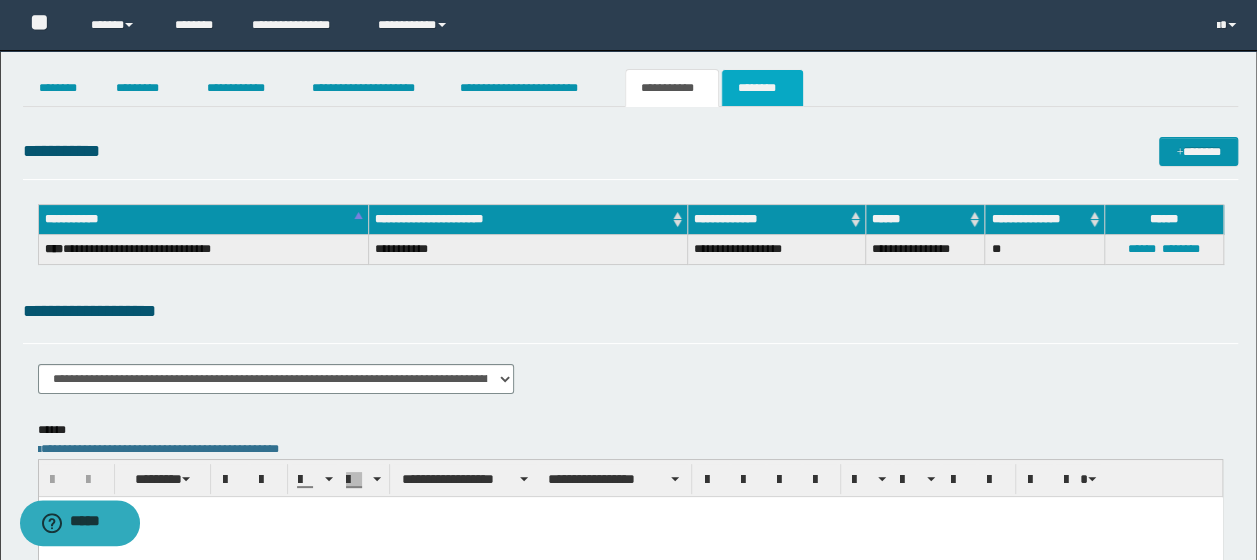 click on "********" at bounding box center [762, 88] 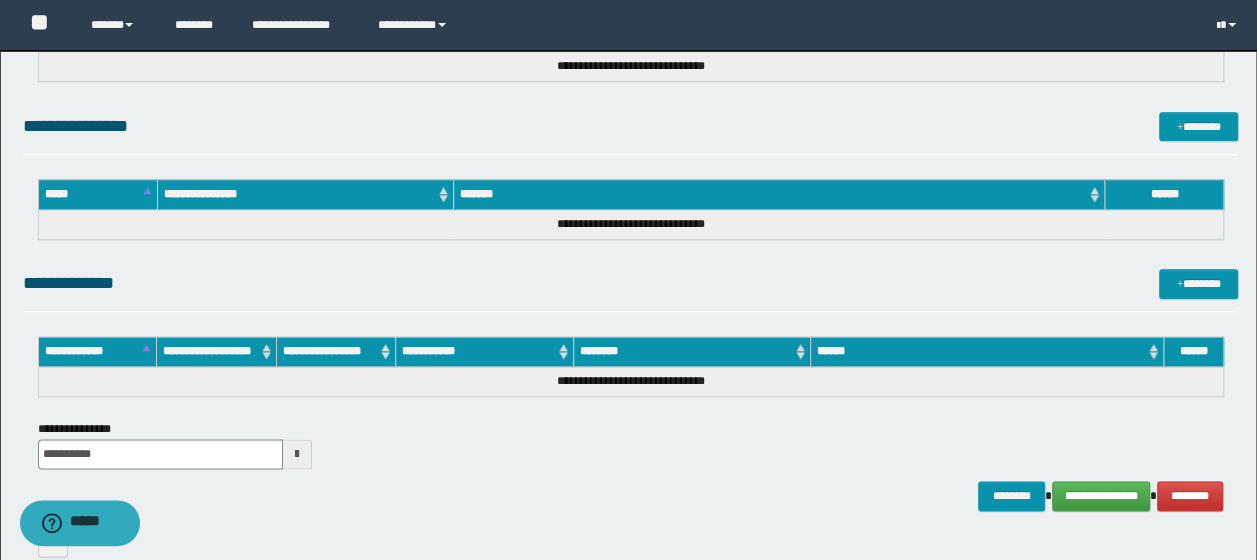 scroll, scrollTop: 1105, scrollLeft: 0, axis: vertical 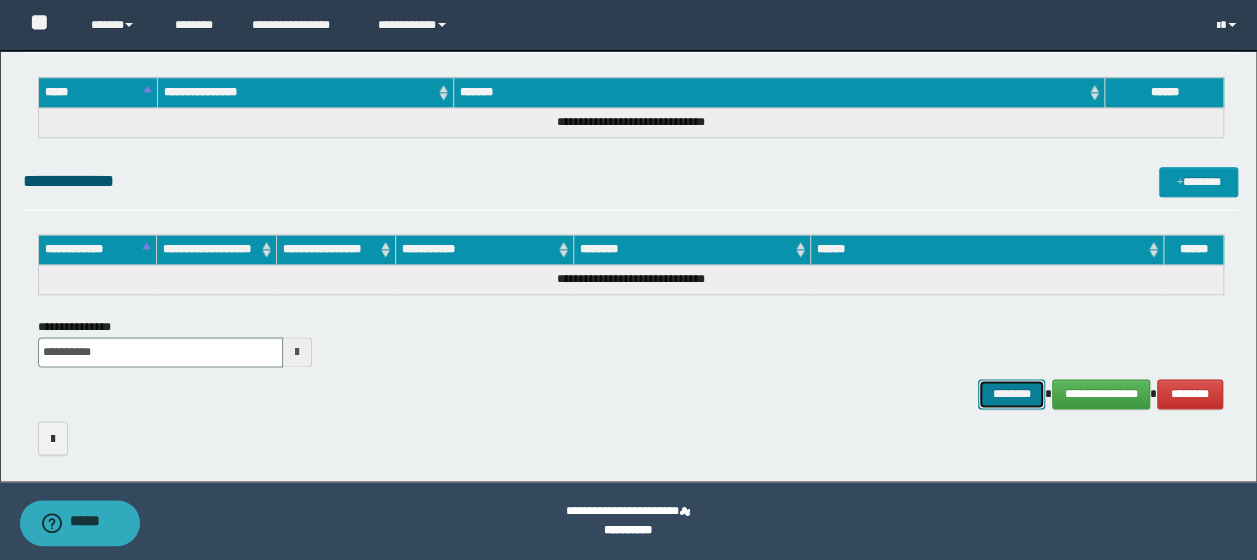 click on "********" at bounding box center (1011, 393) 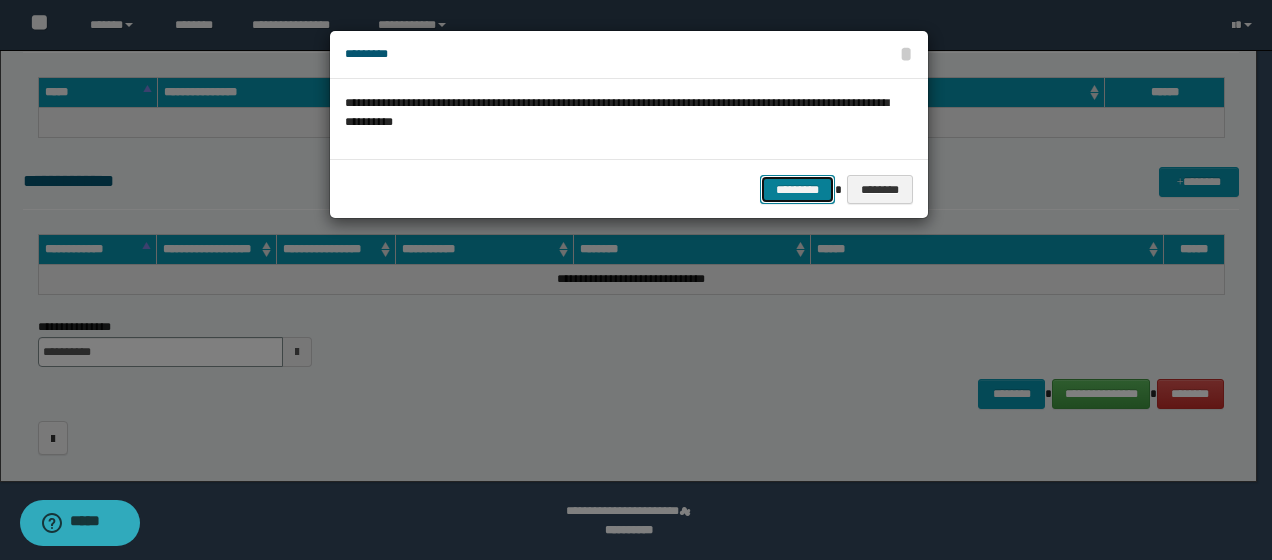 click on "*********" at bounding box center [797, 189] 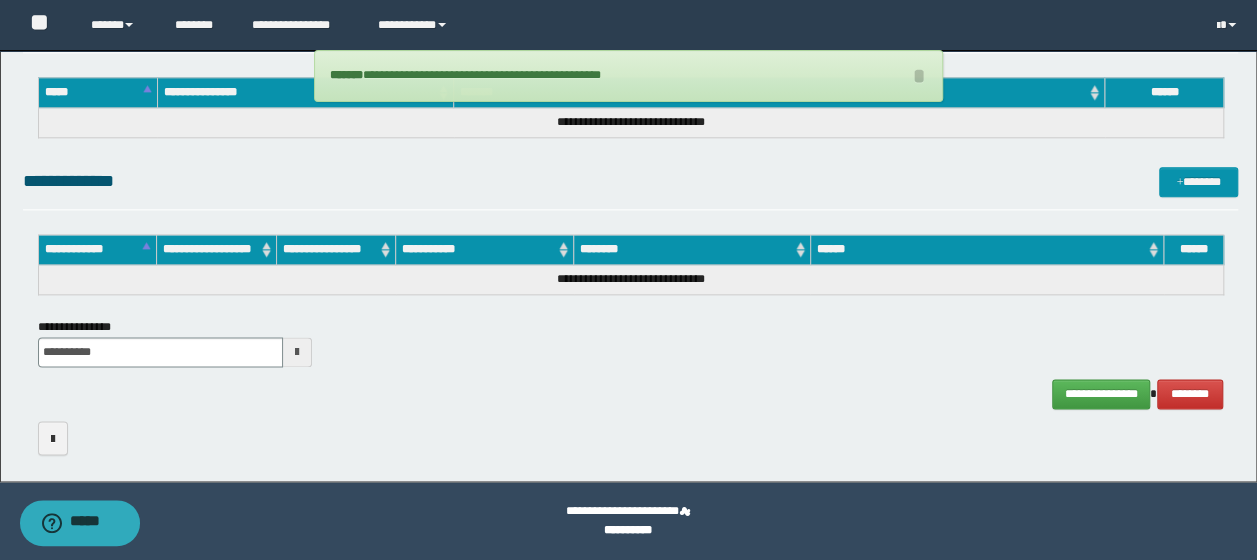 click at bounding box center [631, 437] 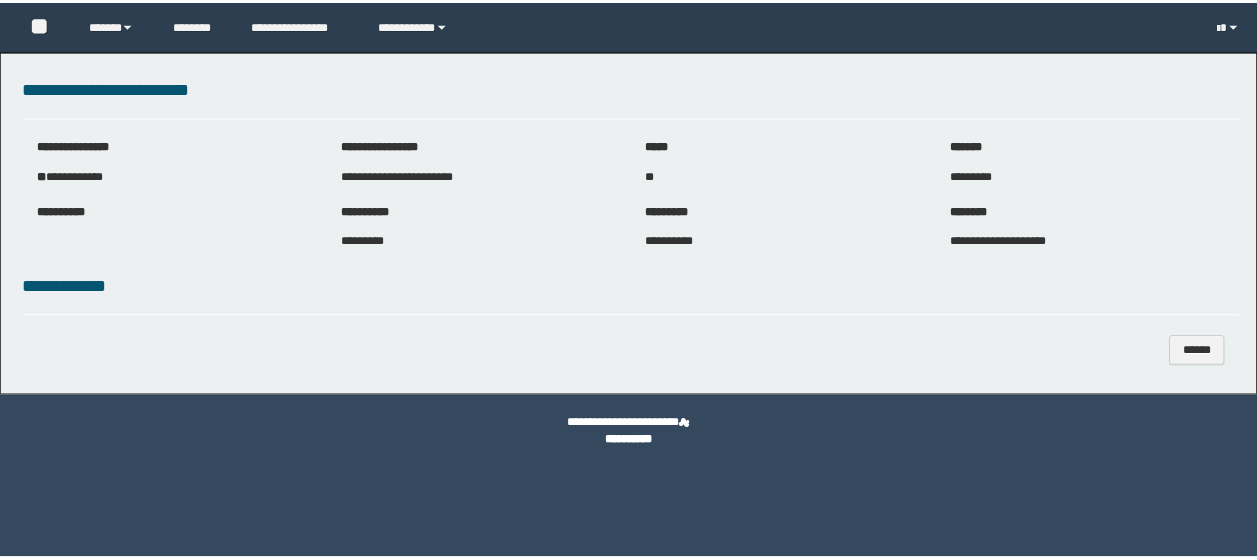 scroll, scrollTop: 0, scrollLeft: 0, axis: both 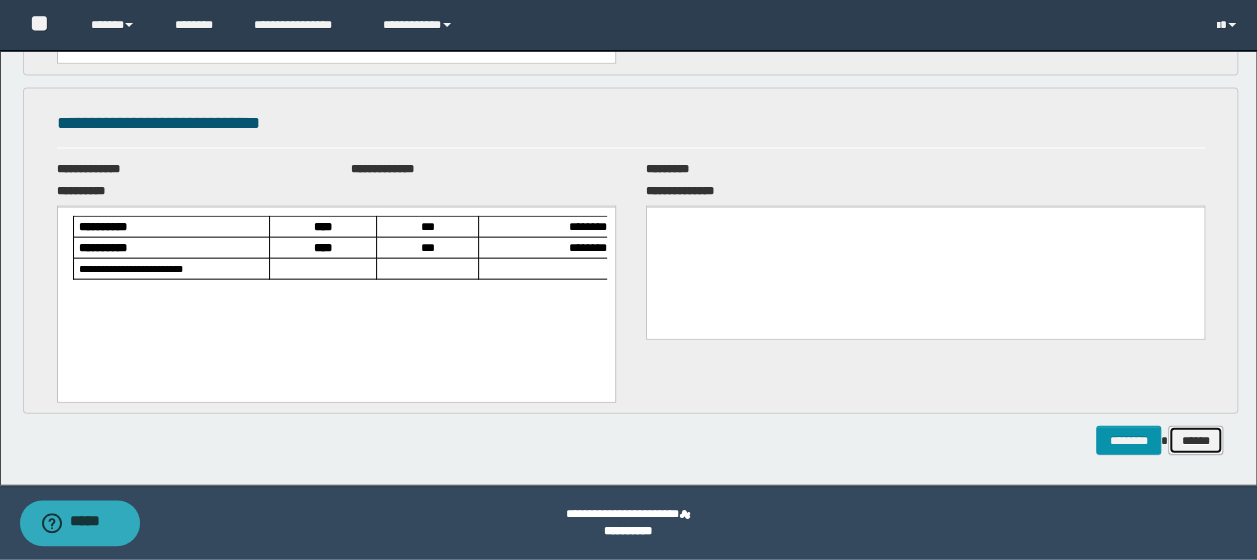 click on "******" at bounding box center [1195, 440] 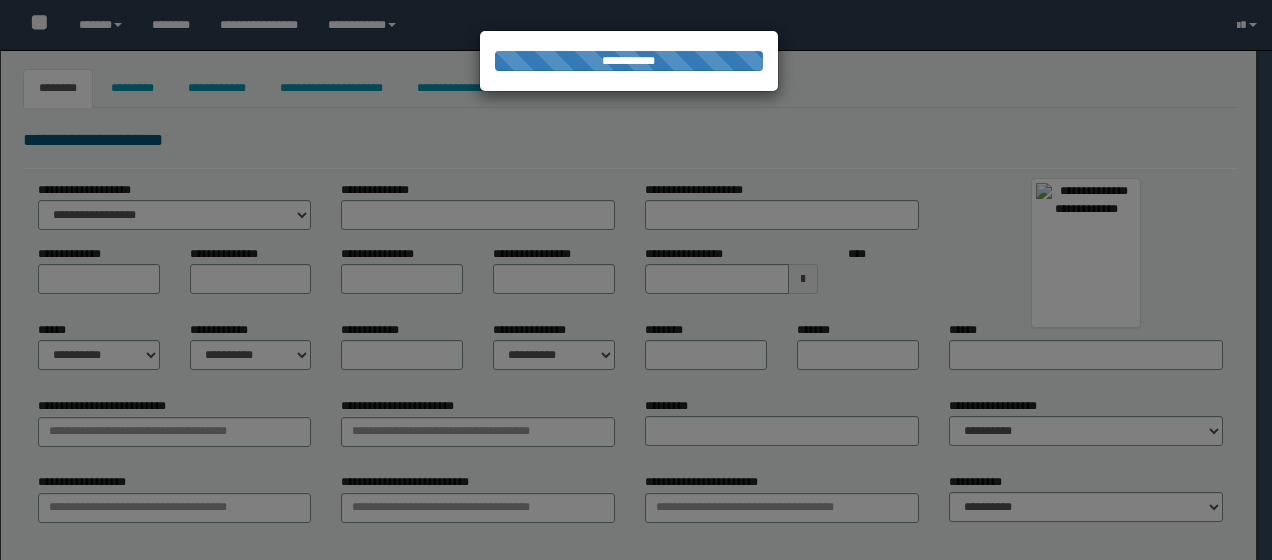 type on "**********" 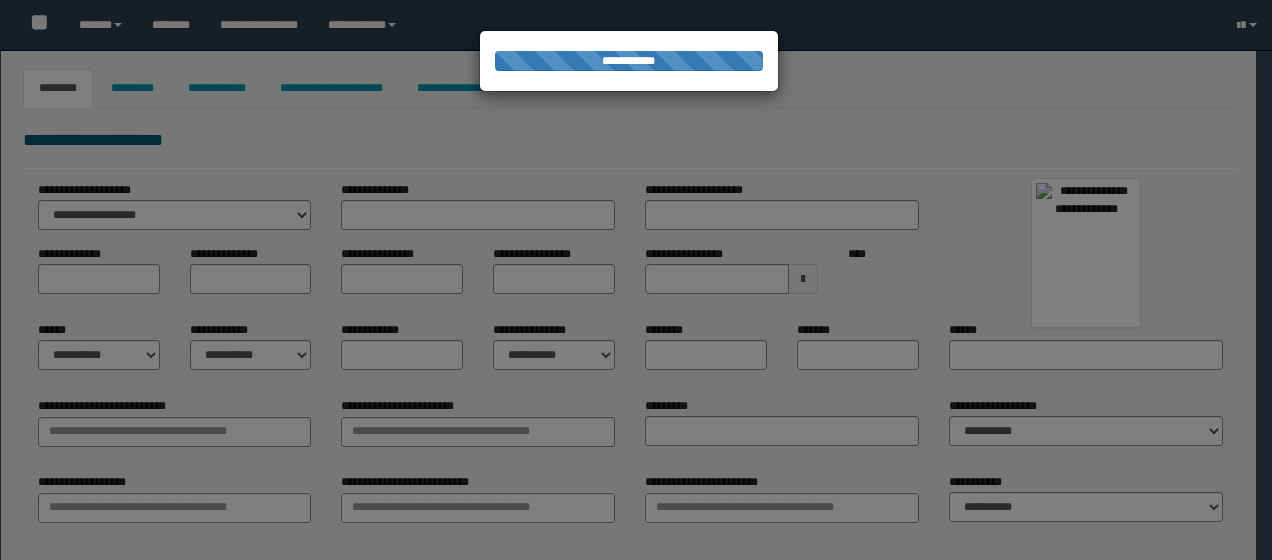 type on "****" 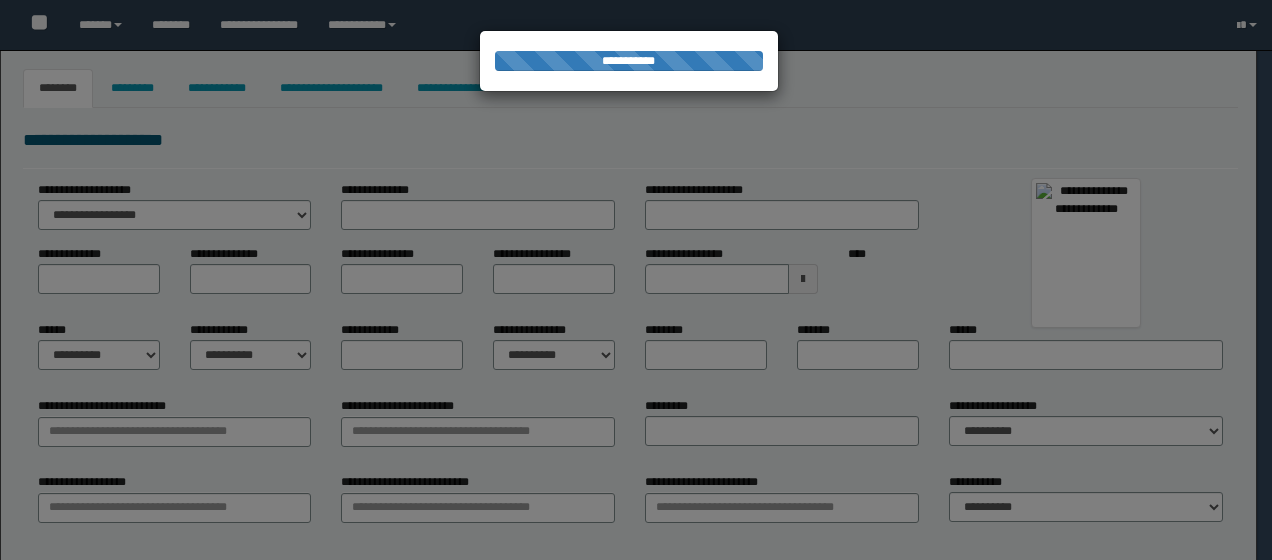 type on "**********" 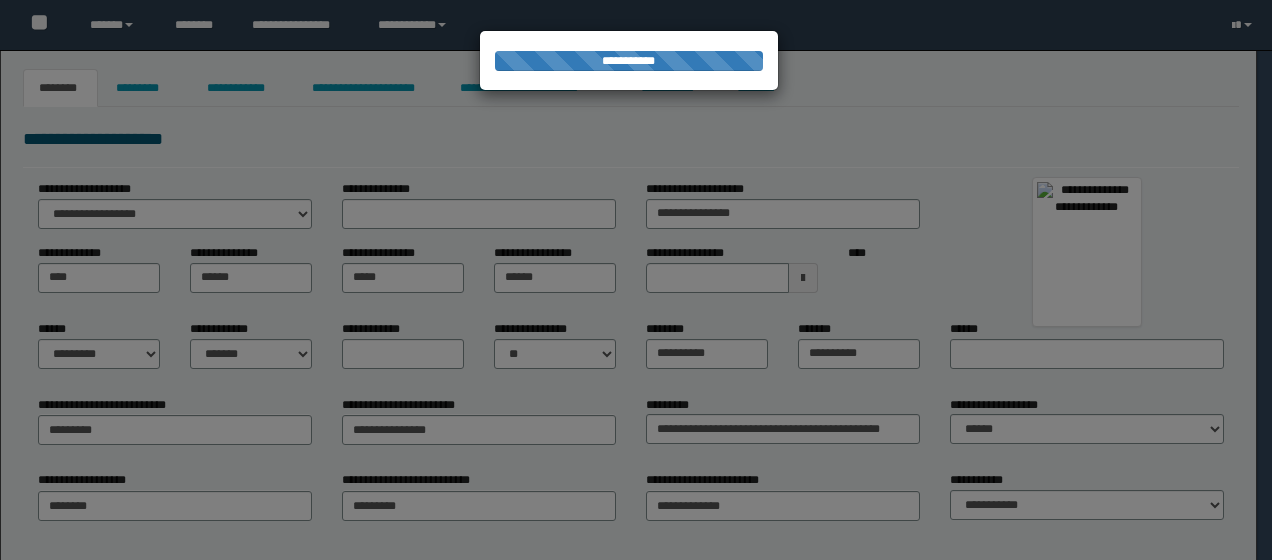 scroll, scrollTop: 0, scrollLeft: 0, axis: both 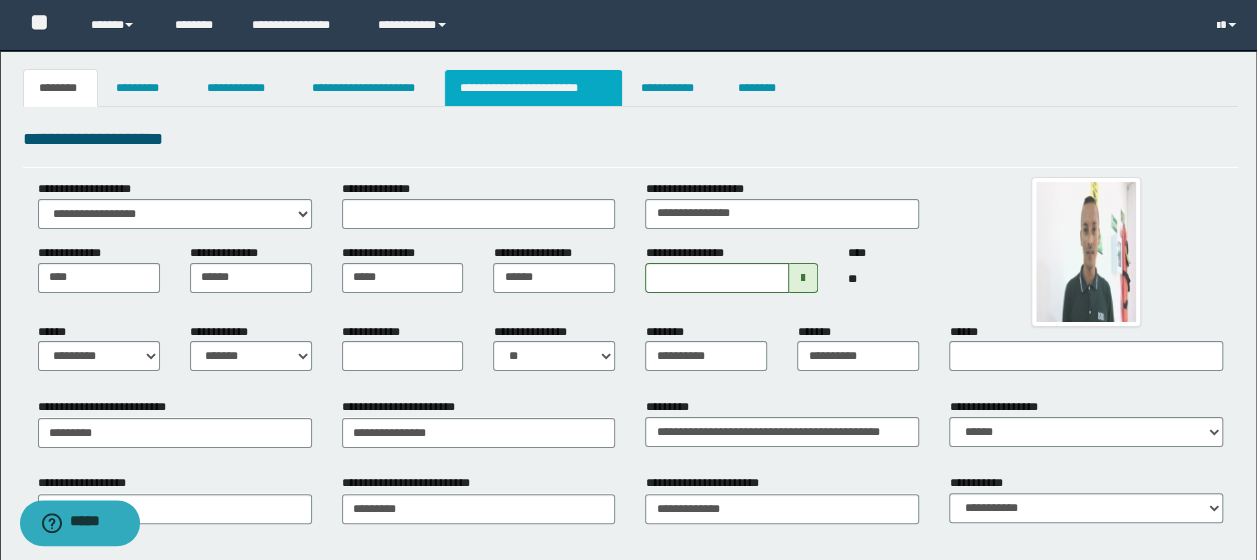 click on "**********" at bounding box center (533, 88) 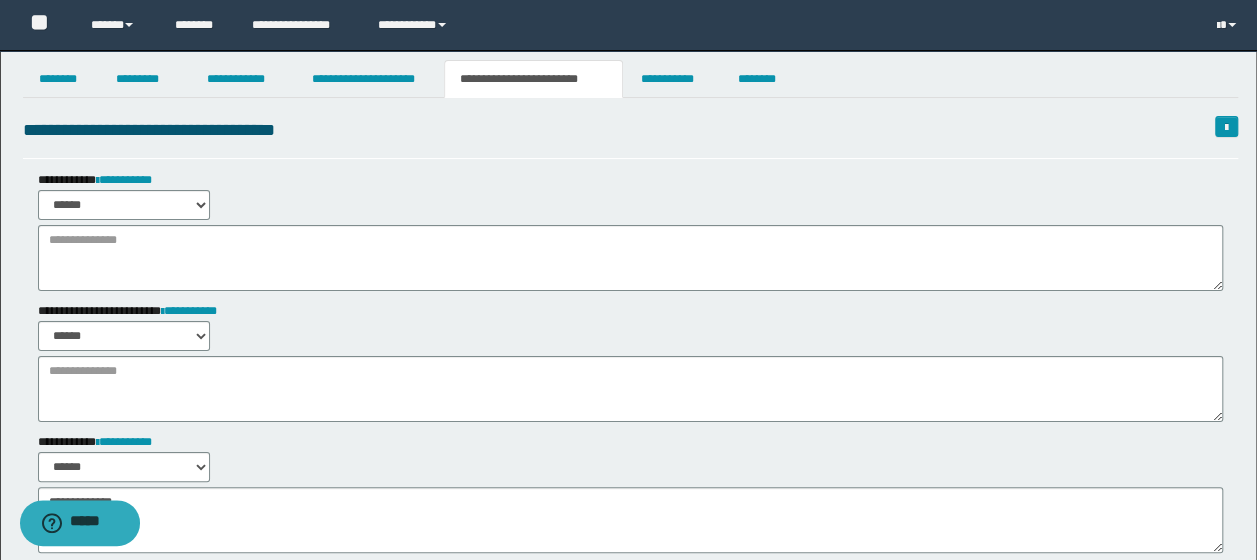 scroll, scrollTop: 0, scrollLeft: 0, axis: both 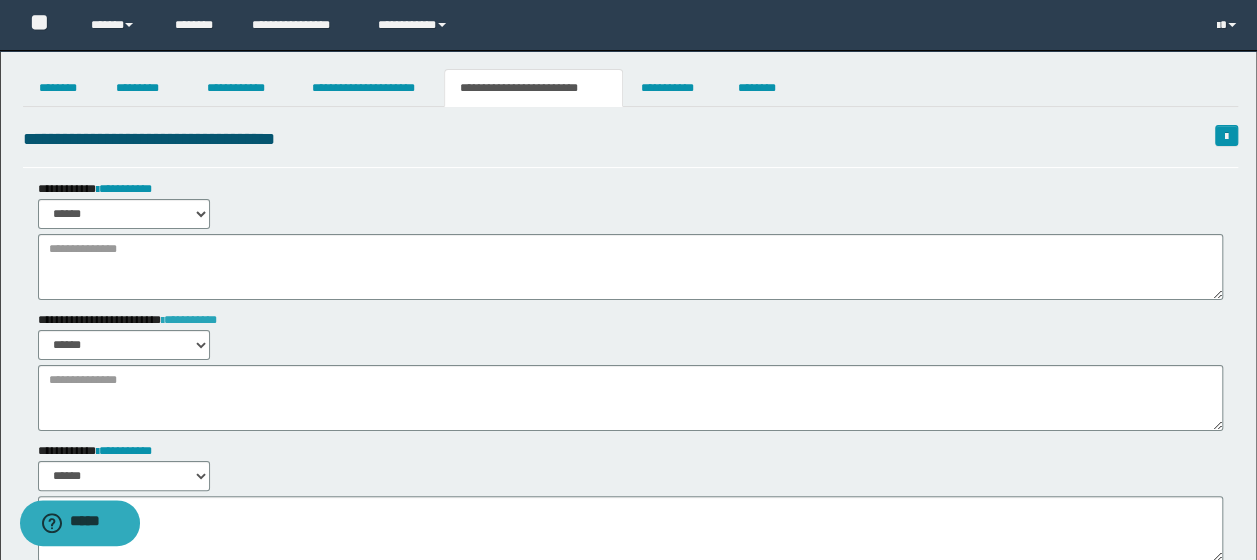 click on "**********" at bounding box center (189, 320) 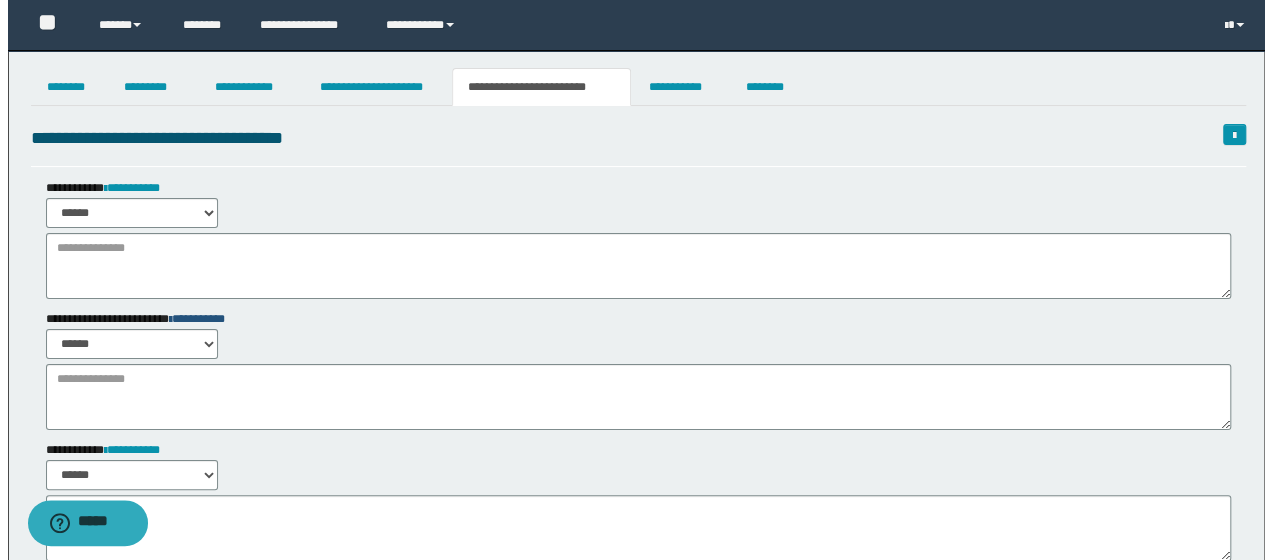 scroll, scrollTop: 0, scrollLeft: 0, axis: both 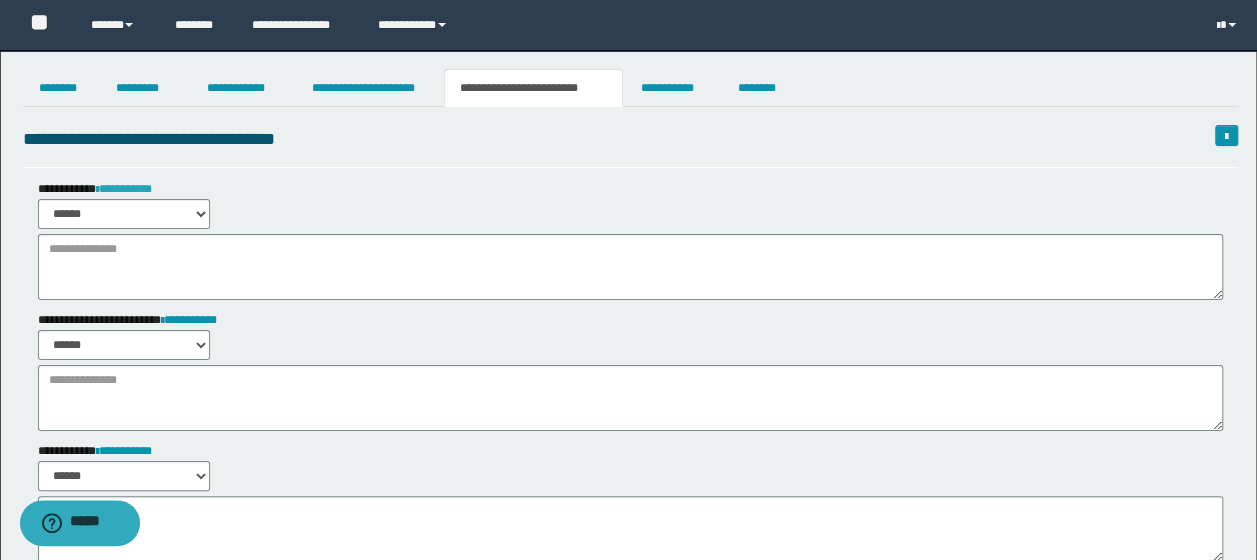click on "**********" at bounding box center (124, 189) 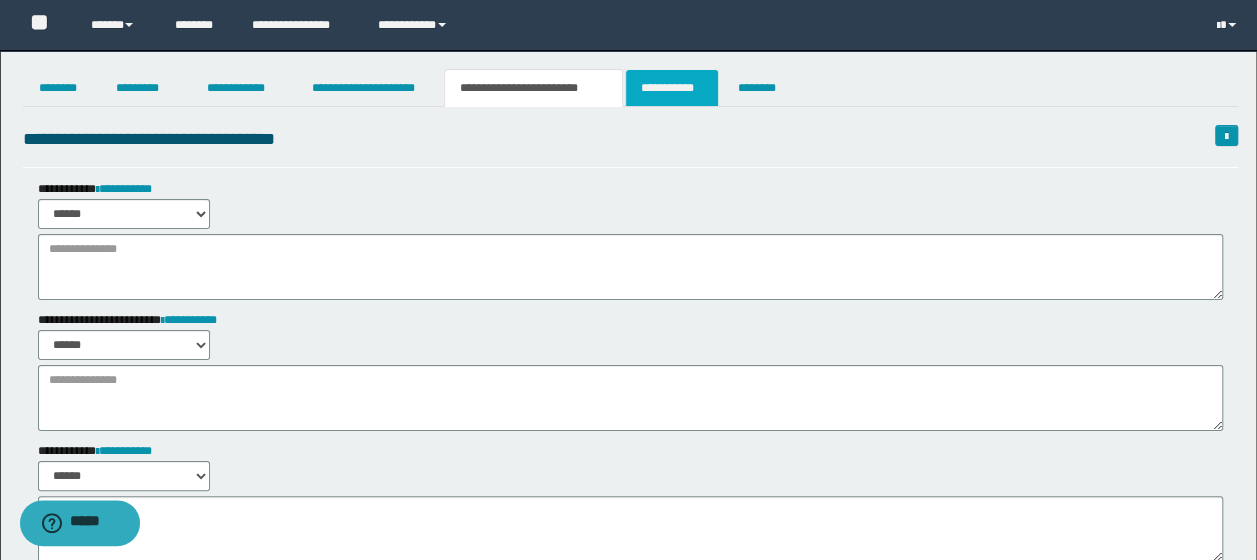 click on "**********" at bounding box center (672, 88) 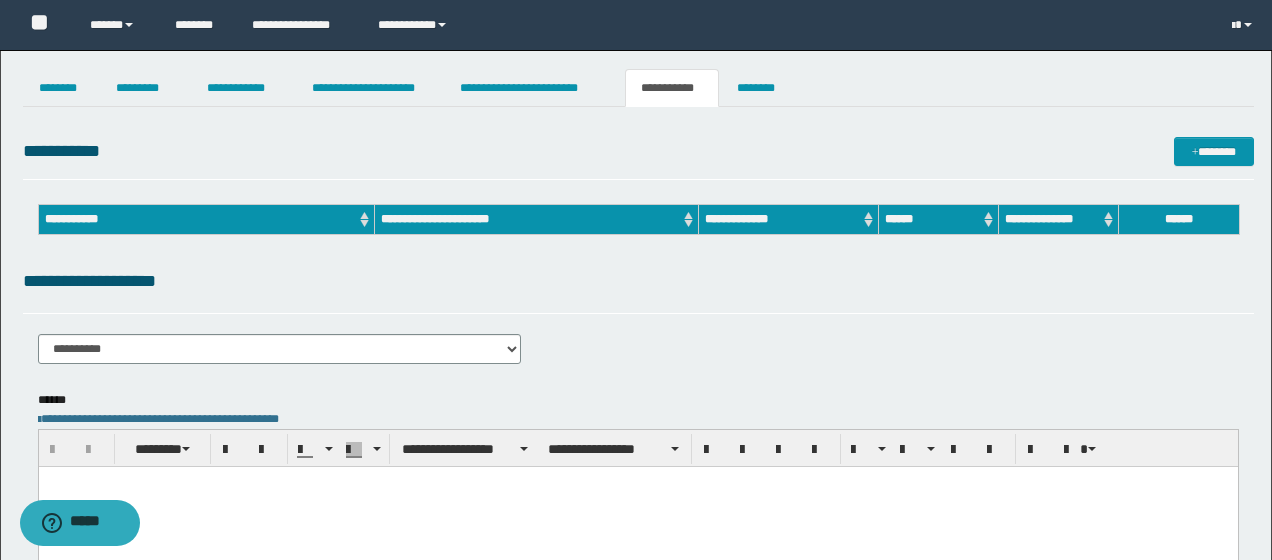 scroll, scrollTop: 0, scrollLeft: 0, axis: both 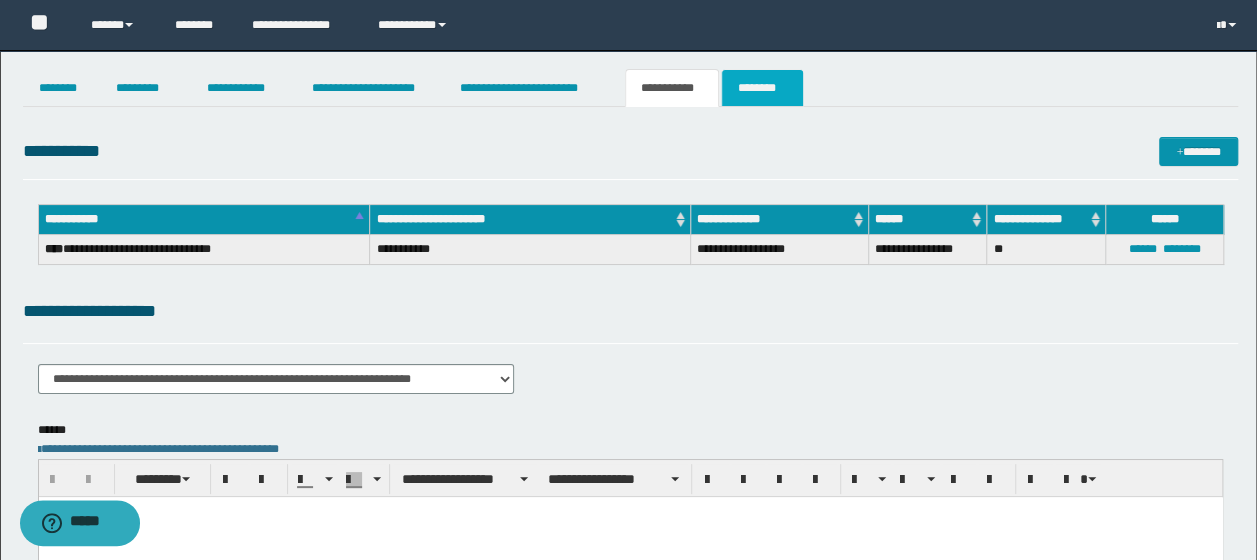 click on "********" at bounding box center (762, 88) 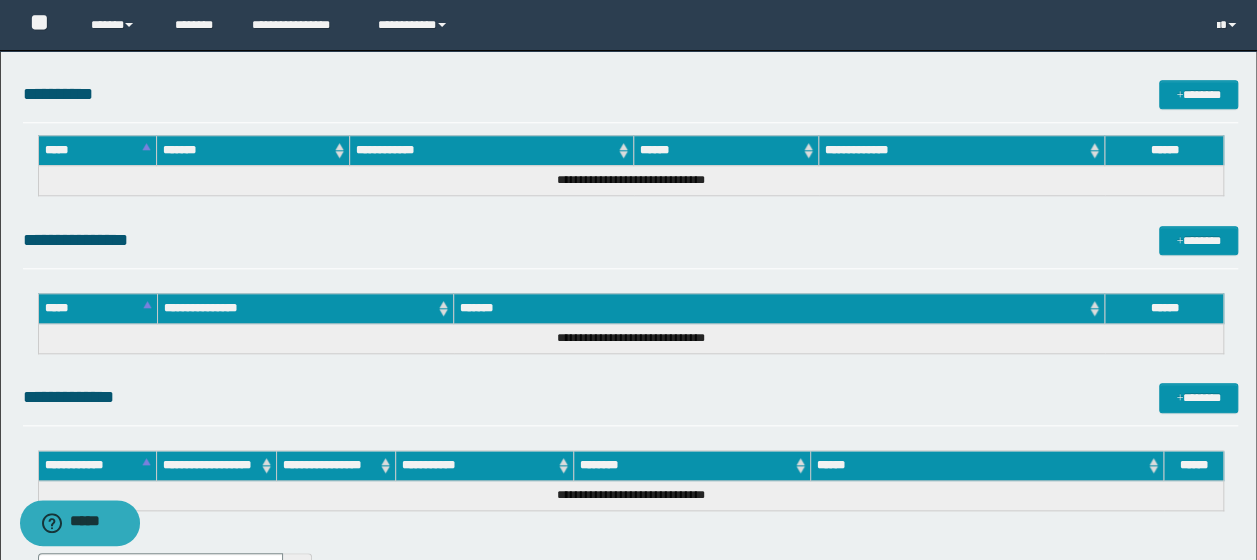 scroll, scrollTop: 1071, scrollLeft: 0, axis: vertical 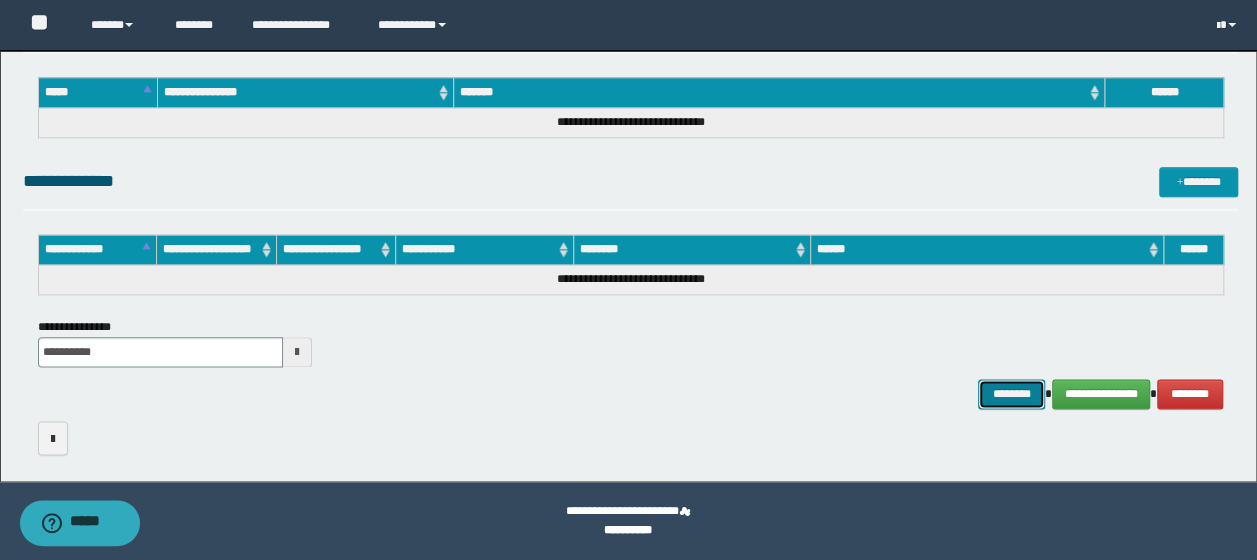 click on "********" at bounding box center (1011, 393) 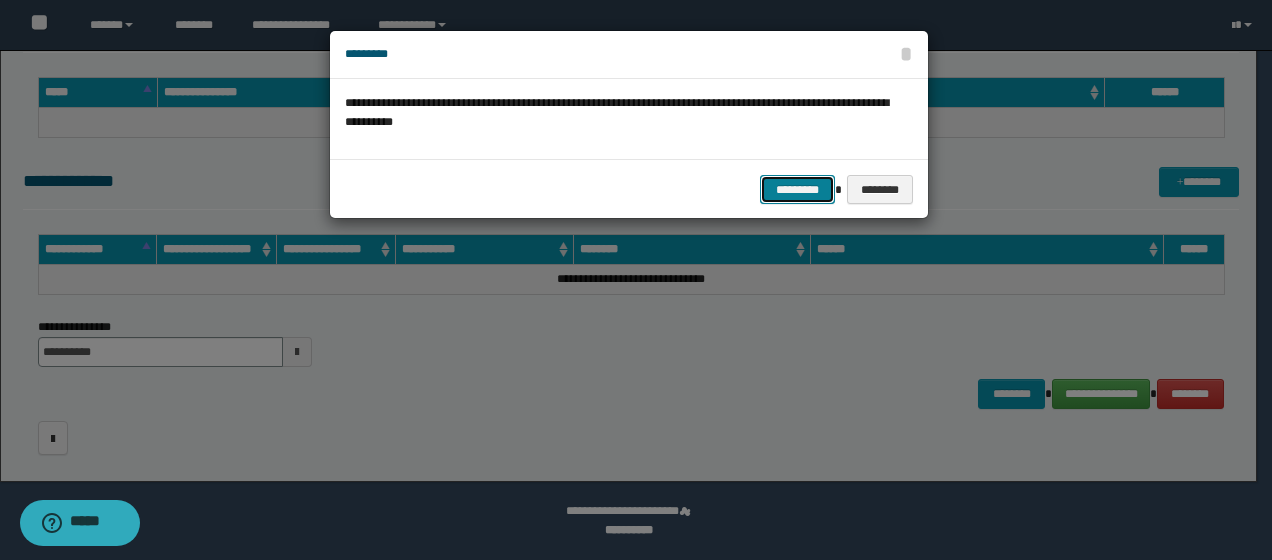 click on "*********" at bounding box center [797, 189] 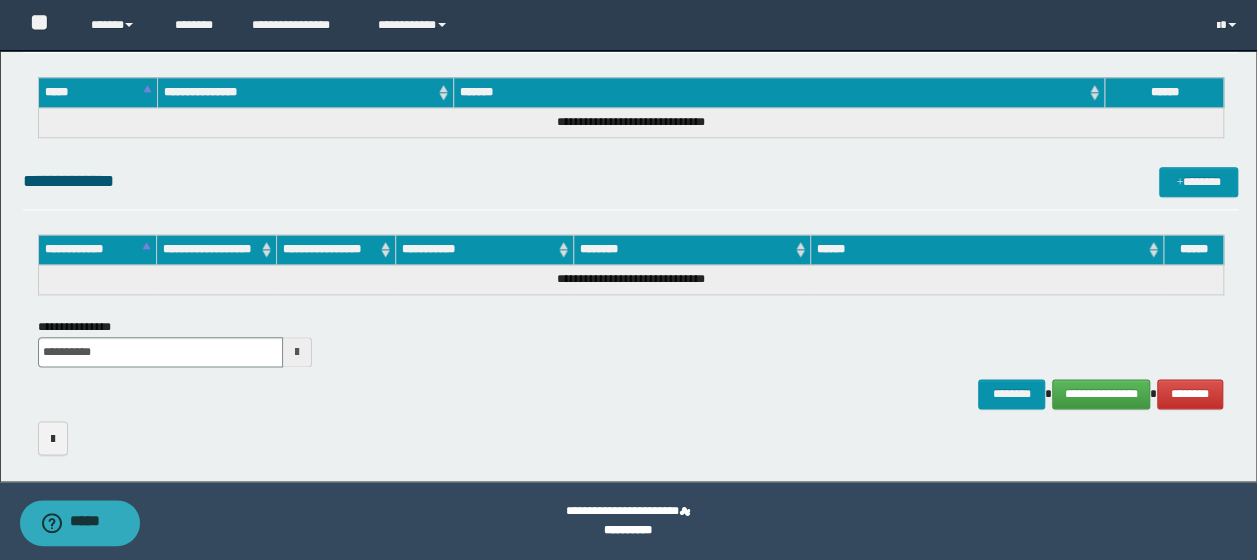 click on "**********" at bounding box center (631, 393) 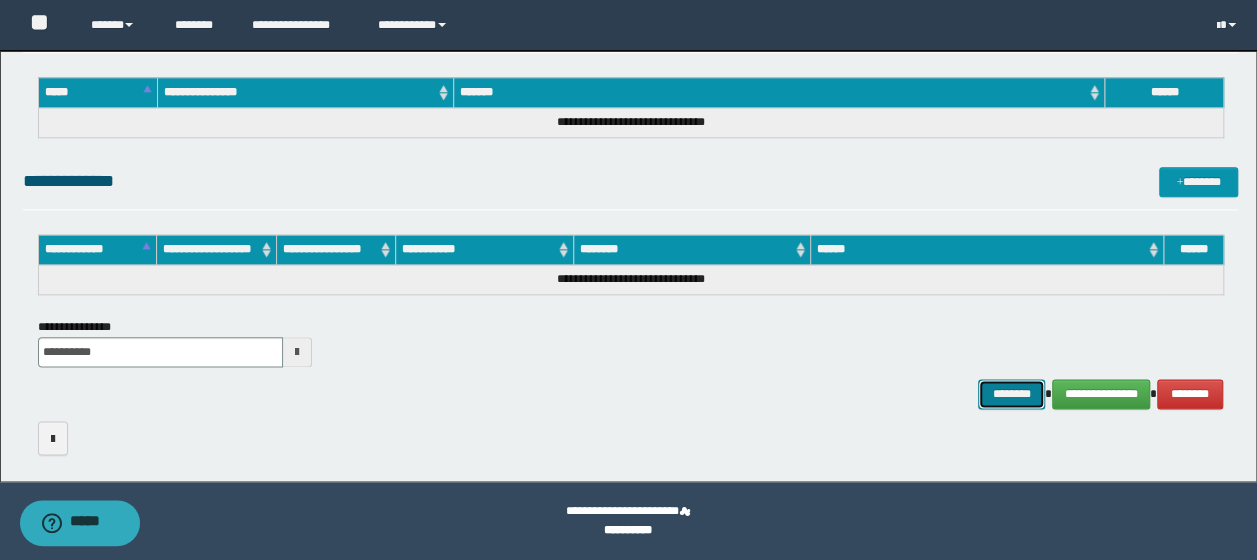 click on "********" at bounding box center (1011, 393) 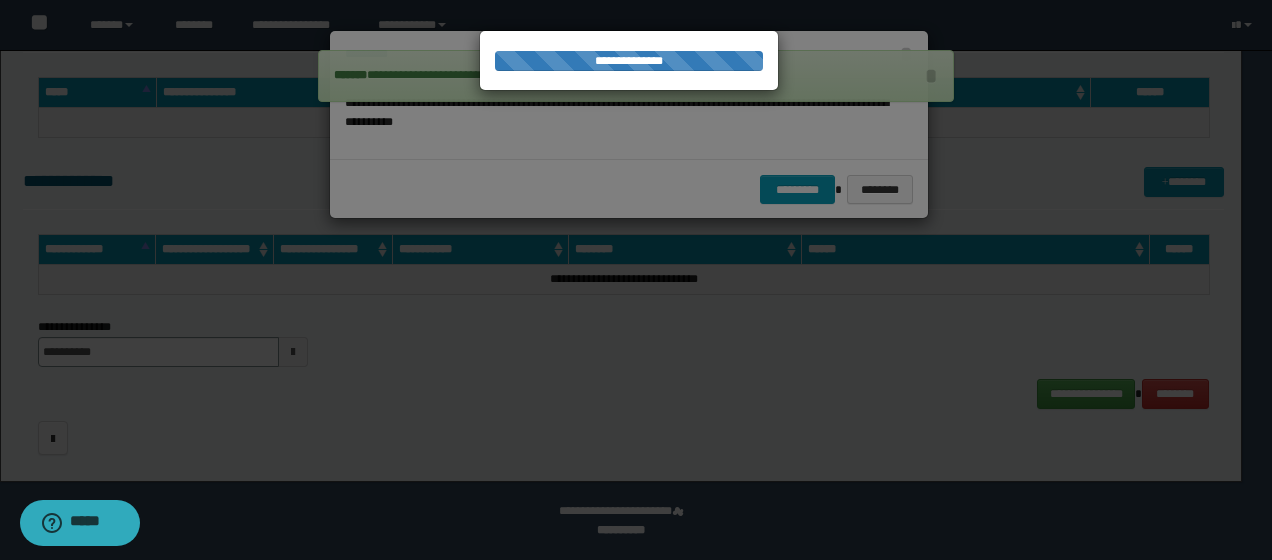click at bounding box center (636, 280) 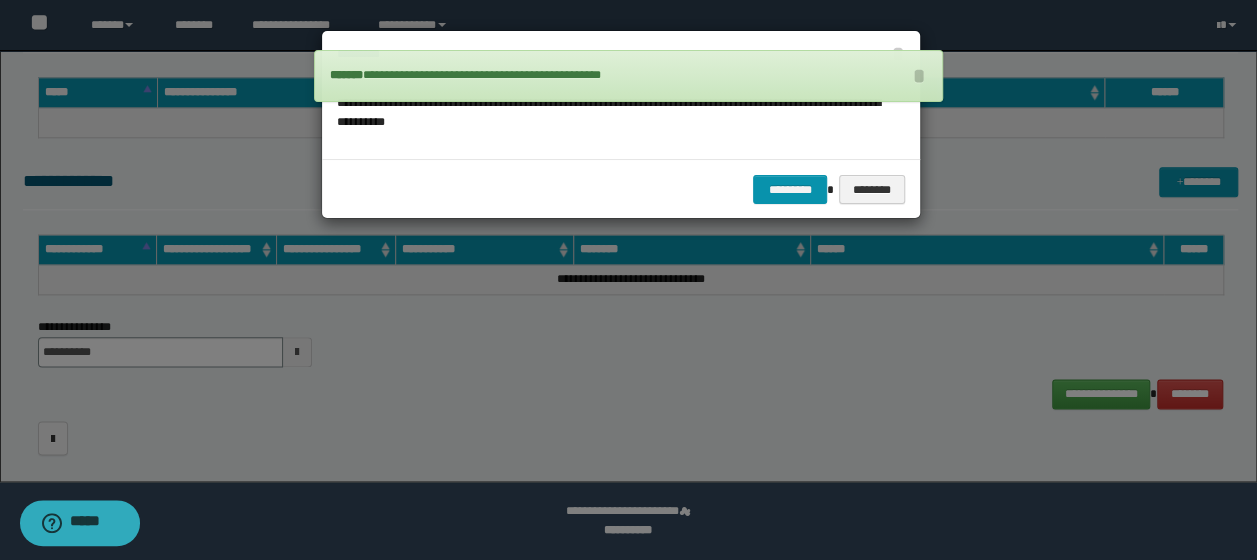 click at bounding box center (628, 280) 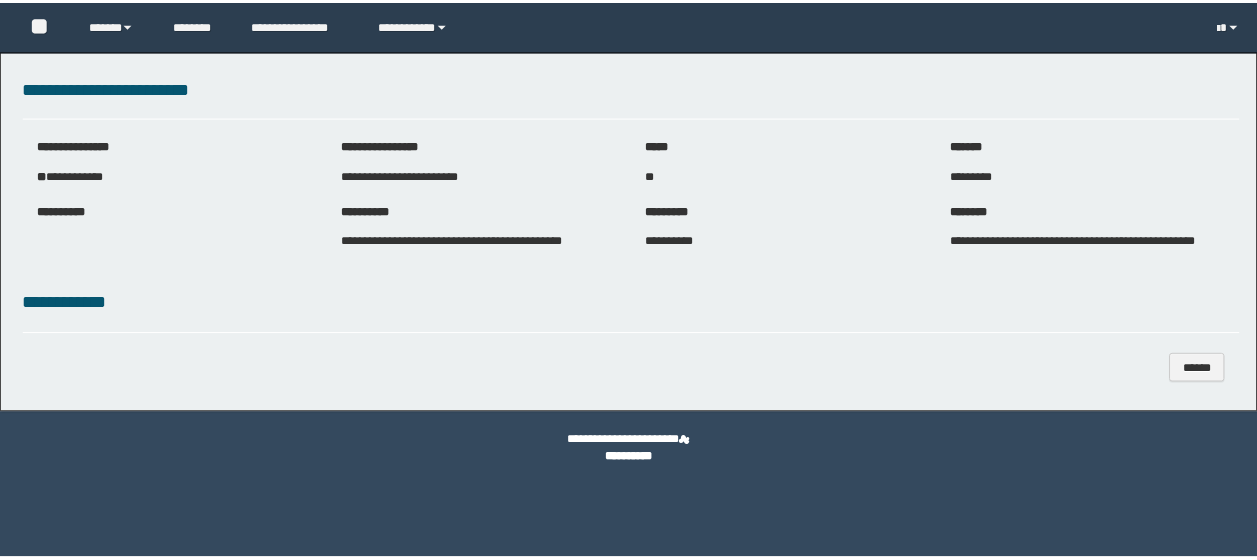 scroll, scrollTop: 0, scrollLeft: 0, axis: both 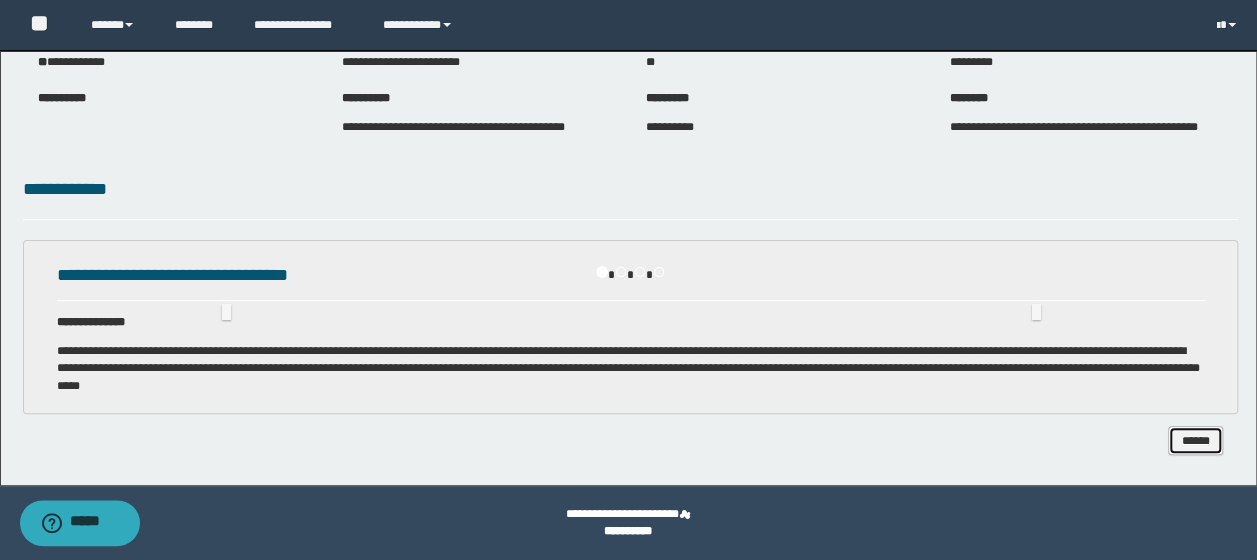 click on "******" at bounding box center [1195, 440] 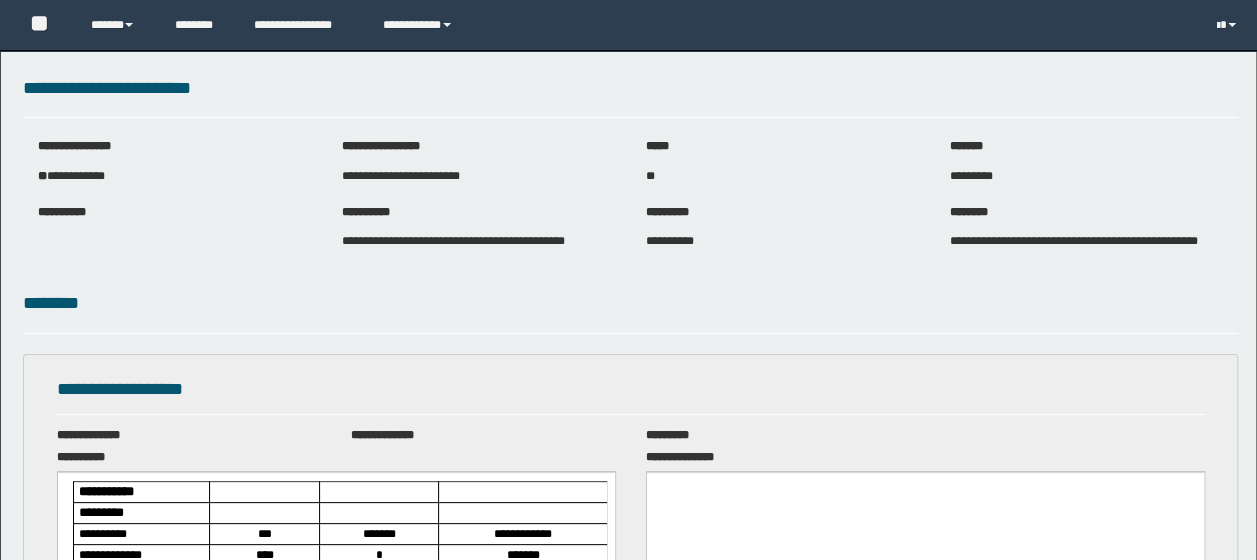 scroll, scrollTop: 300, scrollLeft: 0, axis: vertical 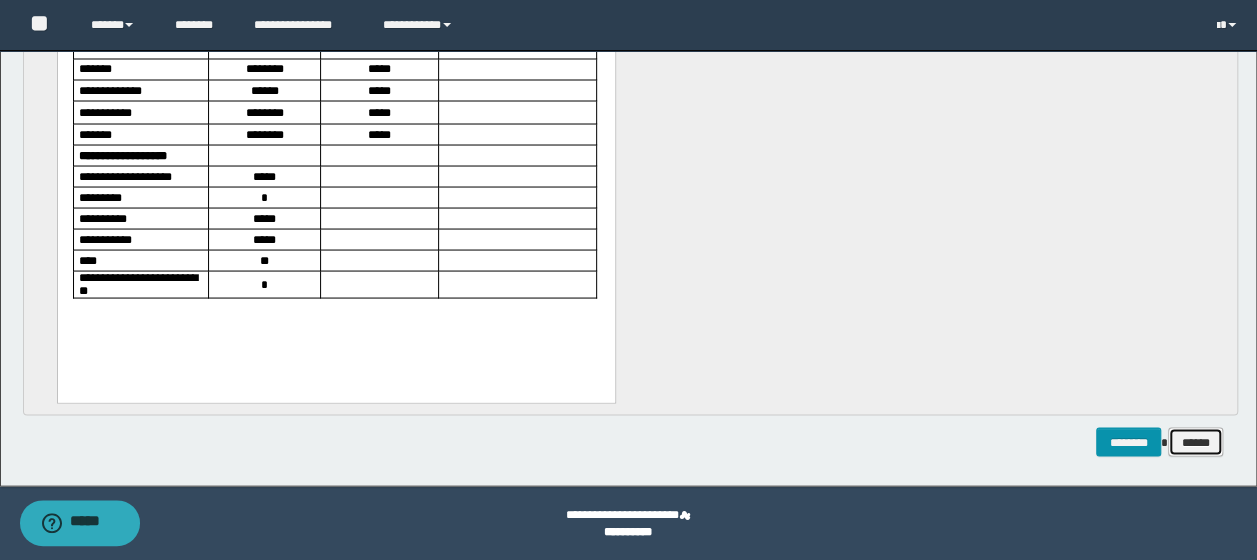 click on "******" at bounding box center (1195, 441) 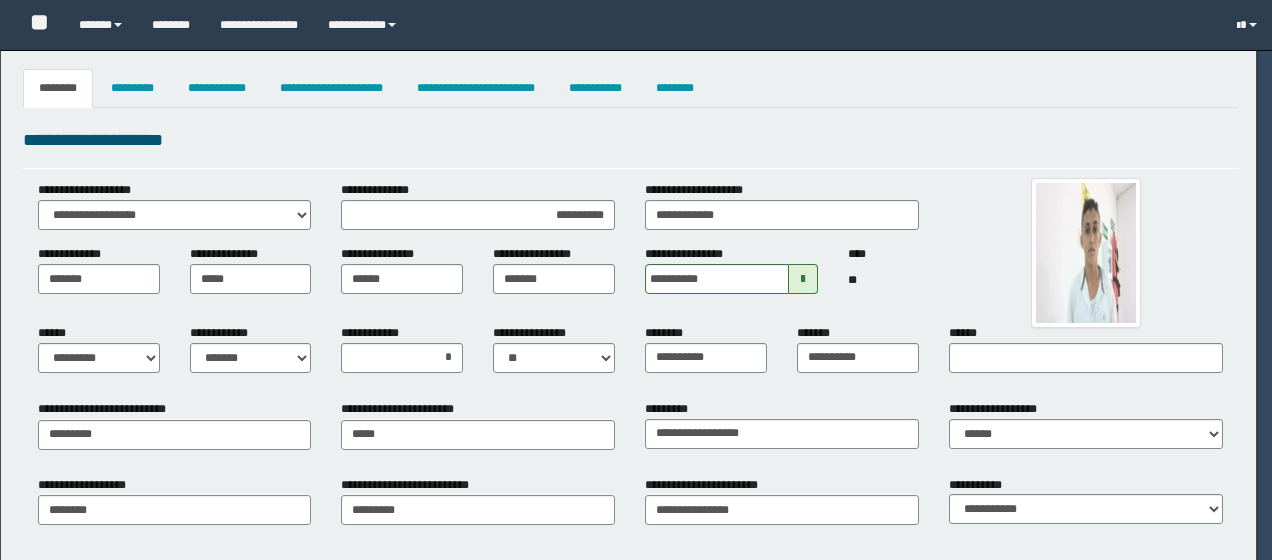 select on "*" 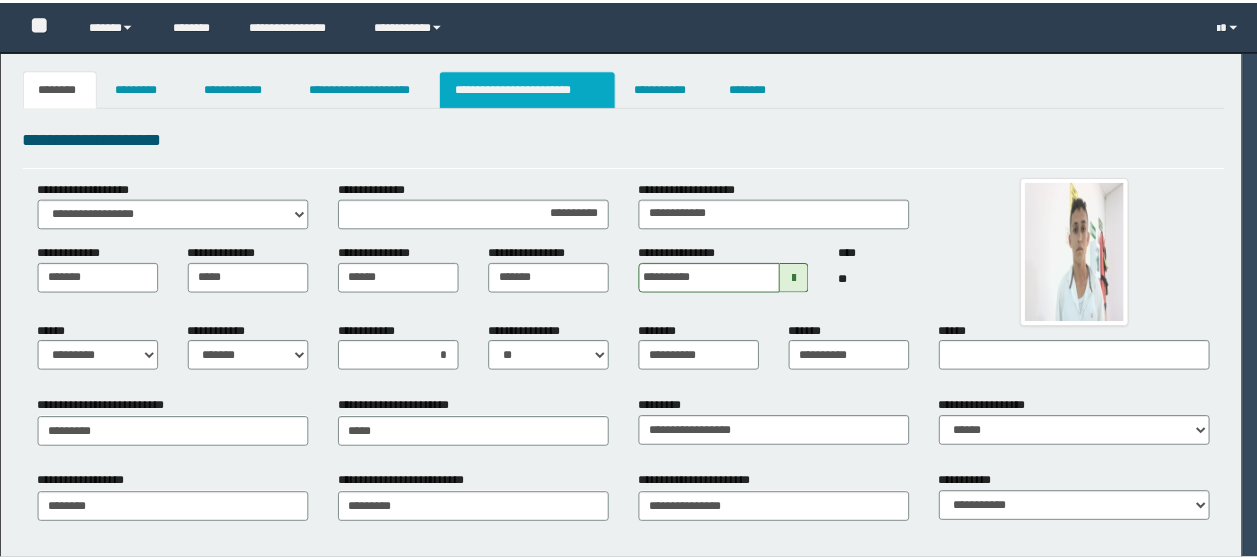 scroll, scrollTop: 0, scrollLeft: 0, axis: both 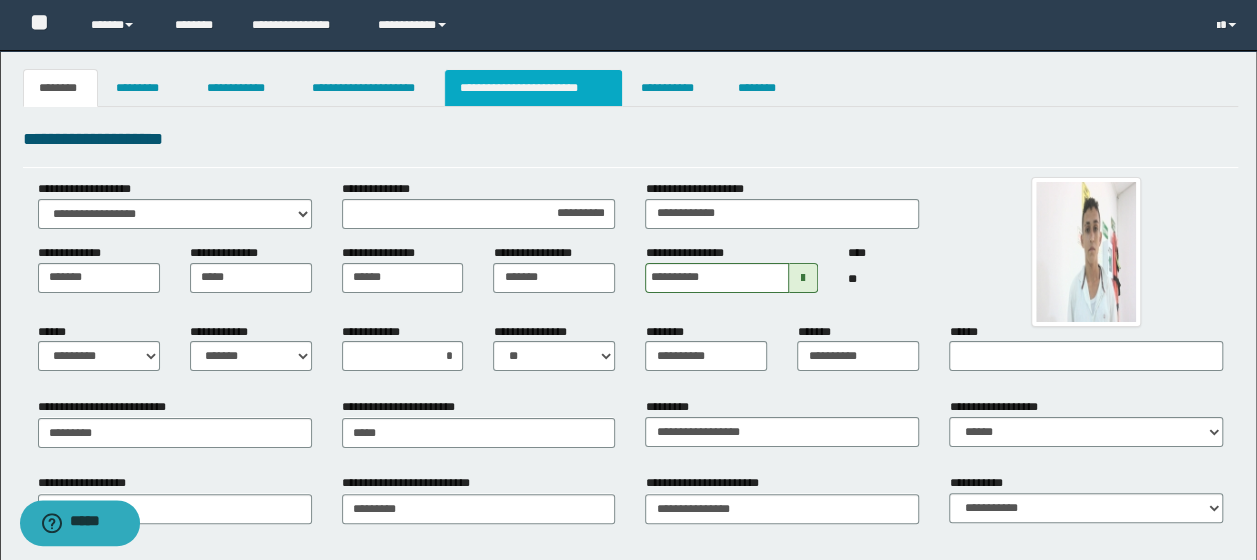 click on "**********" at bounding box center (533, 88) 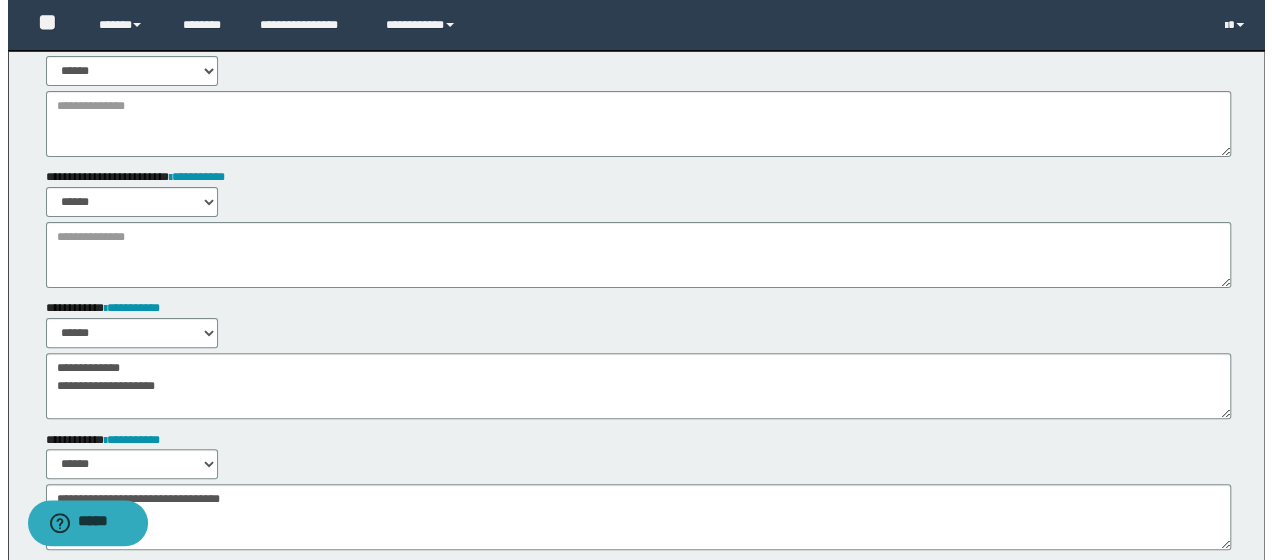 scroll, scrollTop: 0, scrollLeft: 0, axis: both 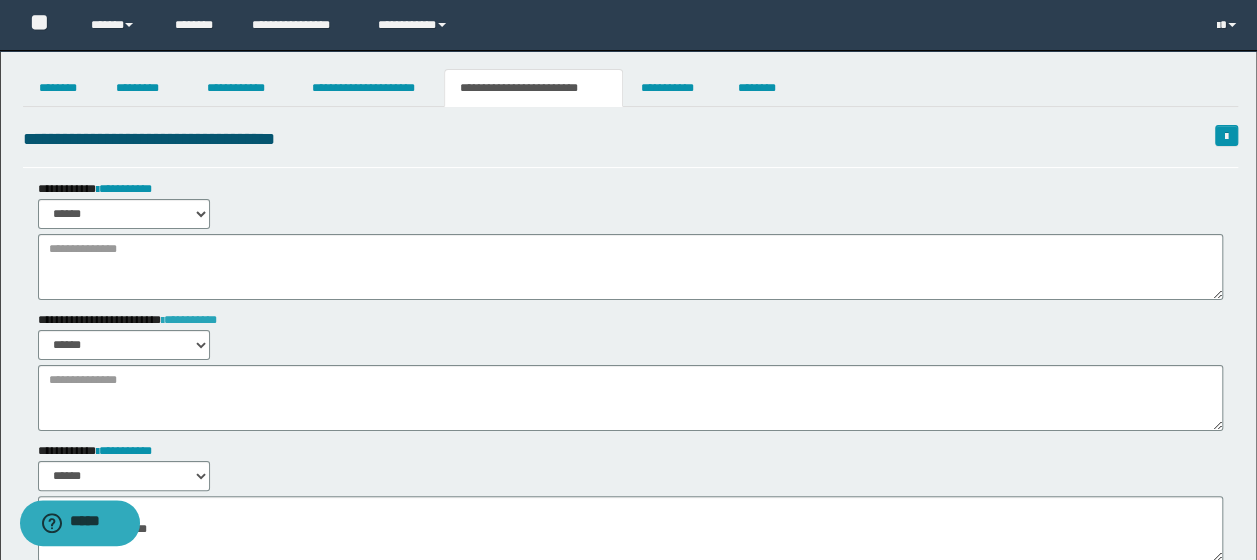 click on "**********" at bounding box center [189, 320] 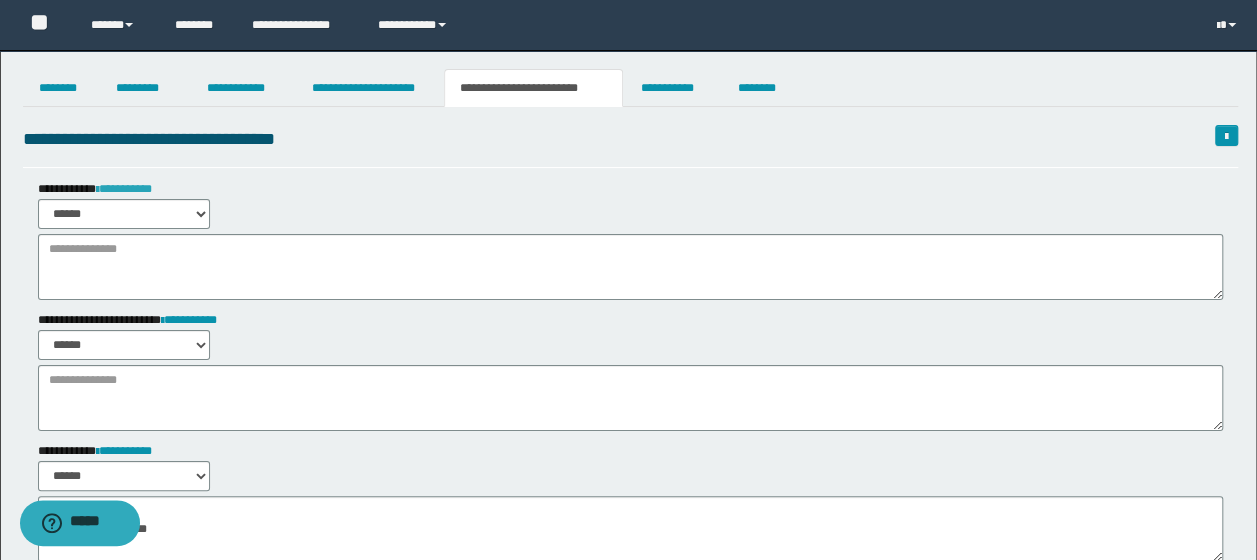 click on "**********" at bounding box center [124, 189] 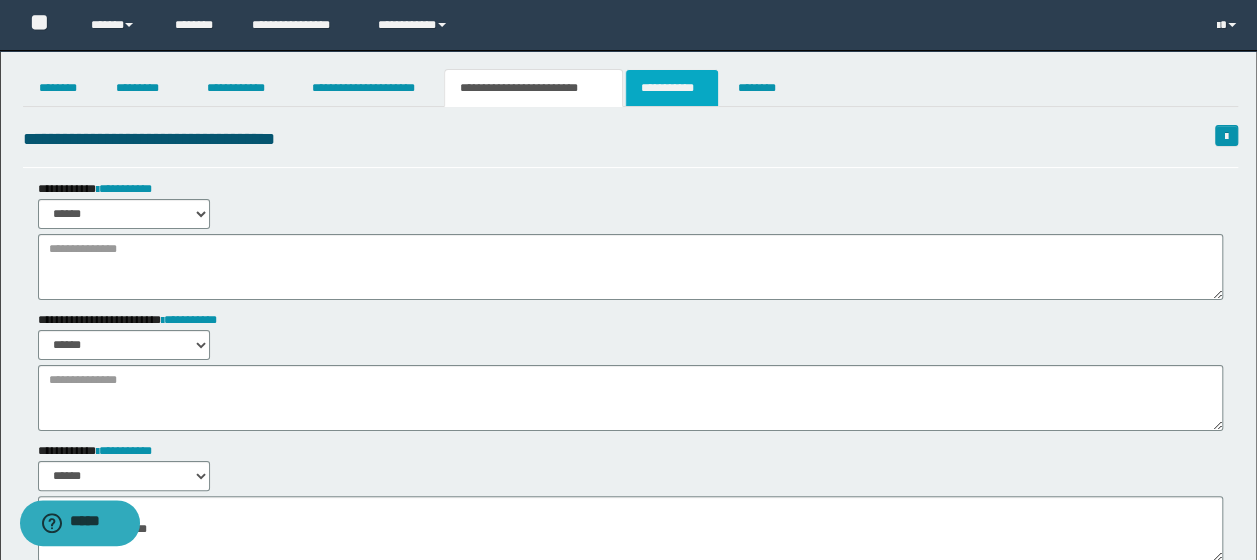 click on "**********" at bounding box center (672, 88) 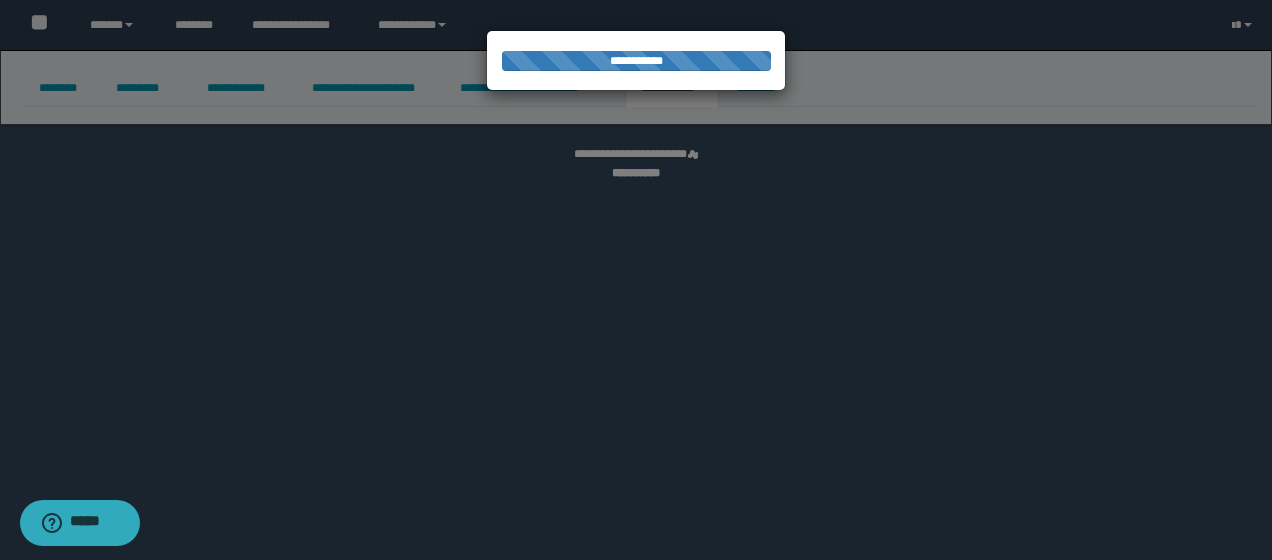 select on "****" 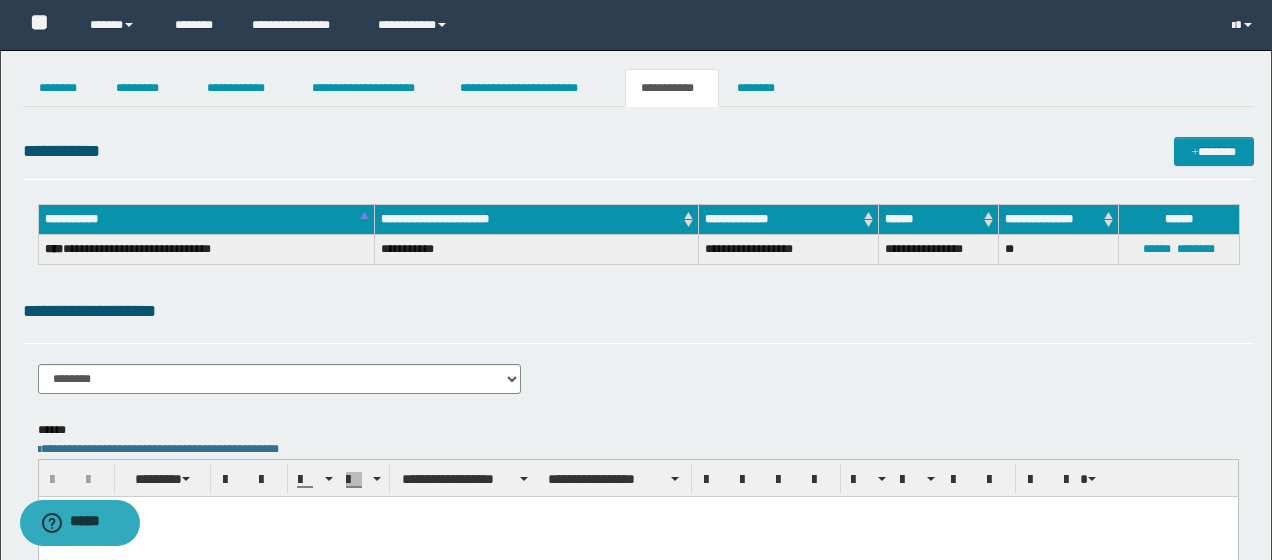 scroll, scrollTop: 0, scrollLeft: 0, axis: both 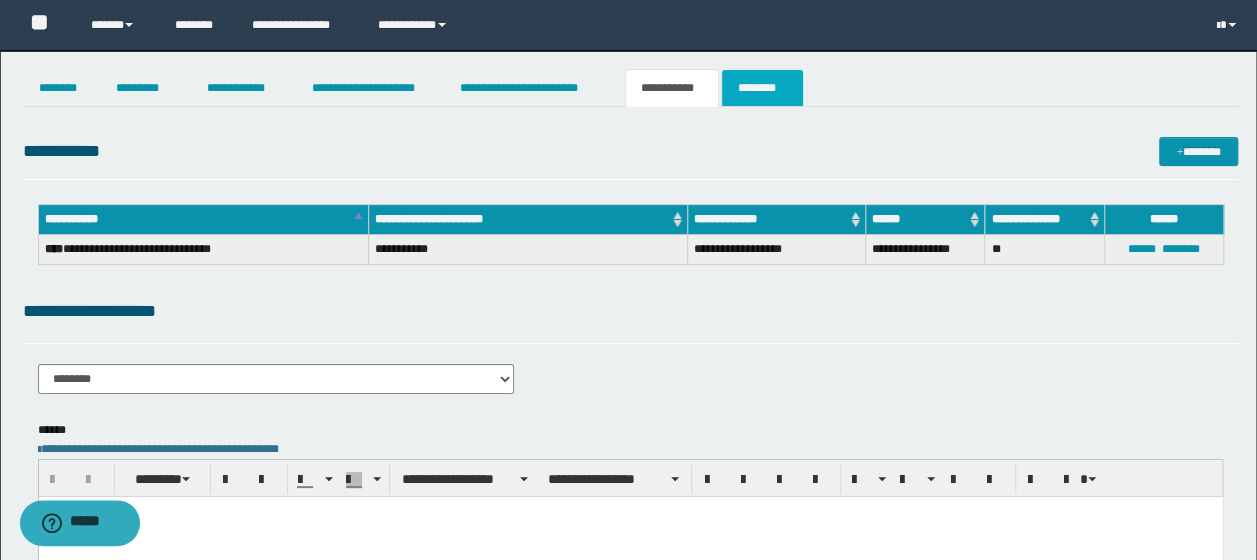 click on "********" at bounding box center [762, 88] 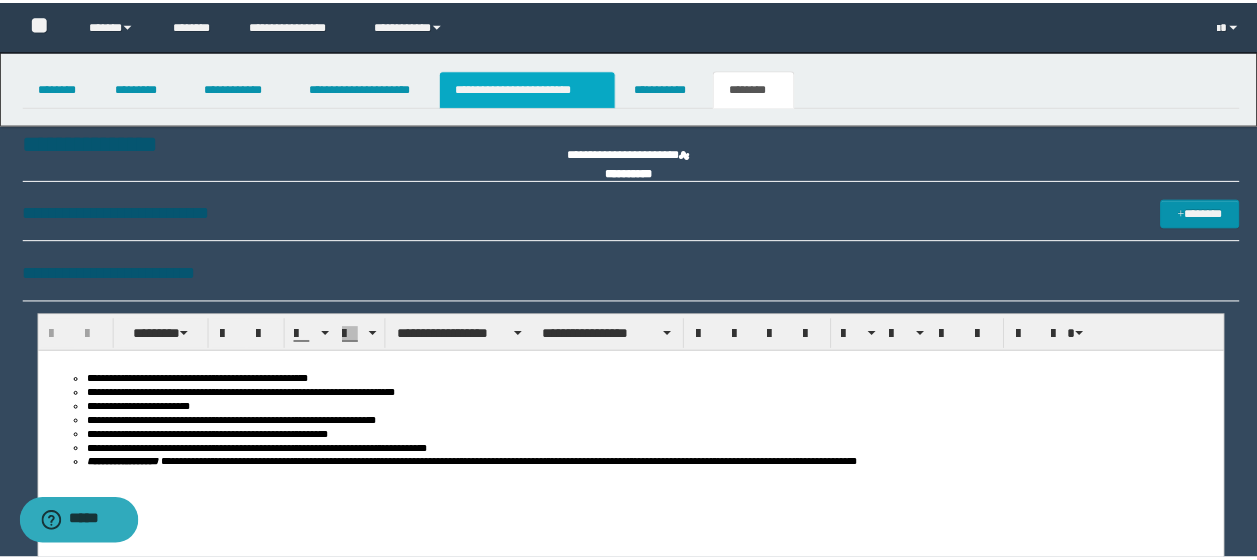 scroll, scrollTop: 0, scrollLeft: 0, axis: both 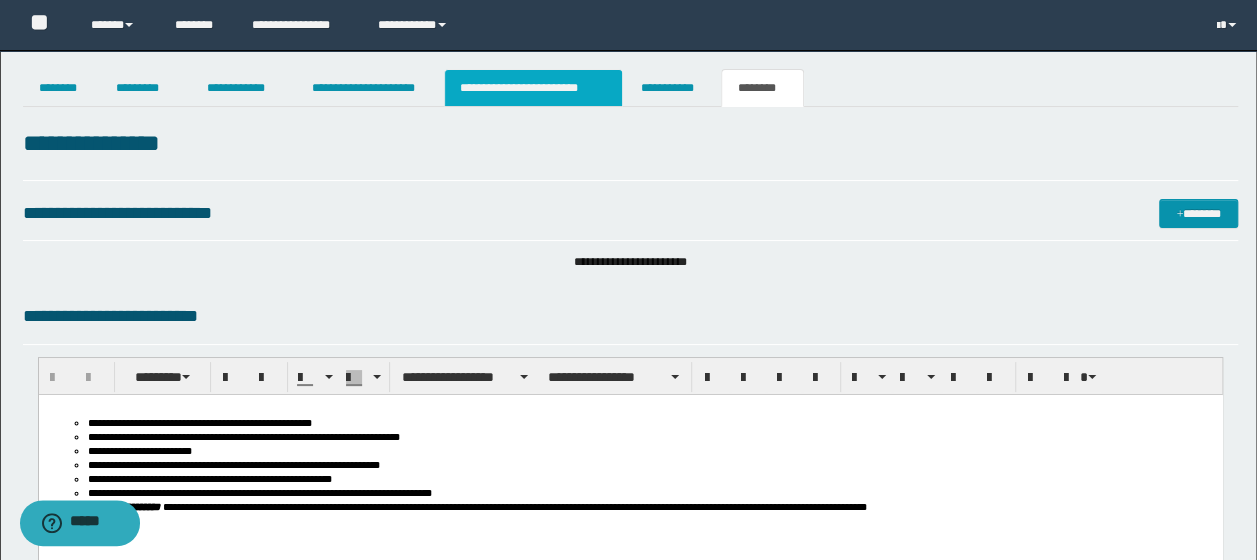 click on "**********" at bounding box center [533, 88] 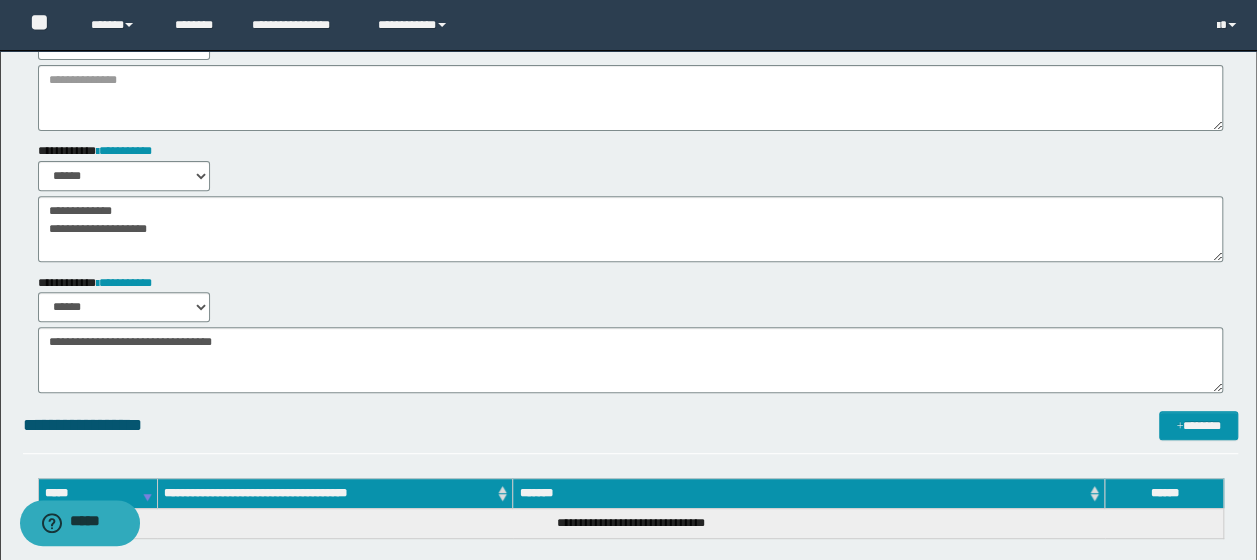 scroll, scrollTop: 100, scrollLeft: 0, axis: vertical 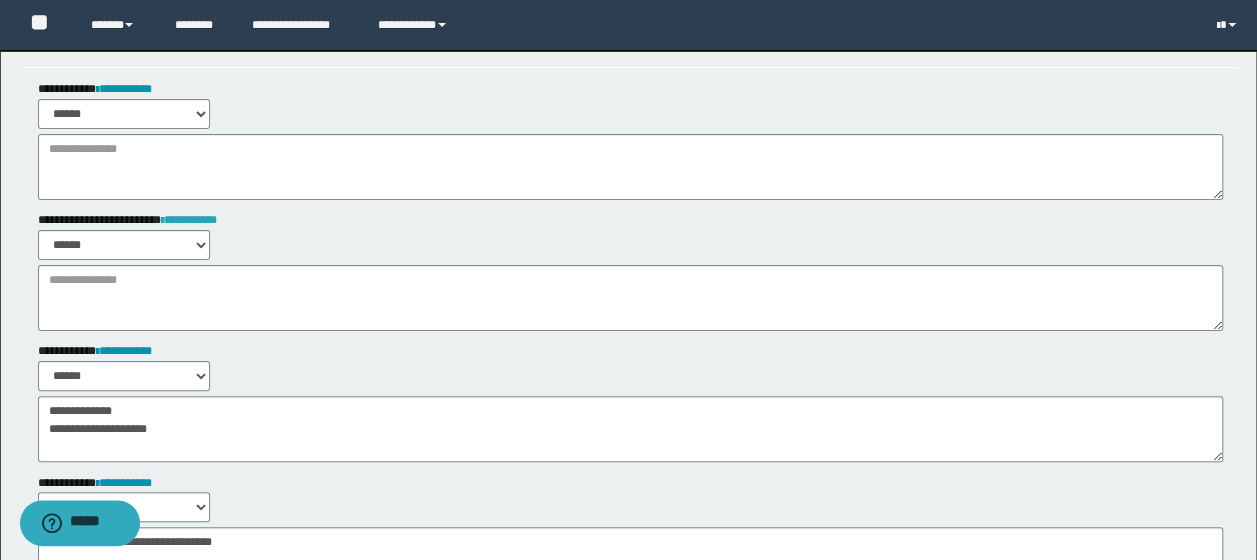 click on "**********" at bounding box center (189, 220) 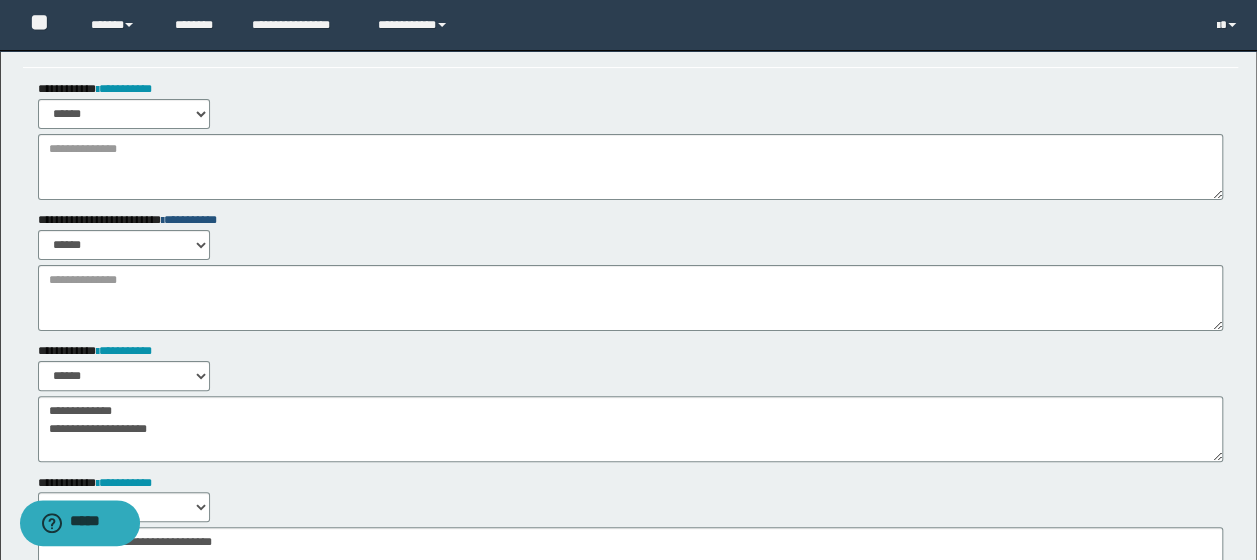 scroll, scrollTop: 0, scrollLeft: 0, axis: both 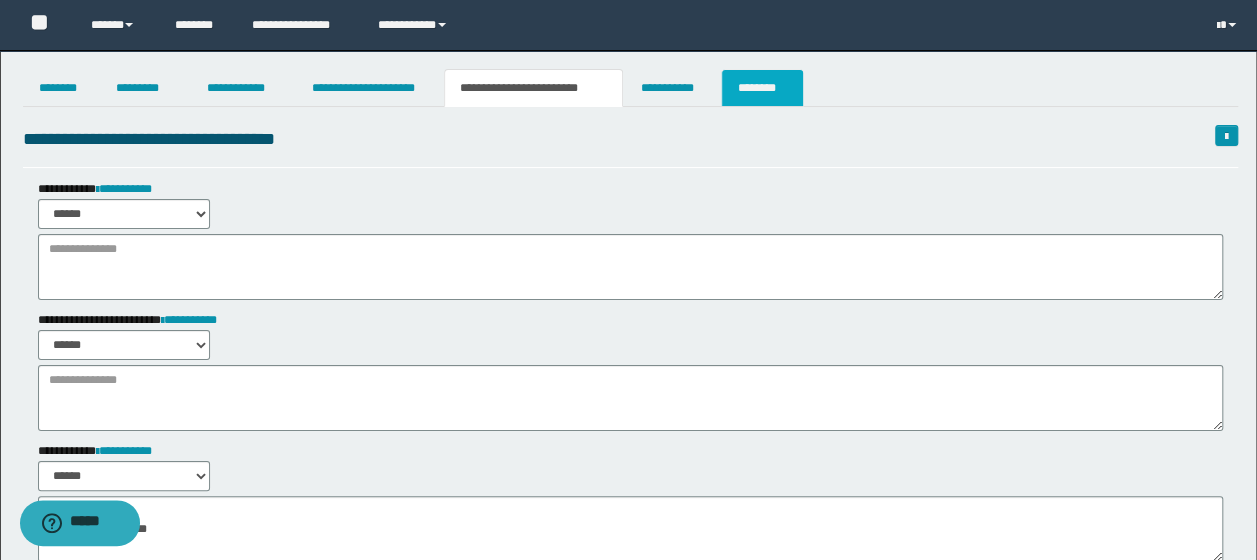click on "********" at bounding box center (762, 88) 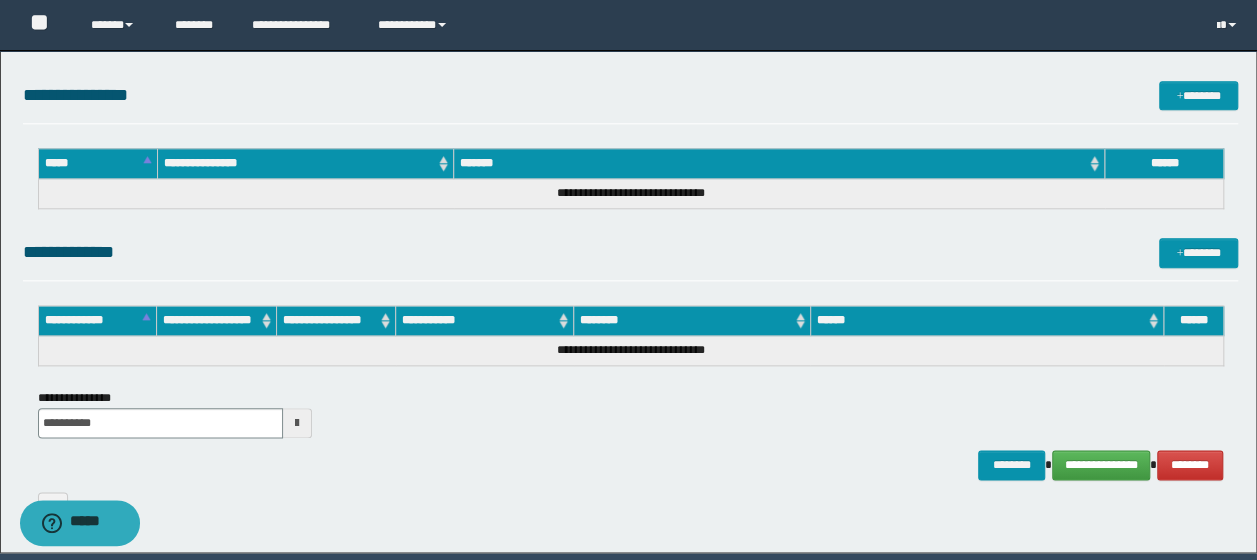 scroll, scrollTop: 1071, scrollLeft: 0, axis: vertical 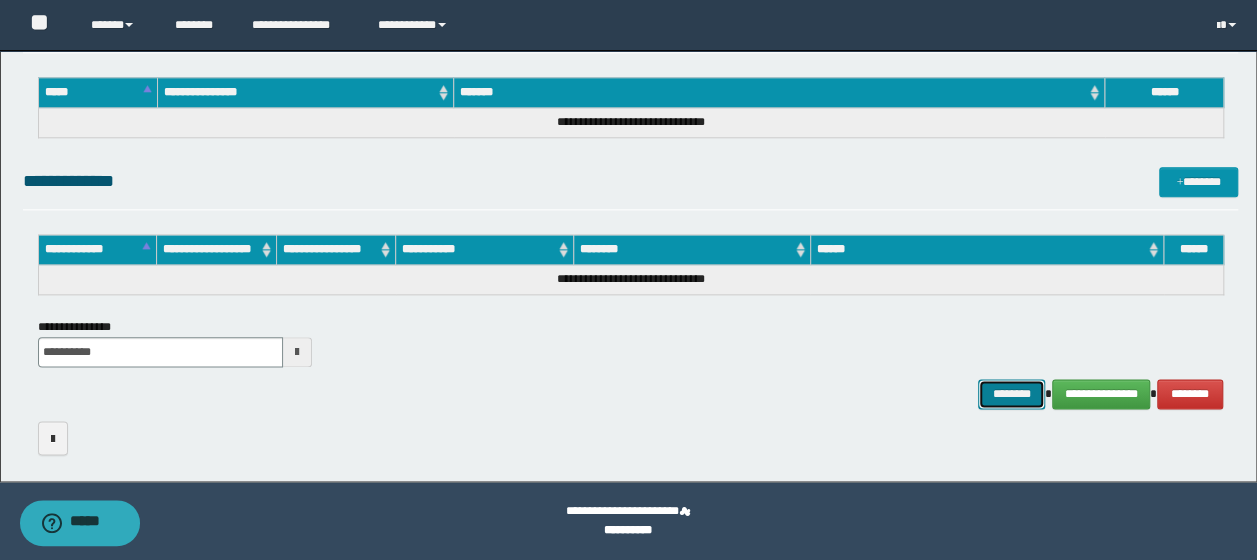 click on "********" at bounding box center (1011, 393) 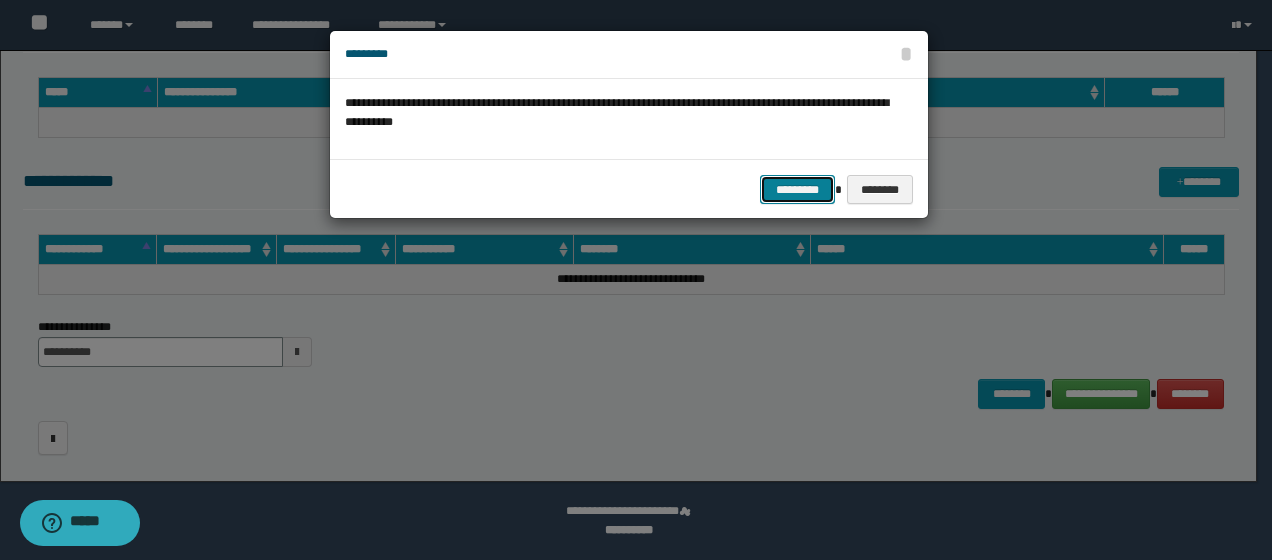 click on "*********" at bounding box center [797, 189] 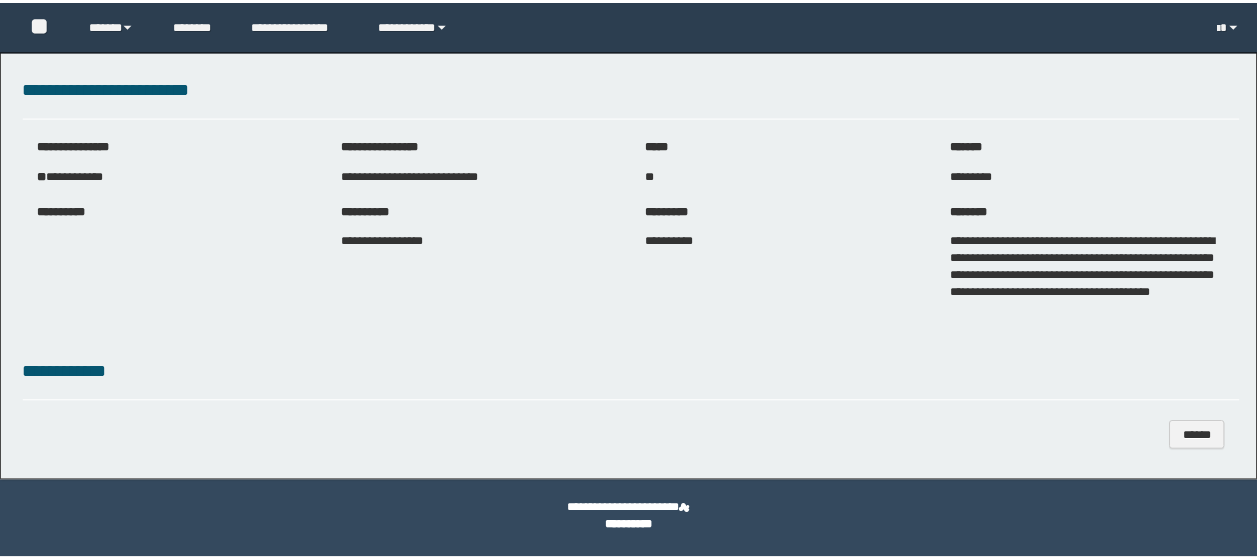 scroll, scrollTop: 0, scrollLeft: 0, axis: both 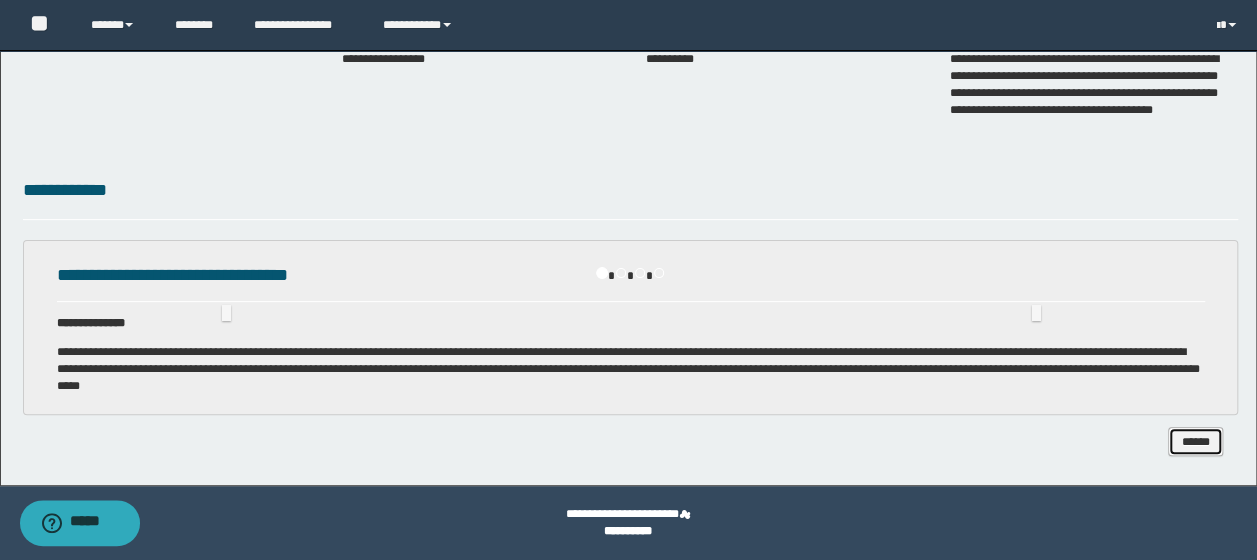 click on "******" at bounding box center (1195, 441) 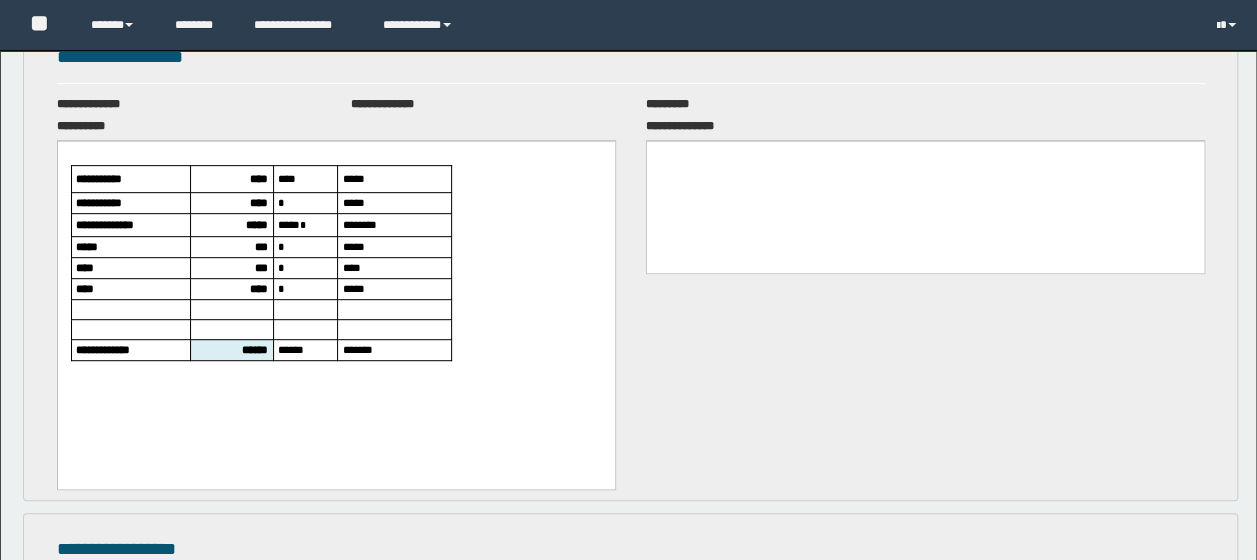 scroll, scrollTop: 0, scrollLeft: 0, axis: both 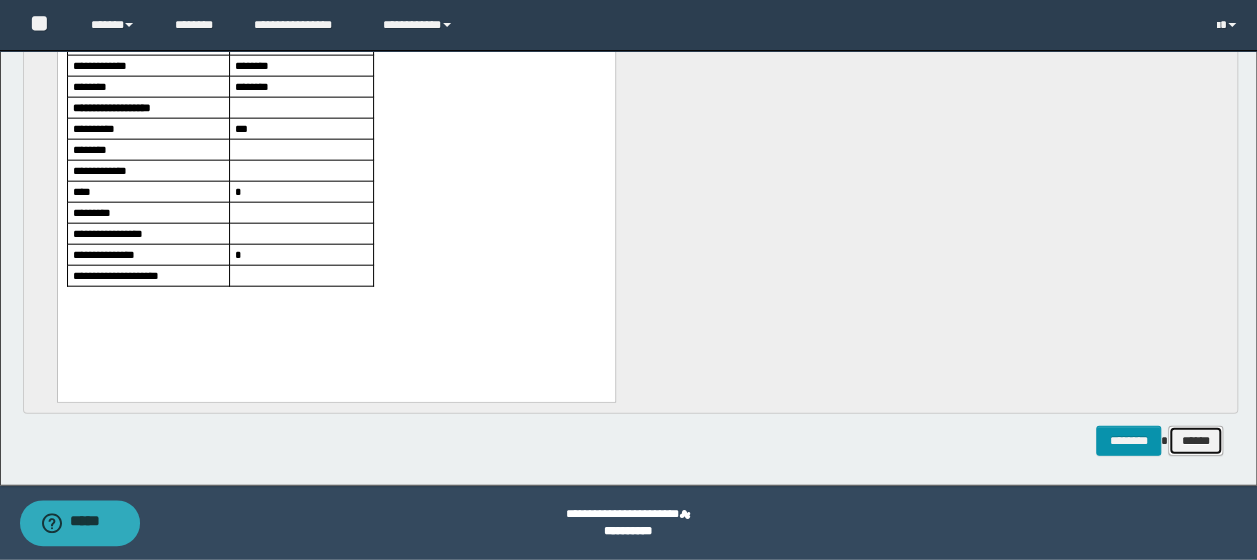 click on "******" at bounding box center (1195, 440) 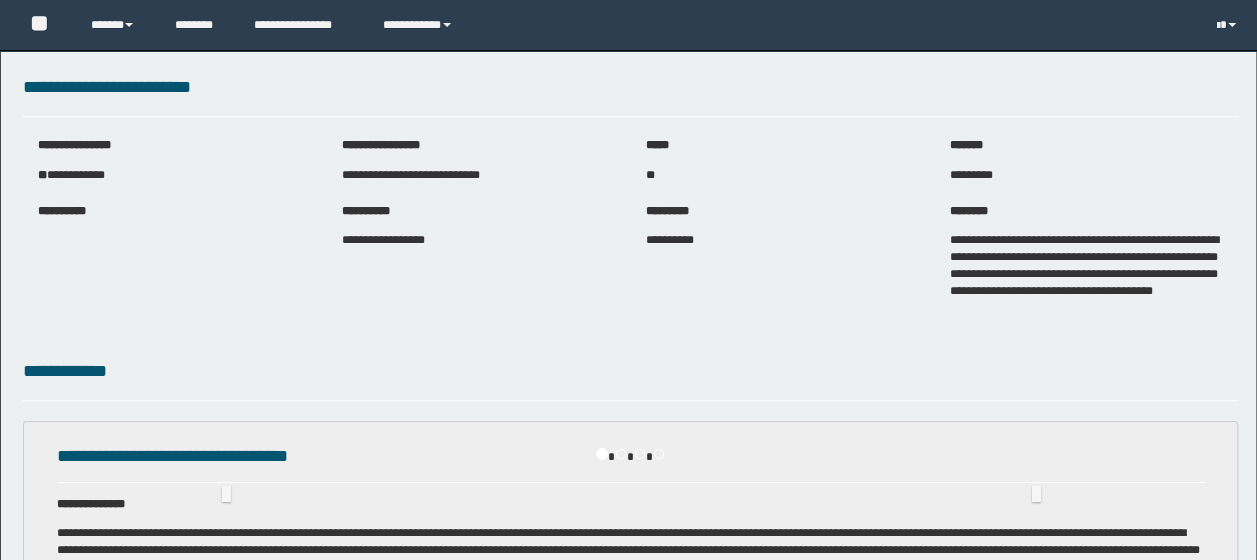 scroll, scrollTop: 56, scrollLeft: 0, axis: vertical 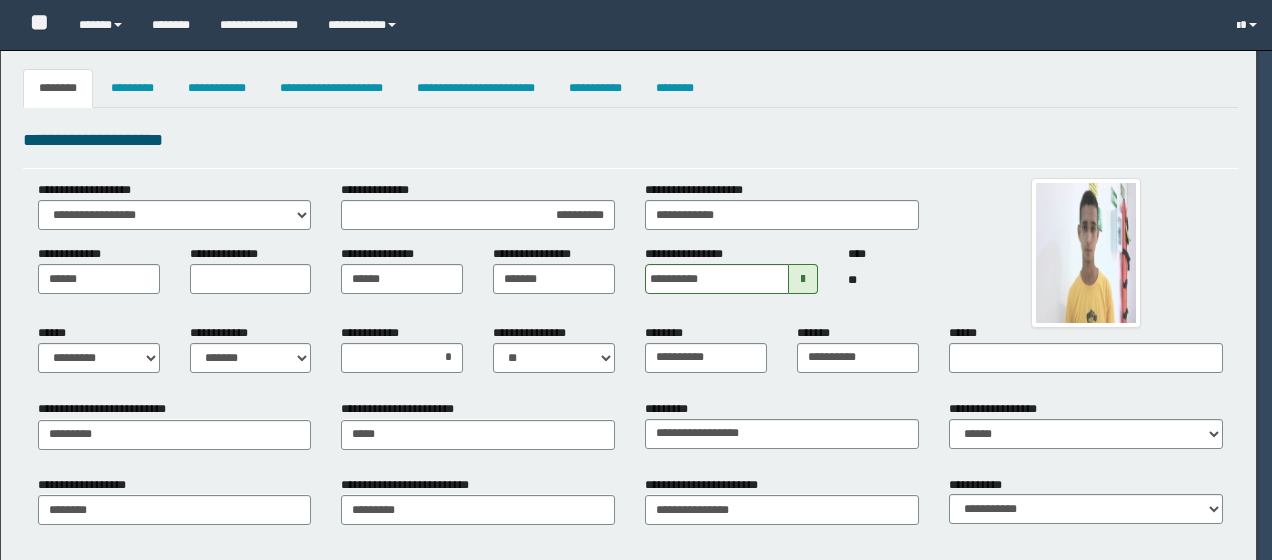 select on "*" 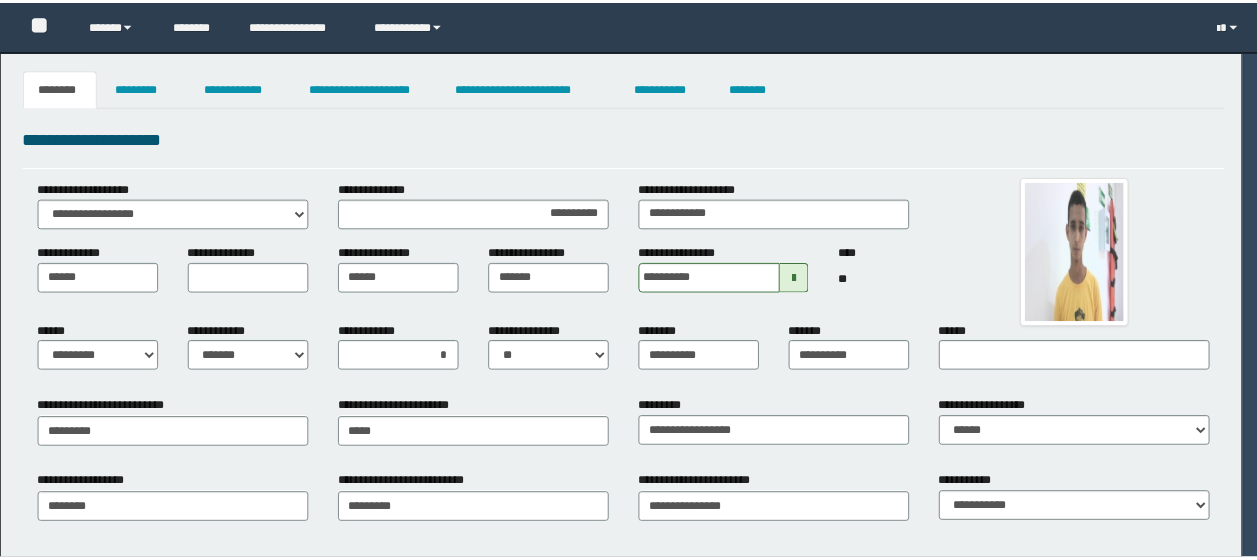scroll, scrollTop: 0, scrollLeft: 0, axis: both 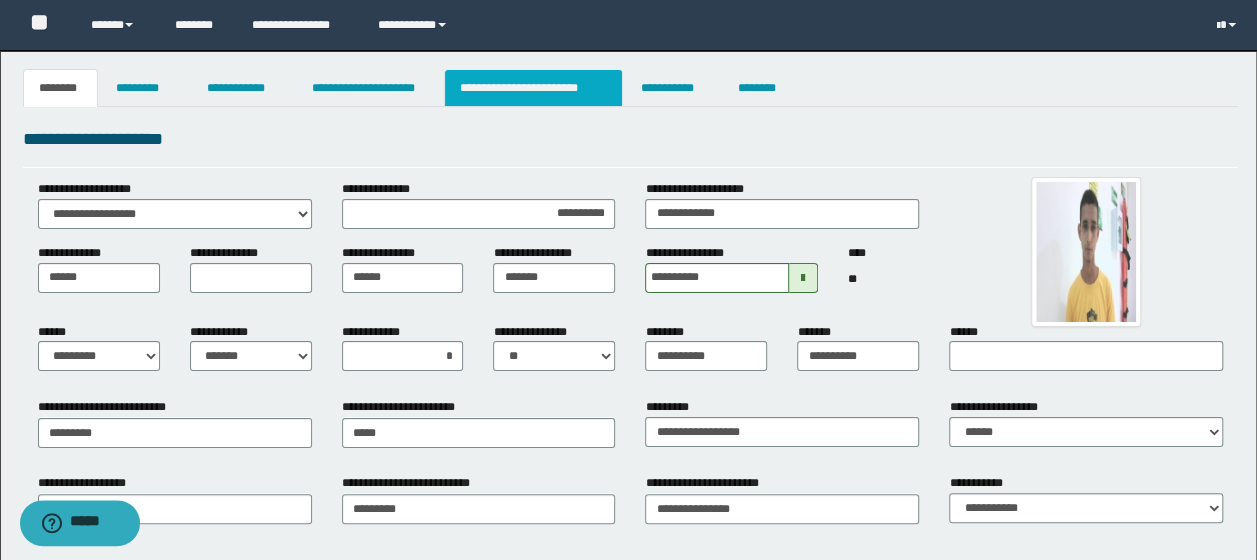 click on "**********" at bounding box center (533, 88) 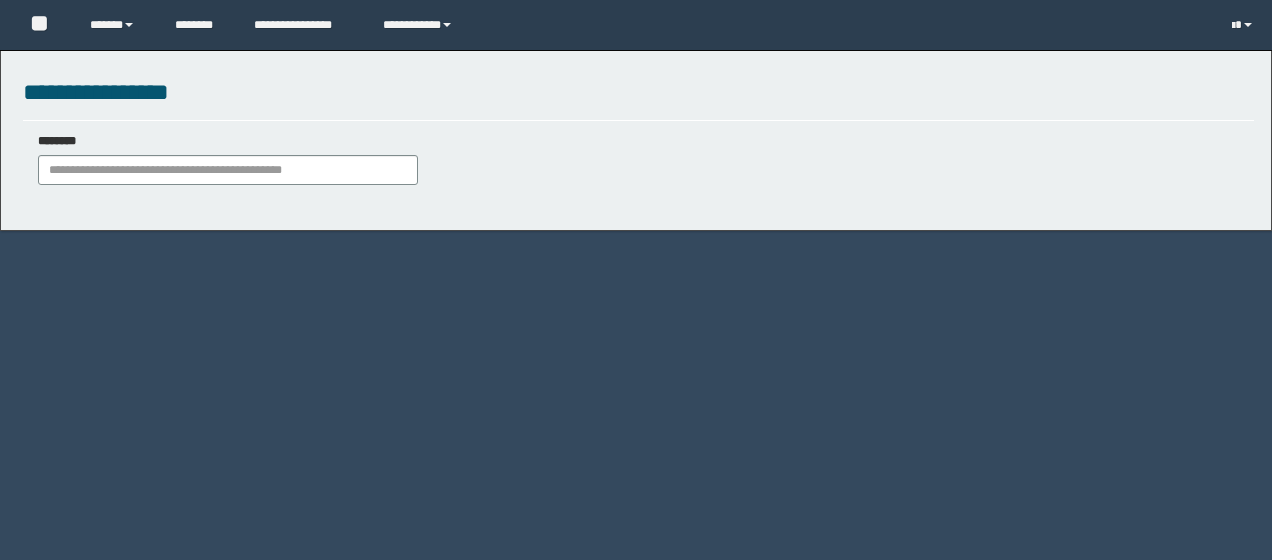 scroll, scrollTop: 0, scrollLeft: 0, axis: both 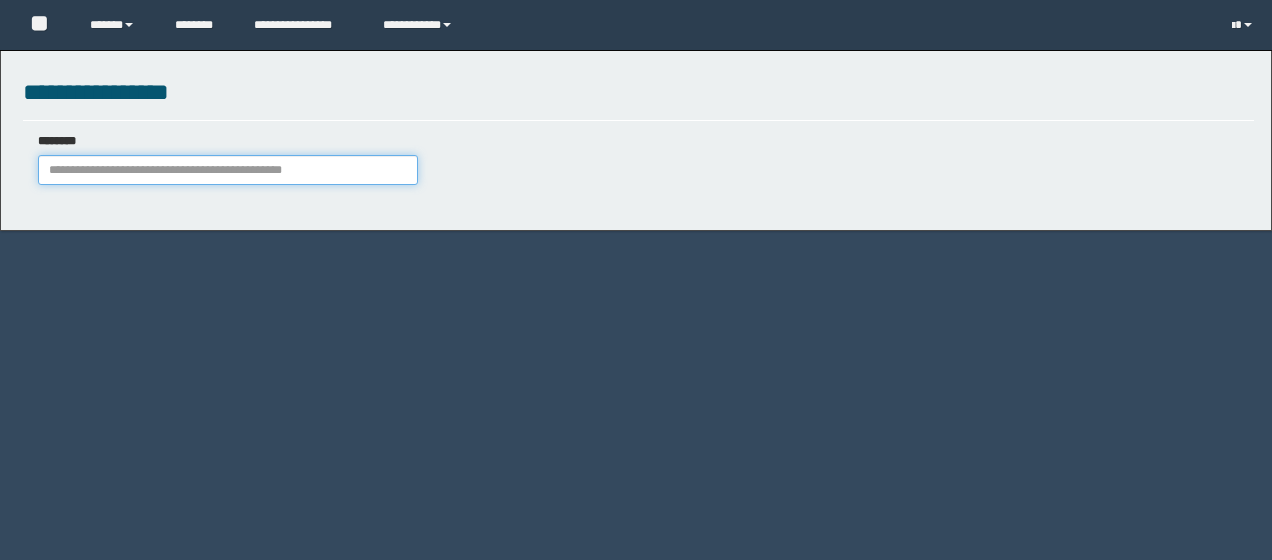 click on "********" at bounding box center (228, 159) 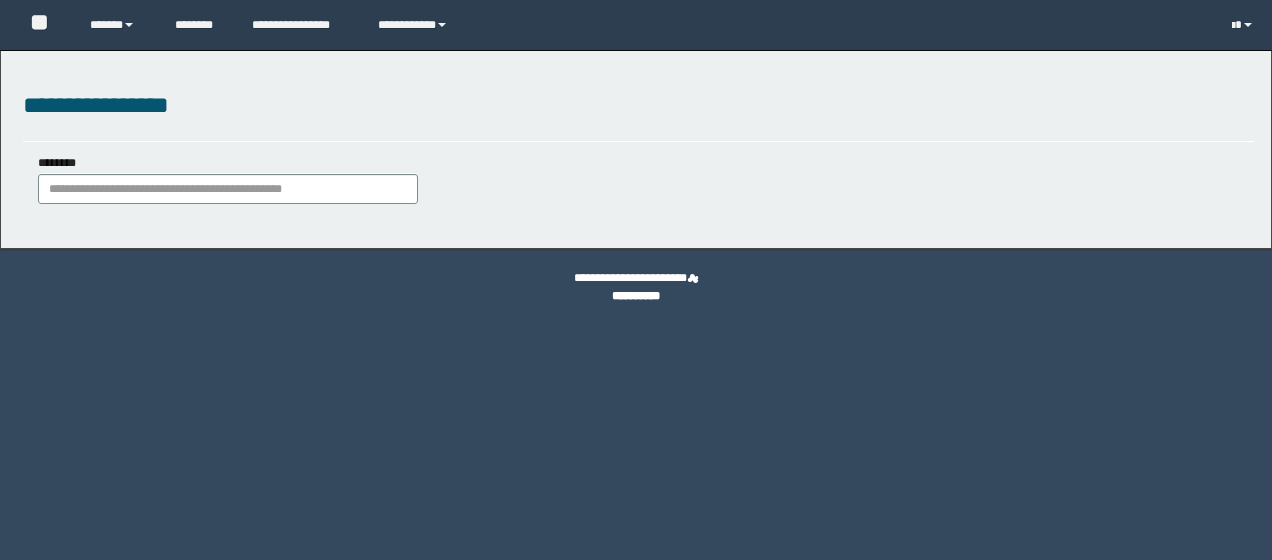 scroll, scrollTop: 0, scrollLeft: 0, axis: both 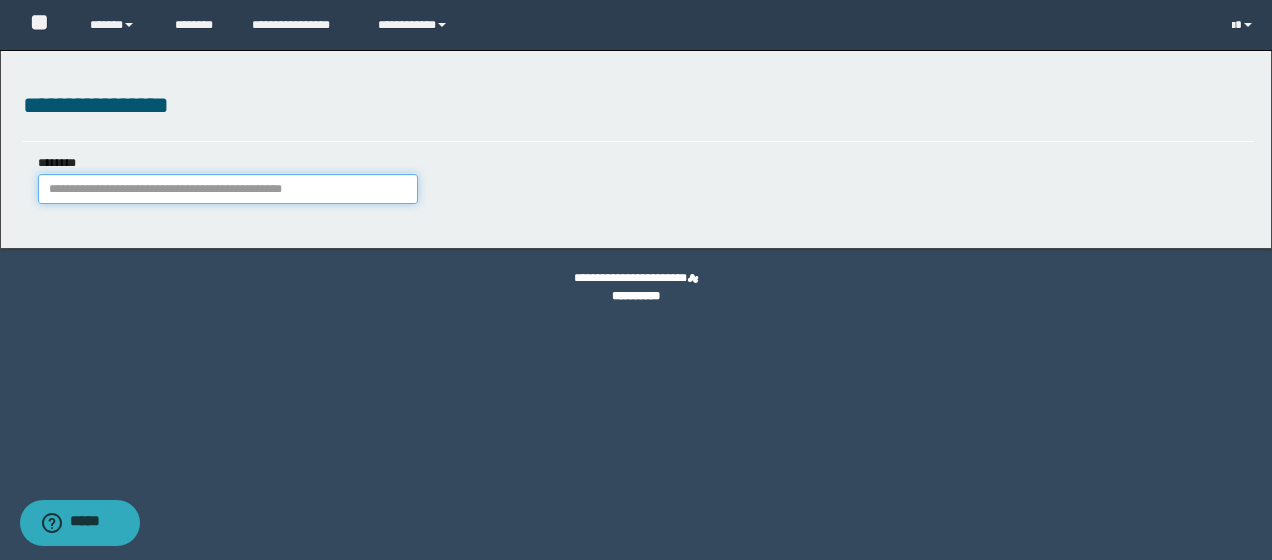 click on "********" at bounding box center (228, 189) 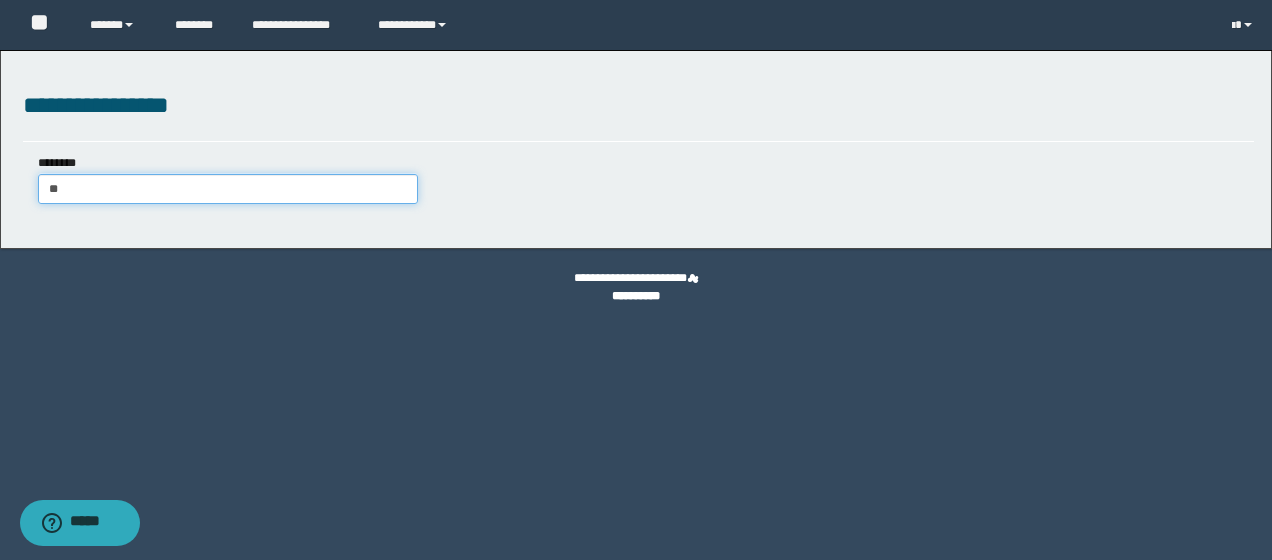 type on "***" 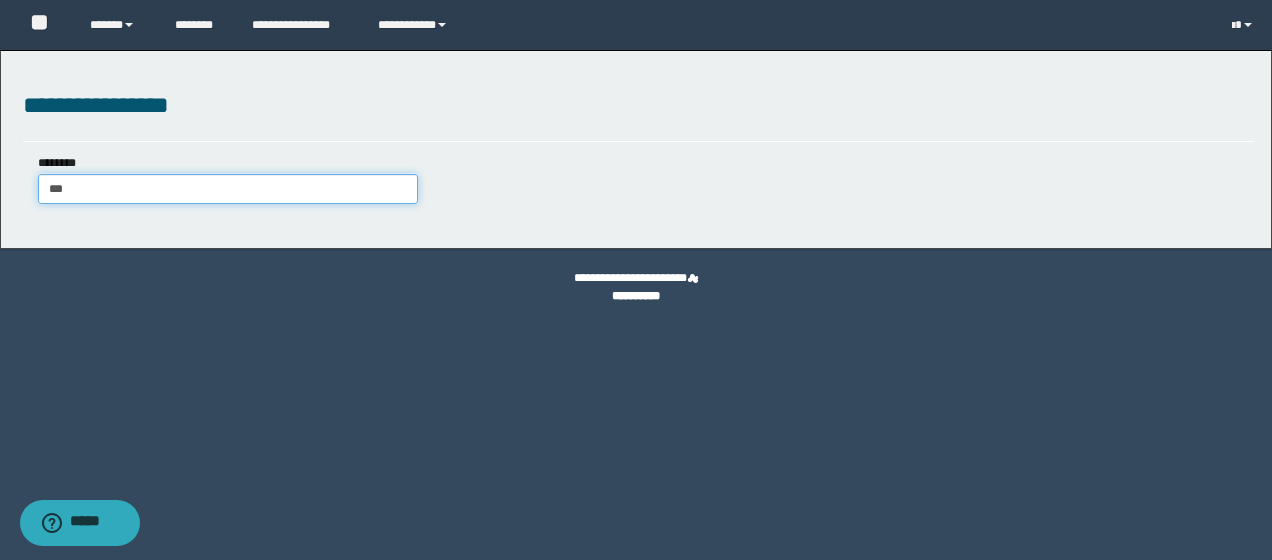 type on "***" 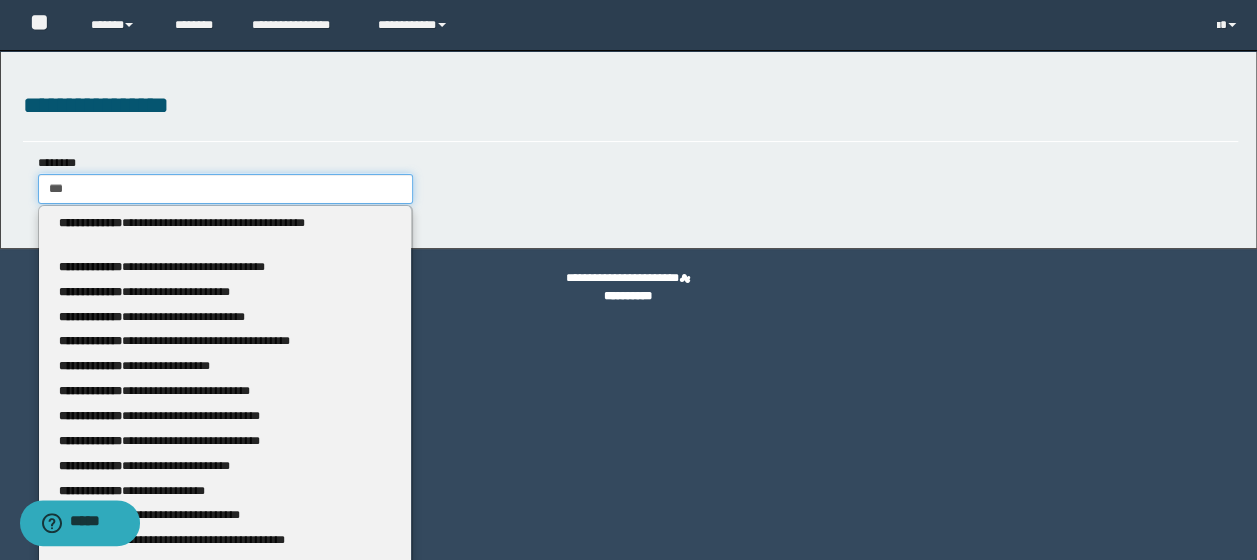type 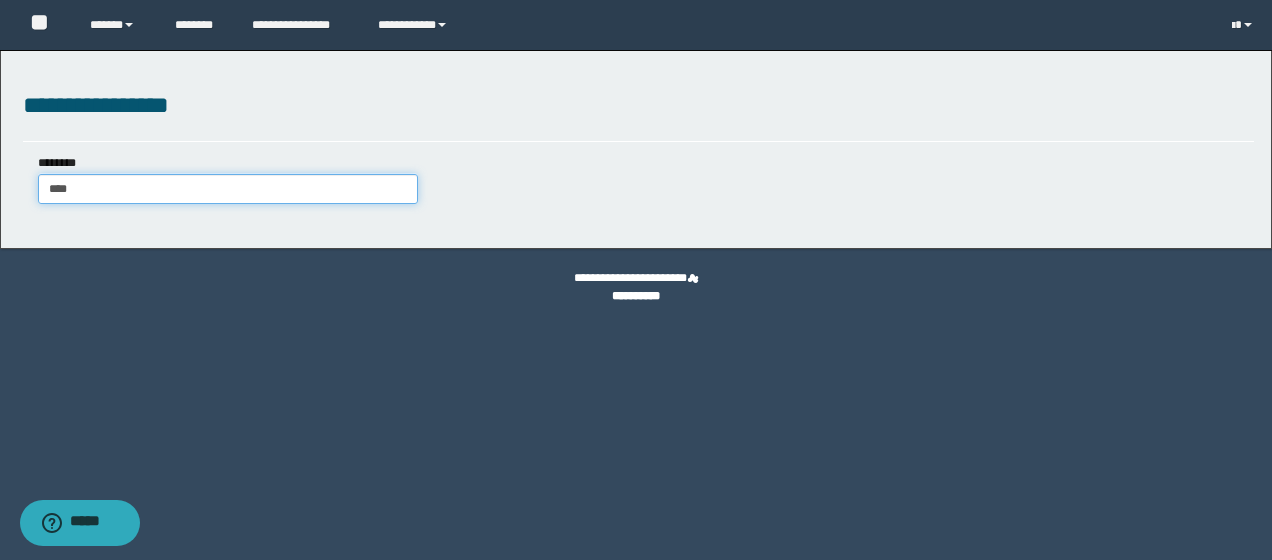 type on "****" 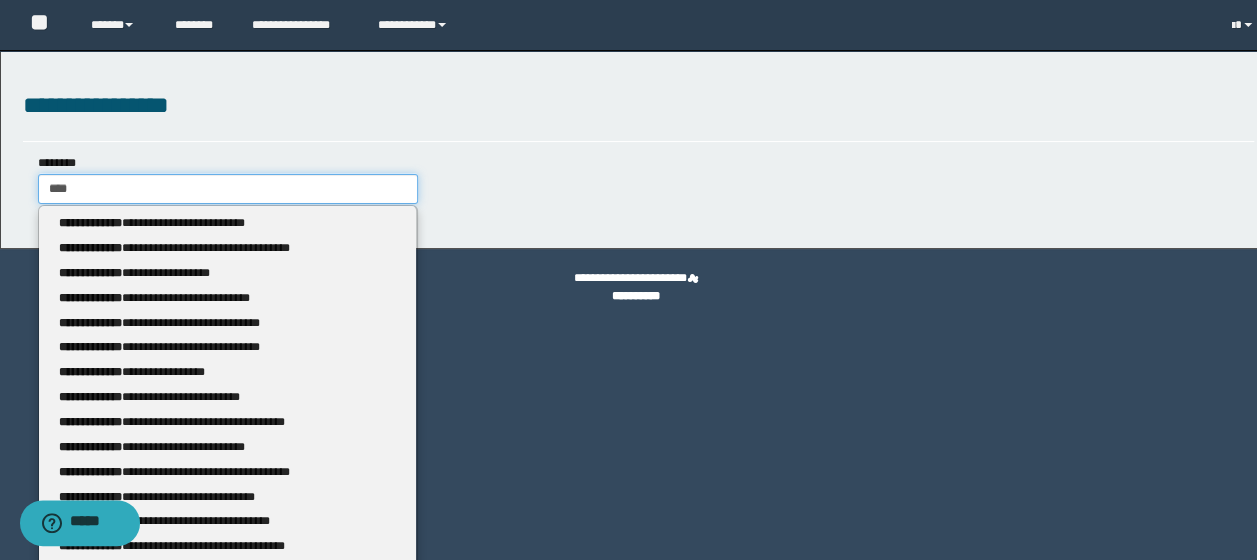 type 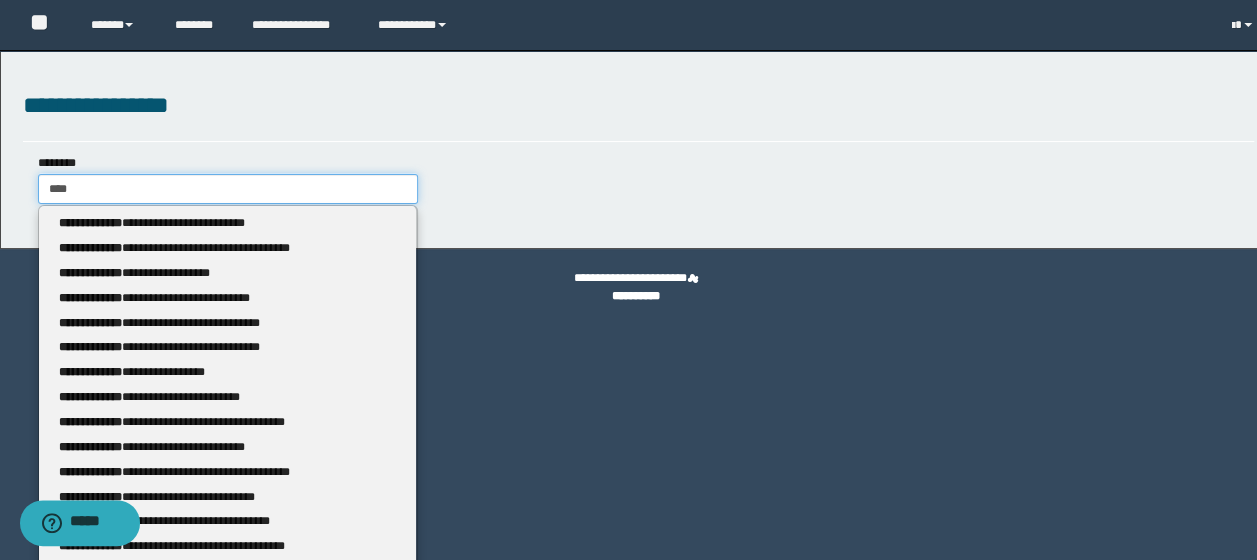 type on "*****" 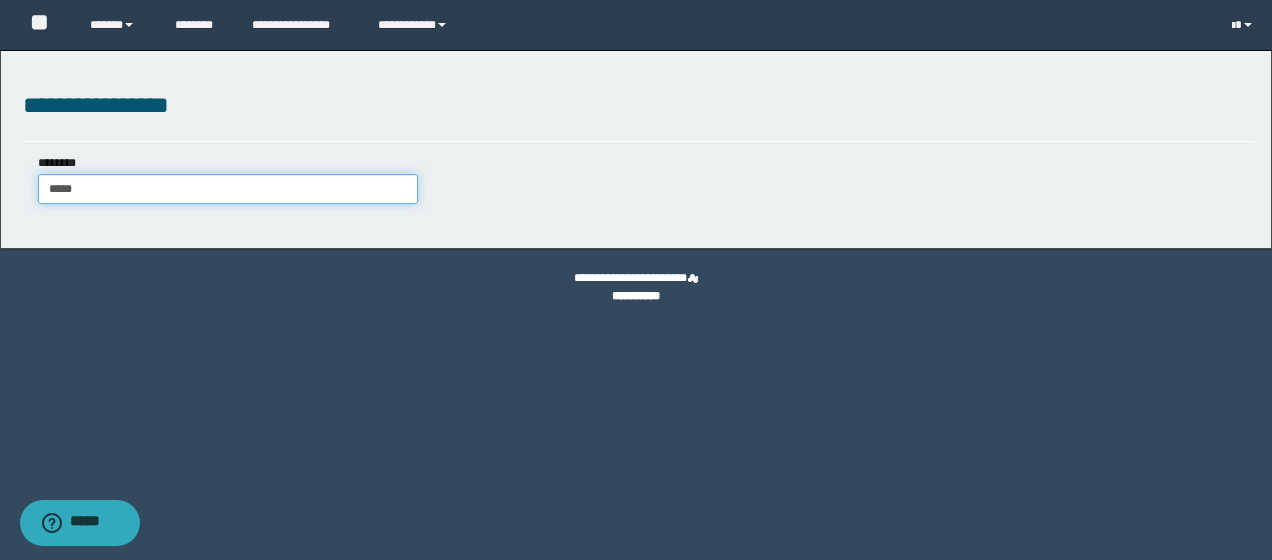 type on "*****" 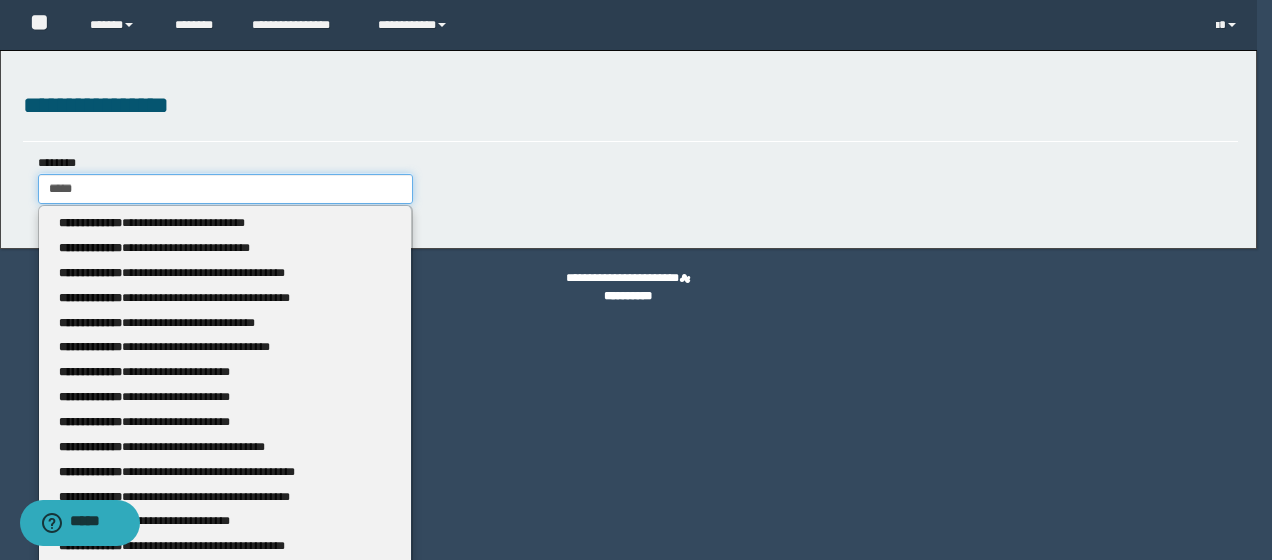 type 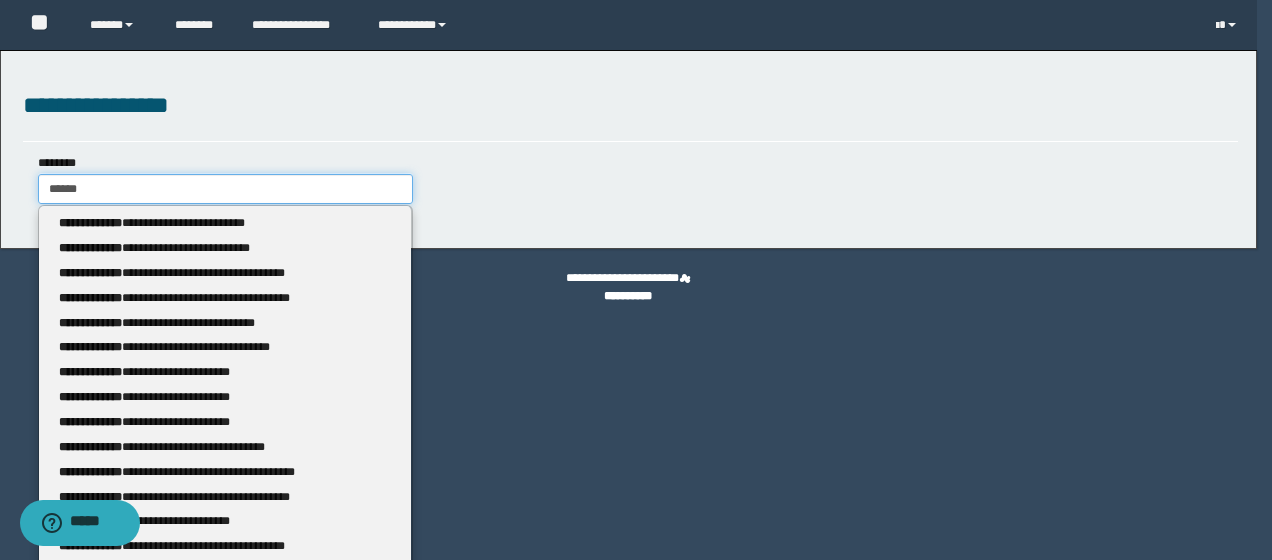 type on "*******" 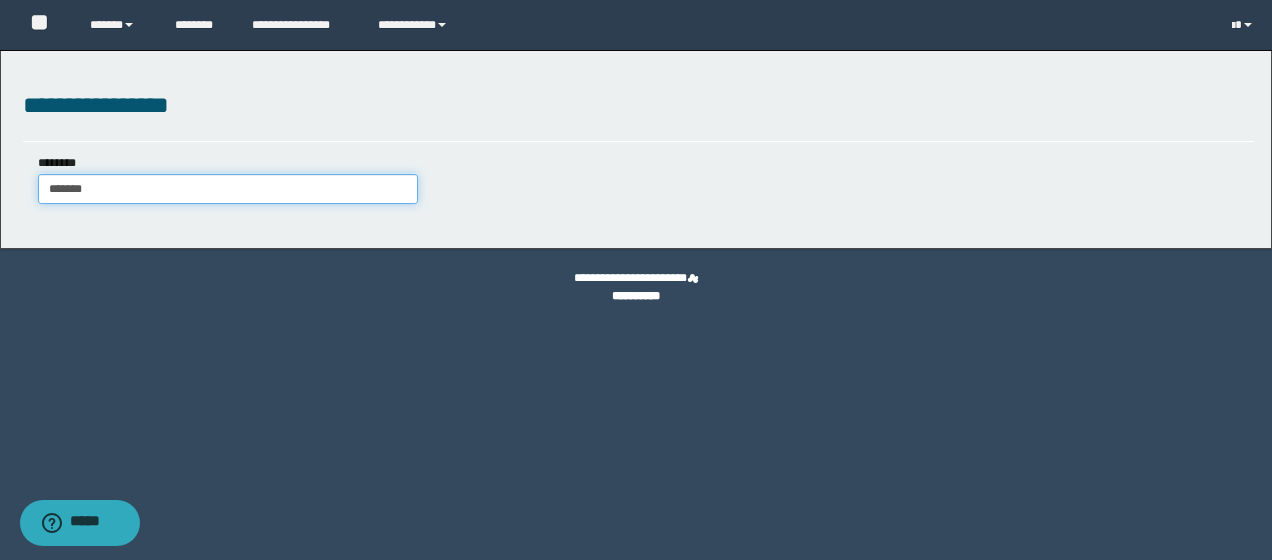 type on "*******" 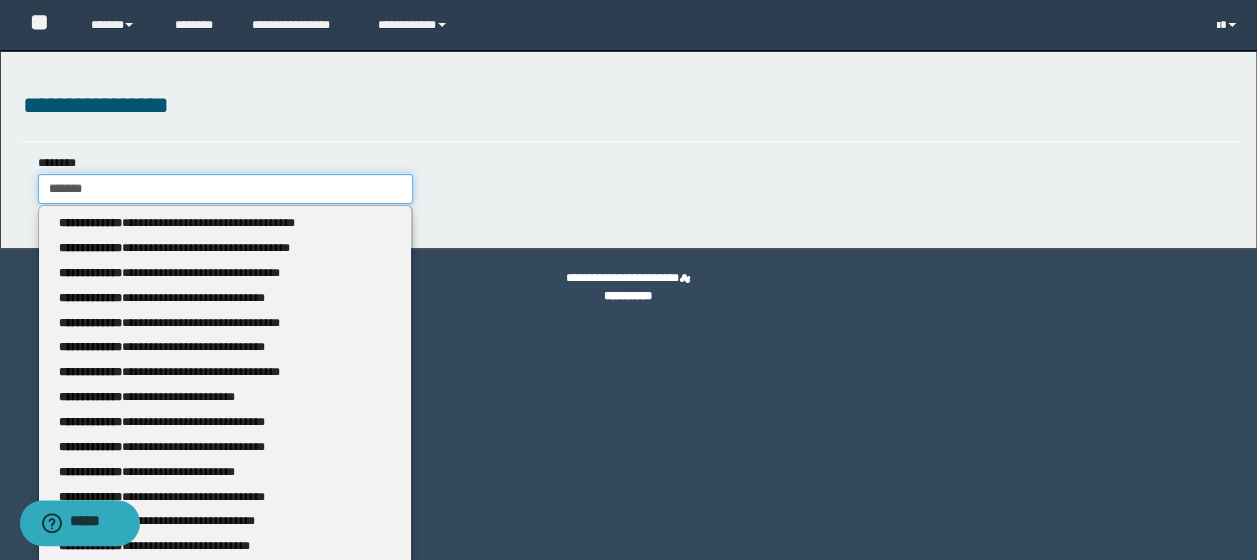 type 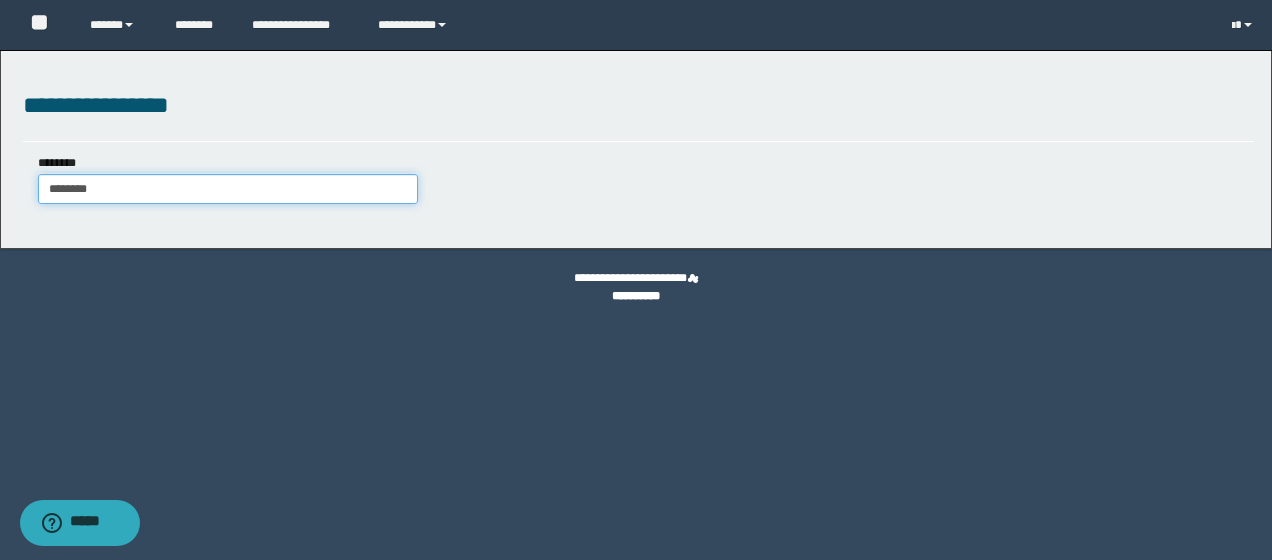 type on "********" 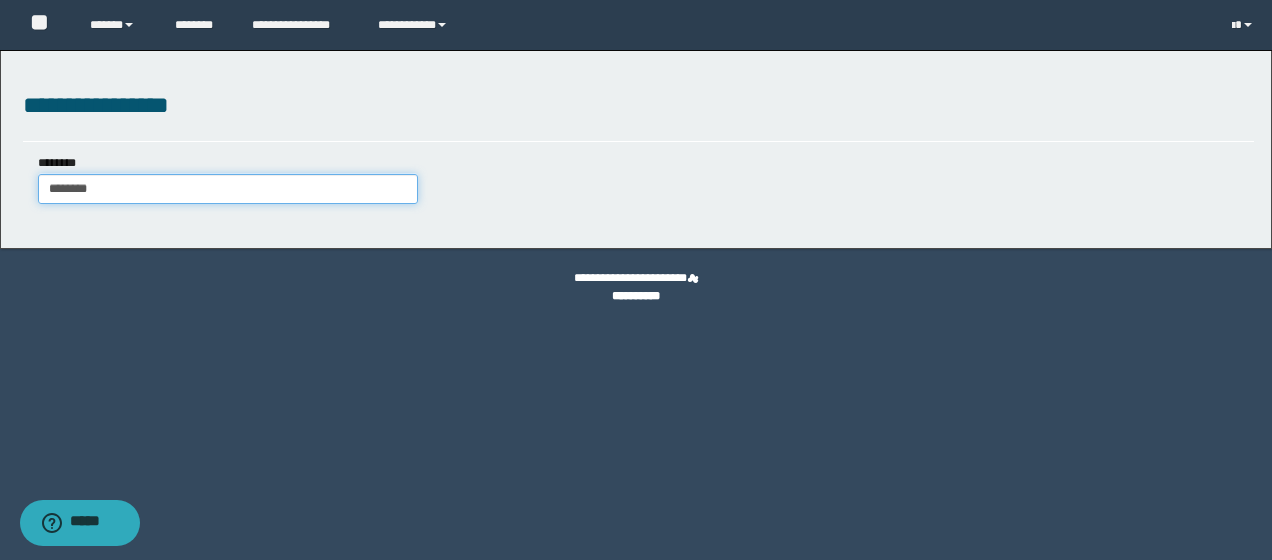 type 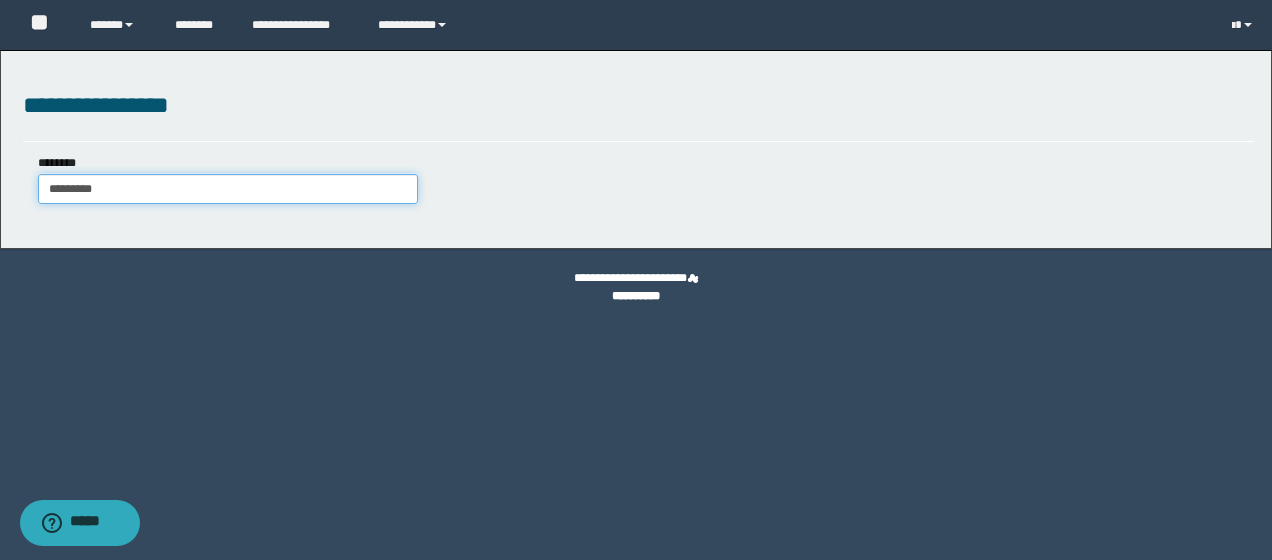 type on "*********" 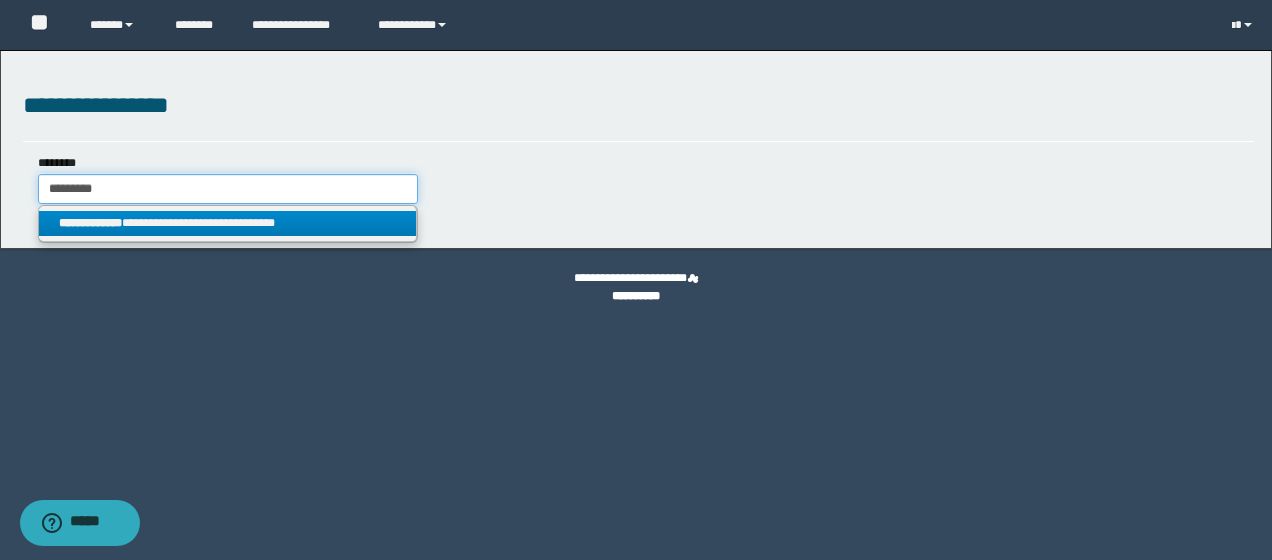type on "*********" 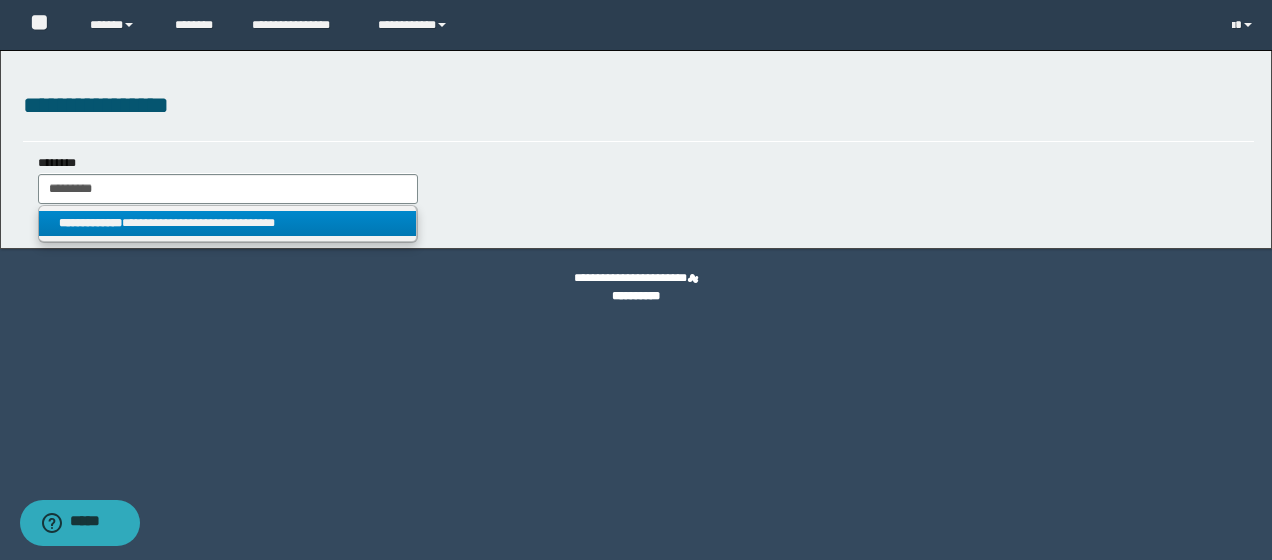click on "**********" at bounding box center (228, 223) 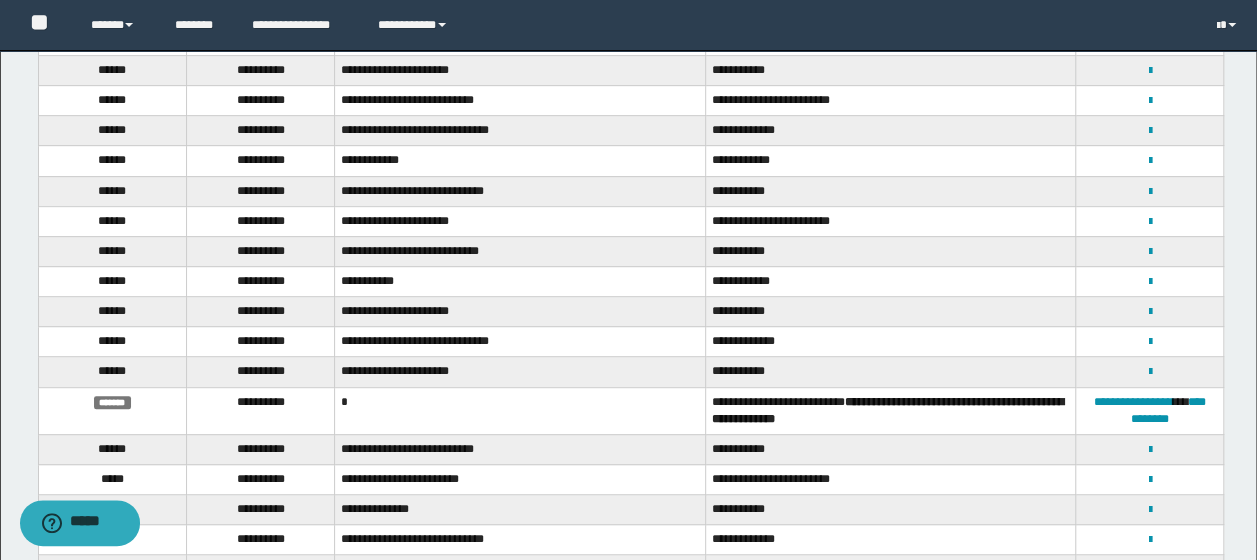 scroll, scrollTop: 400, scrollLeft: 0, axis: vertical 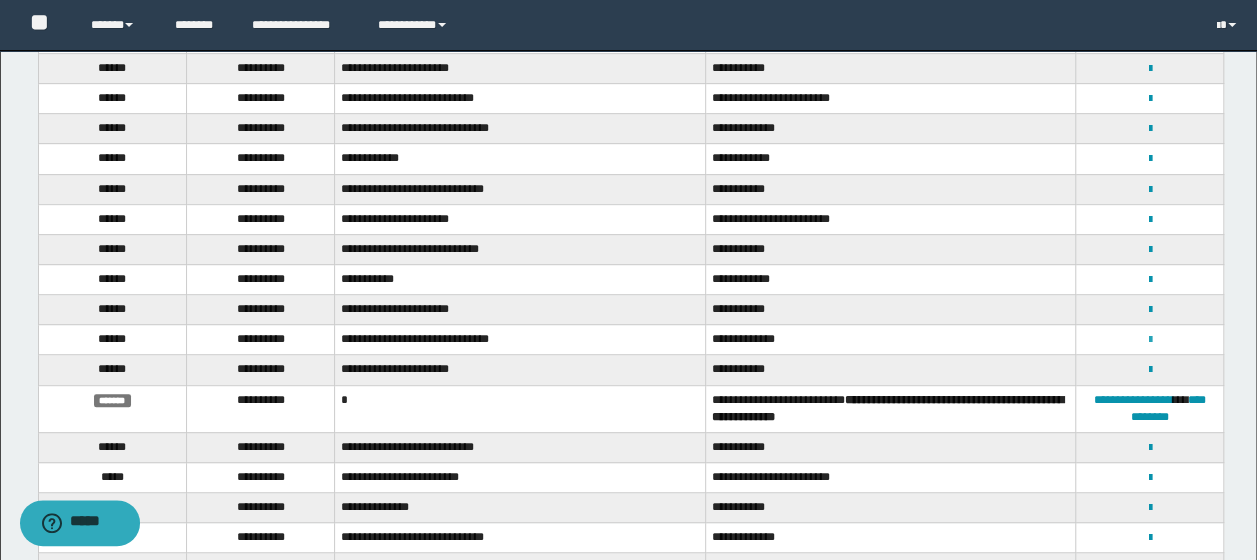 click at bounding box center [1149, 340] 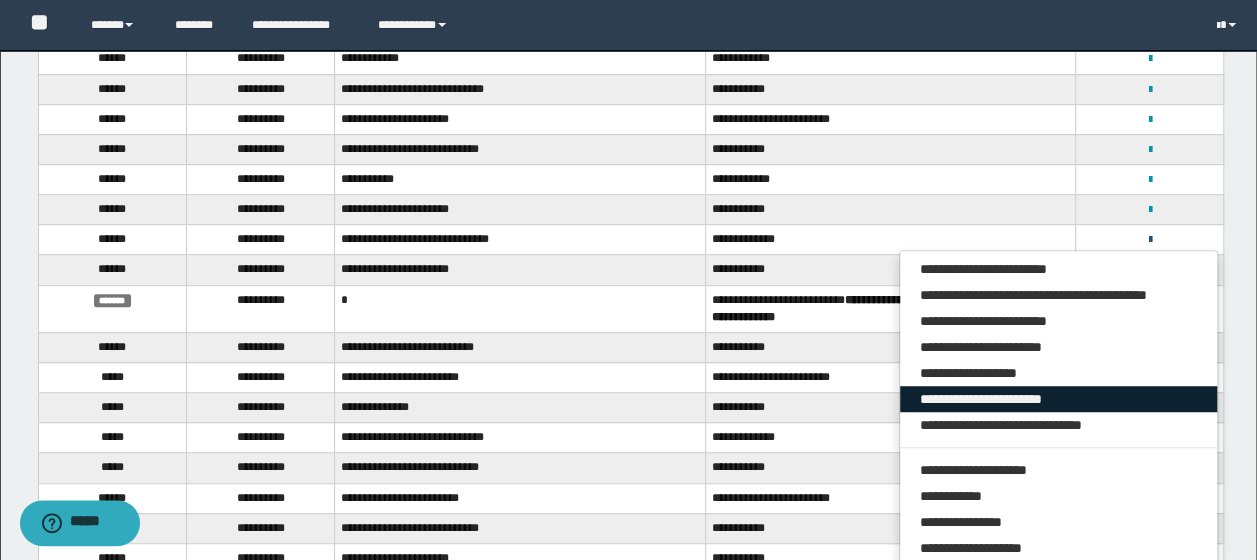scroll, scrollTop: 600, scrollLeft: 0, axis: vertical 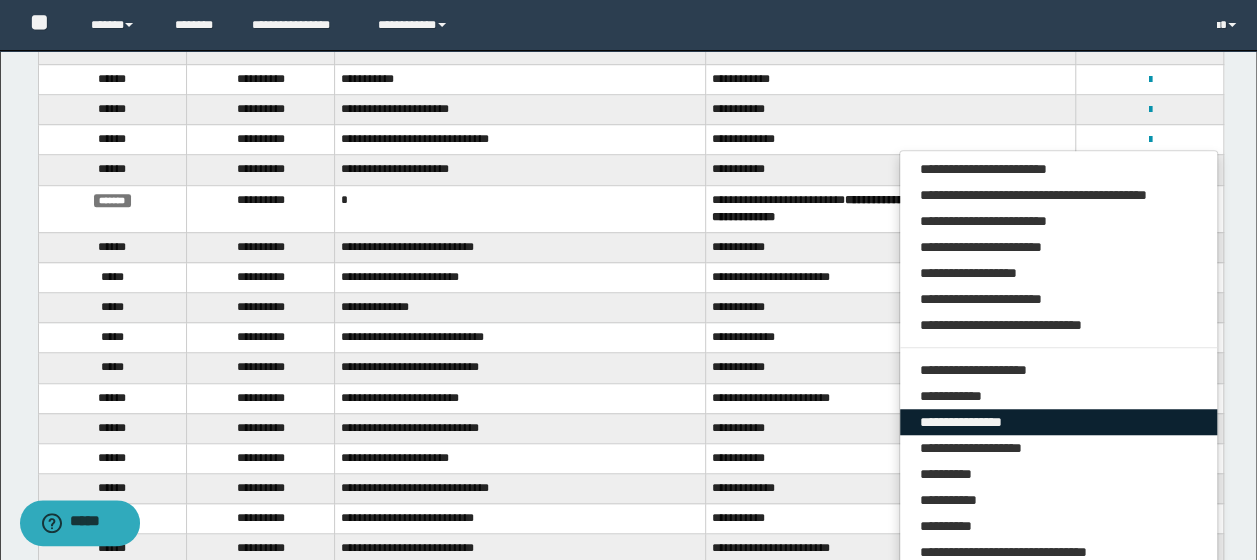 click on "**********" at bounding box center (1059, 422) 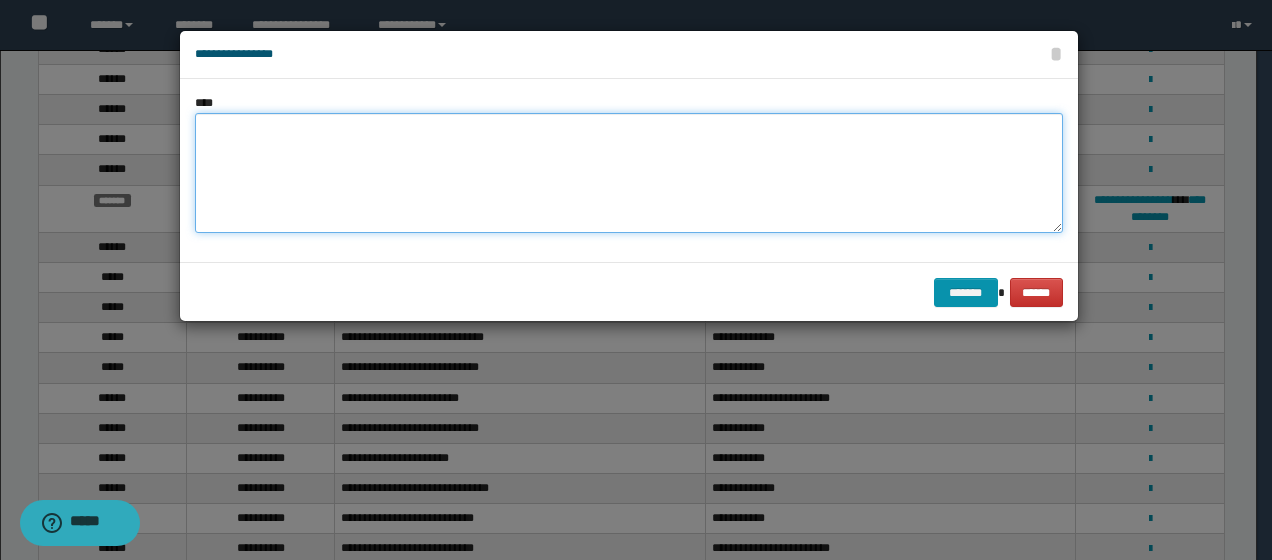 click at bounding box center (629, 173) 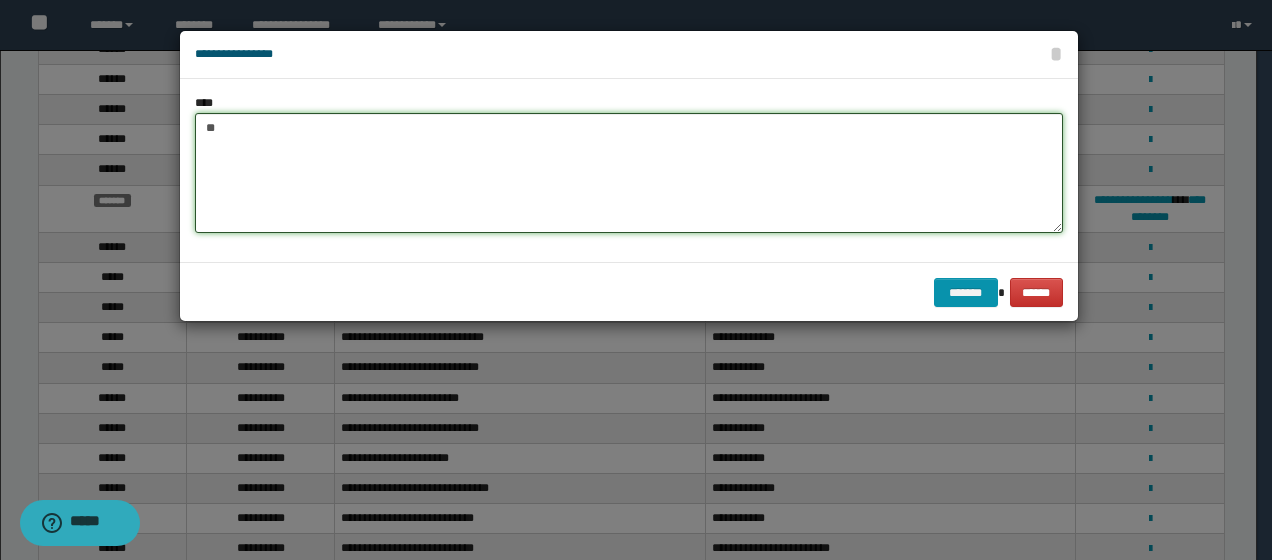 type on "*" 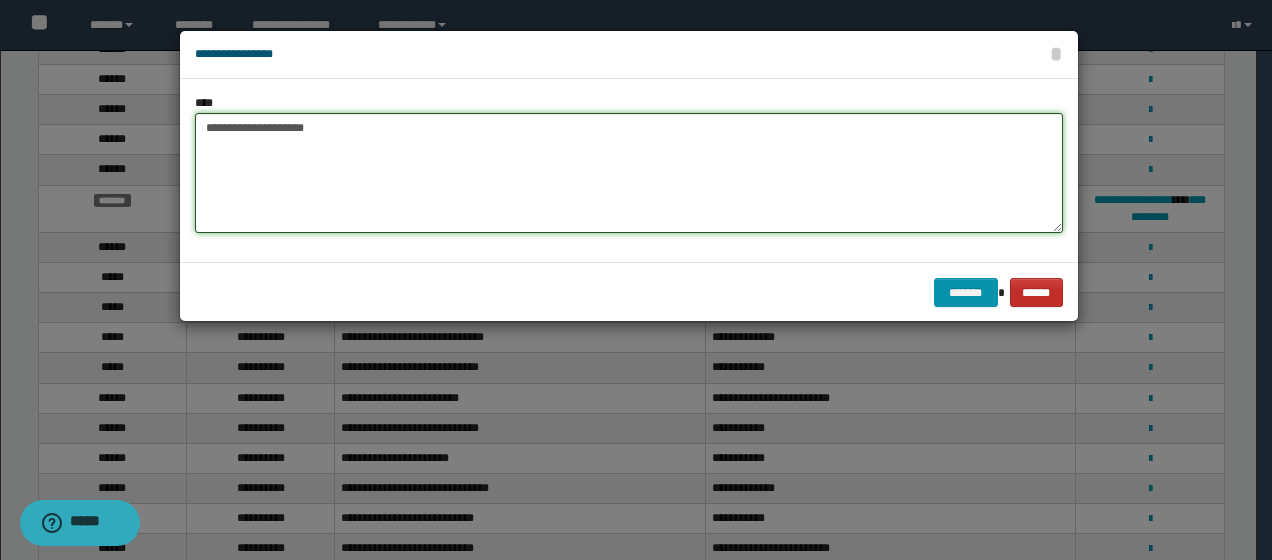 type on "**********" 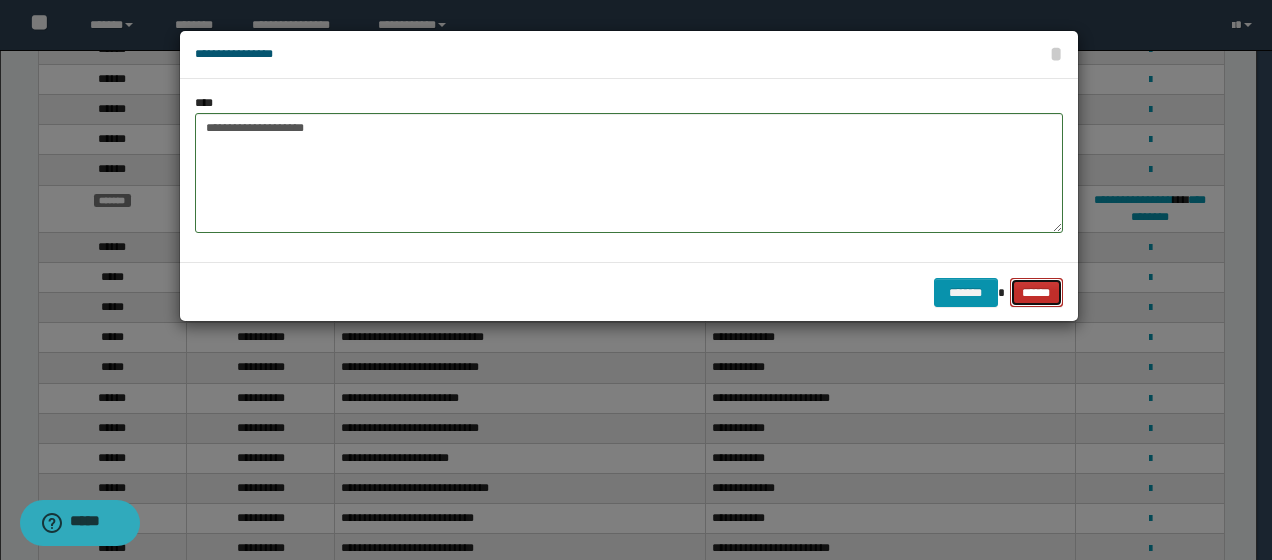 click on "******" at bounding box center (1037, 292) 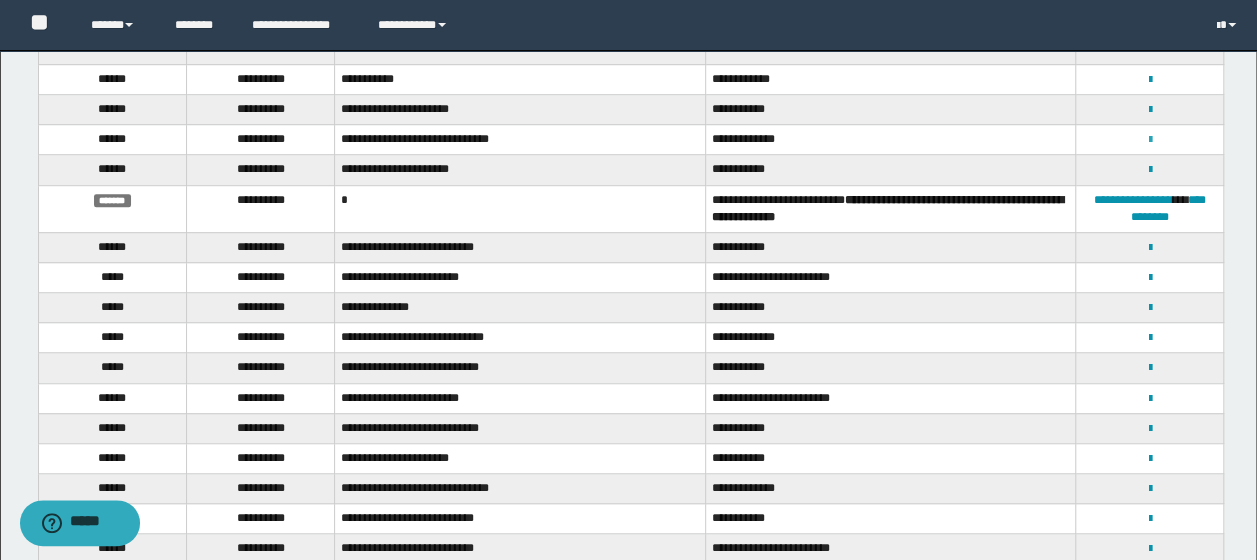 click at bounding box center (1149, 140) 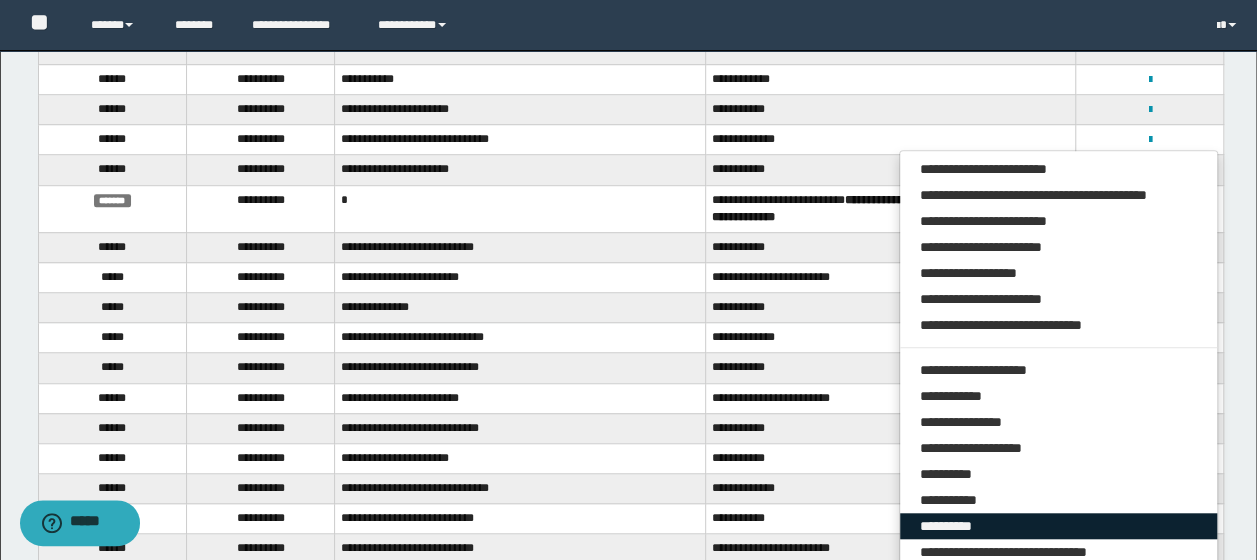 click on "**********" at bounding box center [1059, 526] 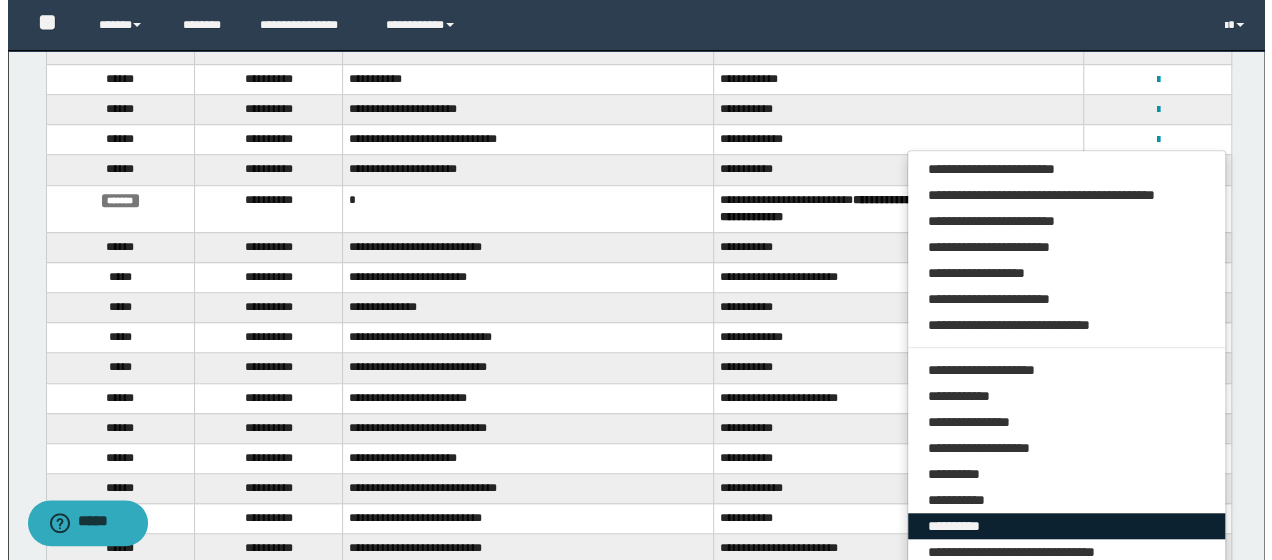 scroll, scrollTop: 0, scrollLeft: 0, axis: both 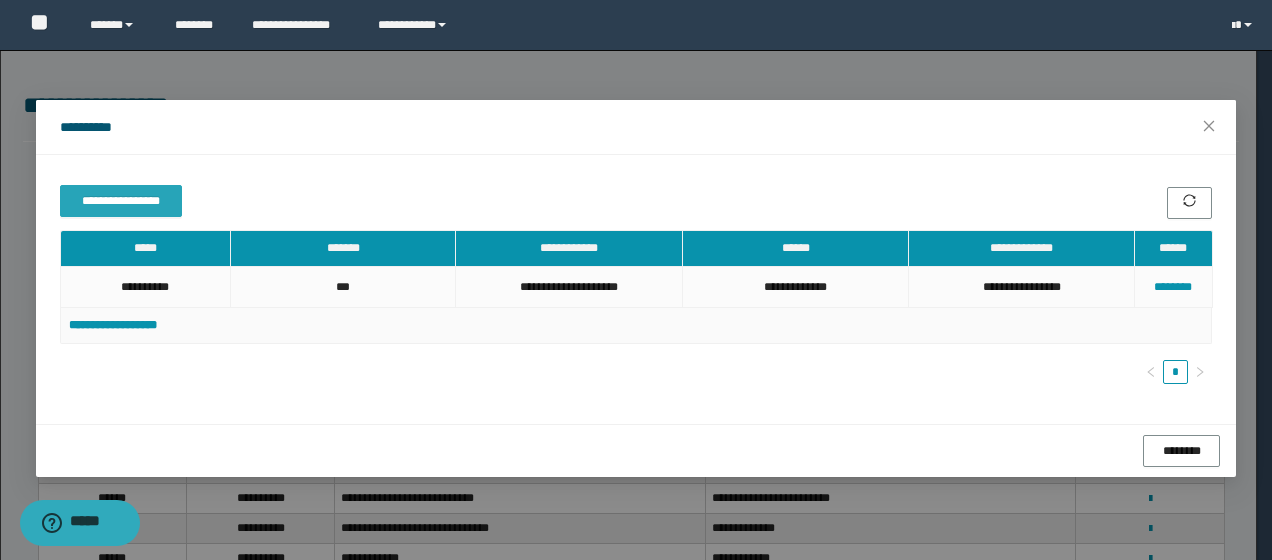 click on "**********" at bounding box center (121, 201) 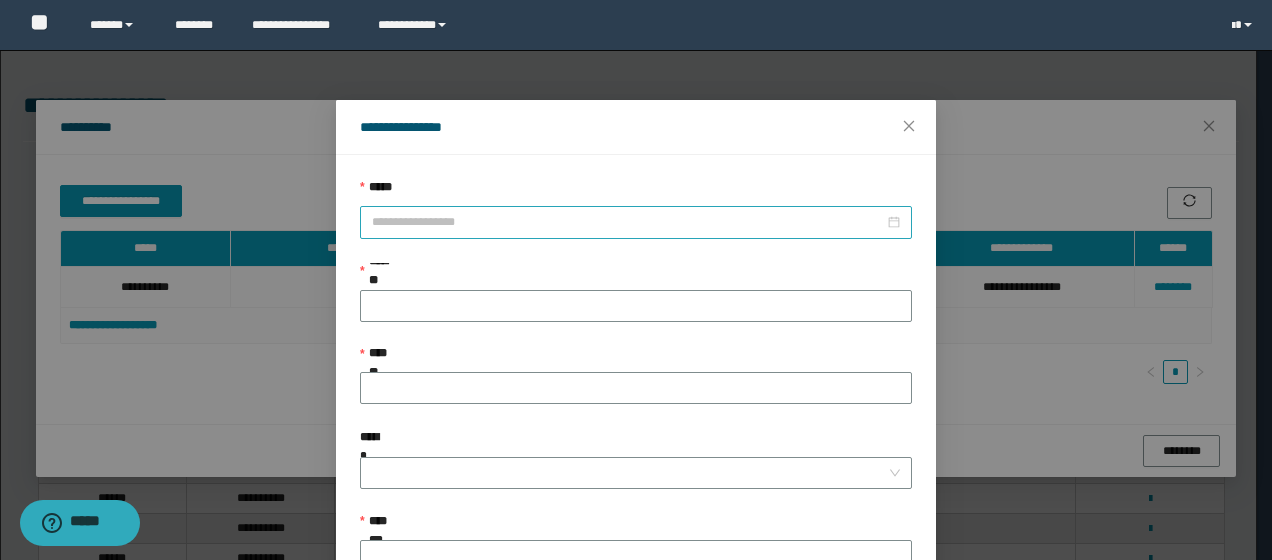 click on "*****" at bounding box center (628, 222) 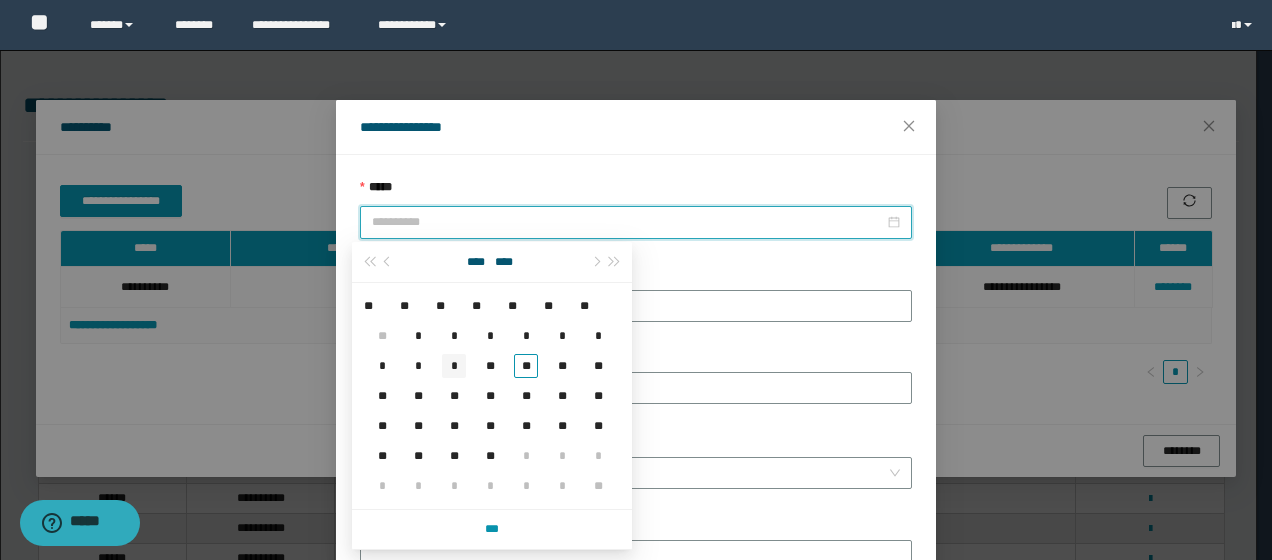 type on "**********" 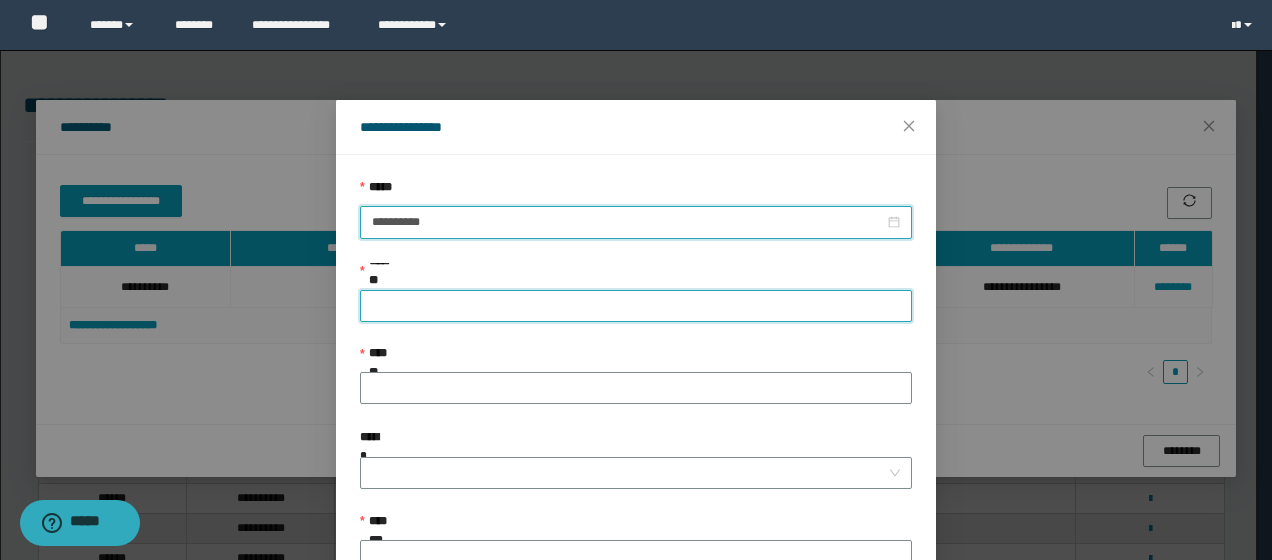 click on "*******" at bounding box center (636, 306) 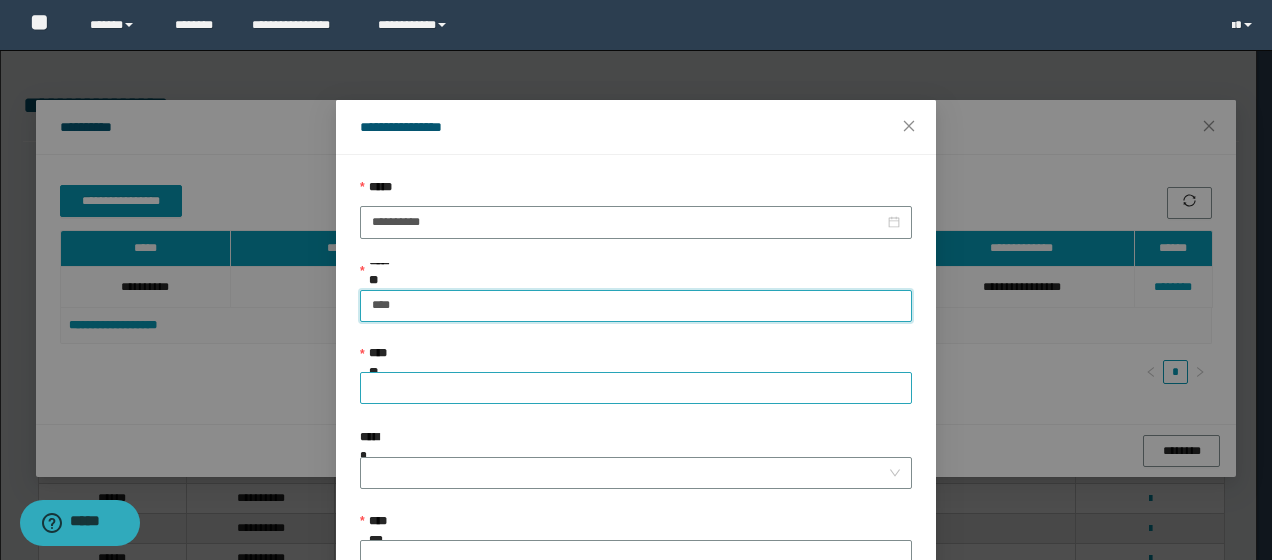 type on "***" 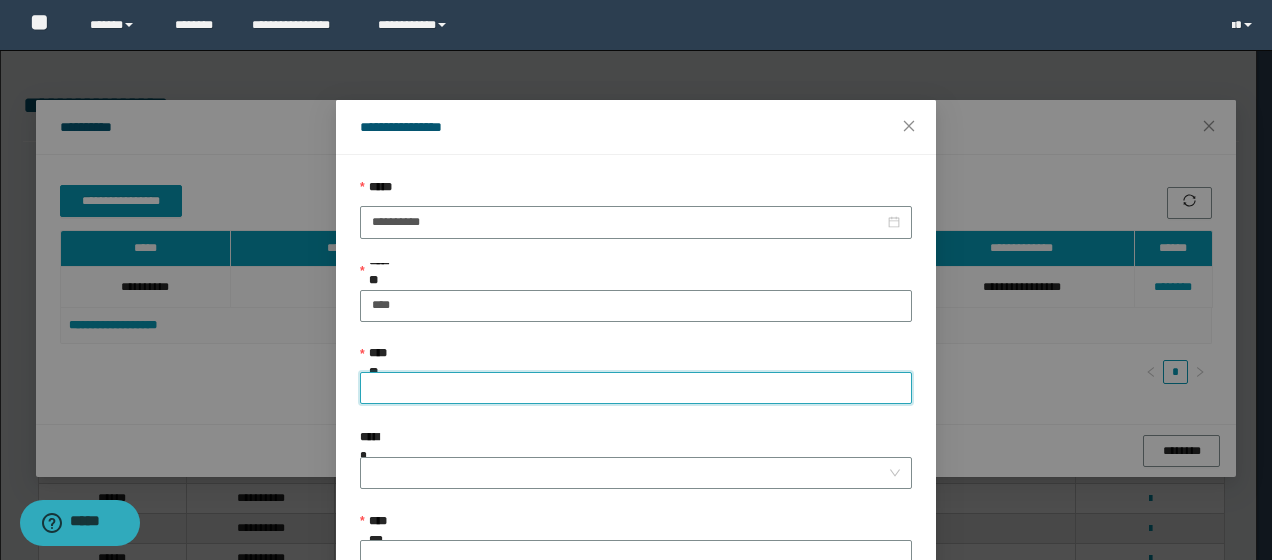 click on "**********" at bounding box center [636, 388] 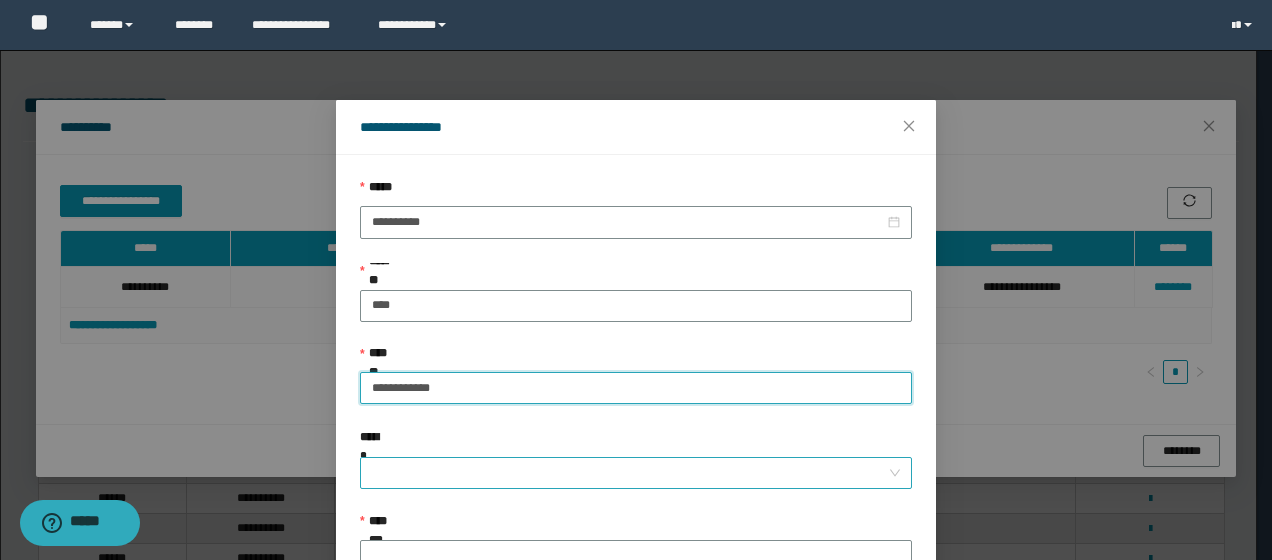 type on "**********" 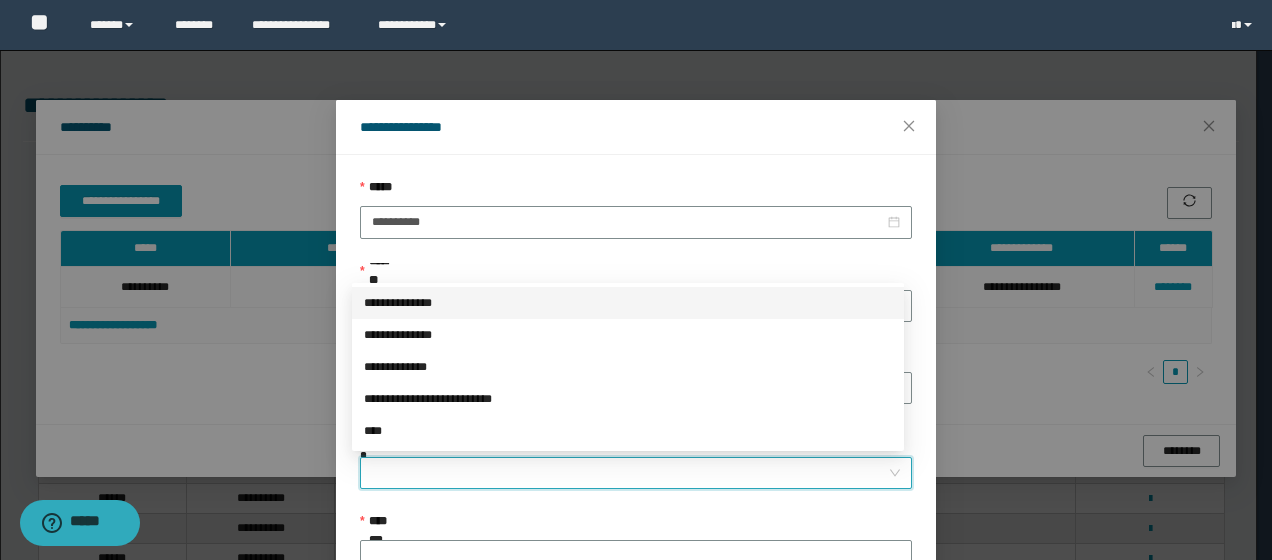click on "******" at bounding box center (630, 473) 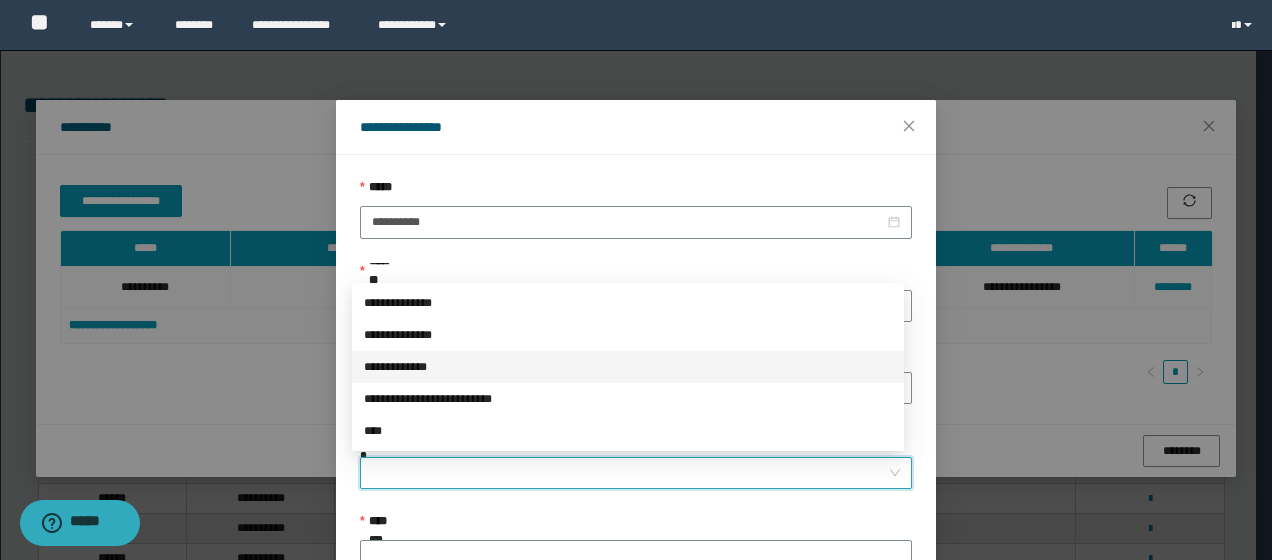 click on "**********" at bounding box center [628, 367] 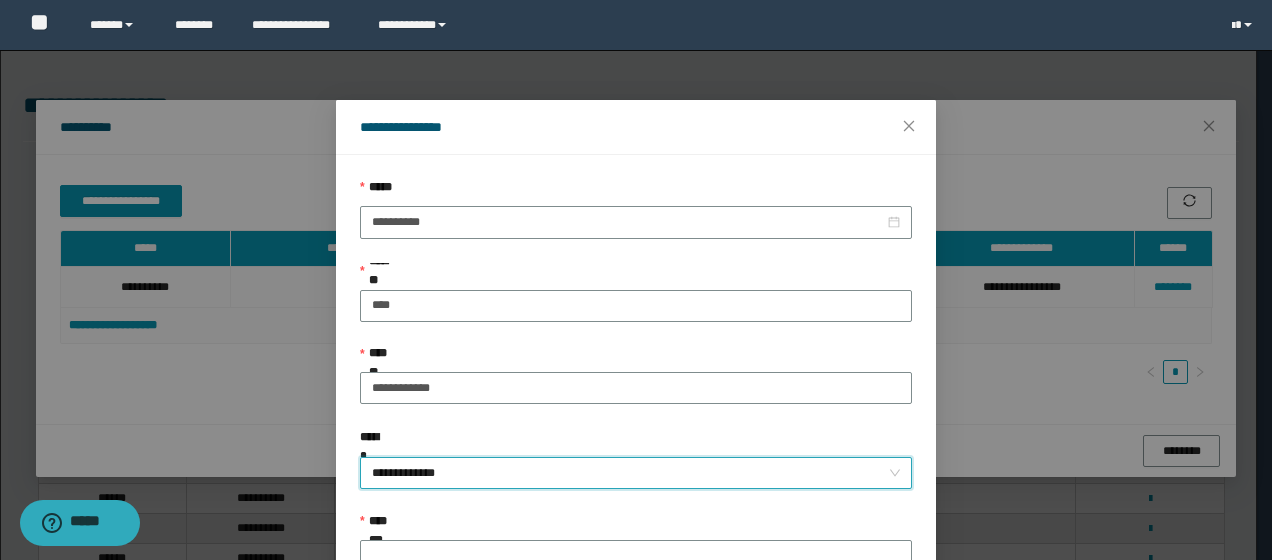 scroll, scrollTop: 154, scrollLeft: 0, axis: vertical 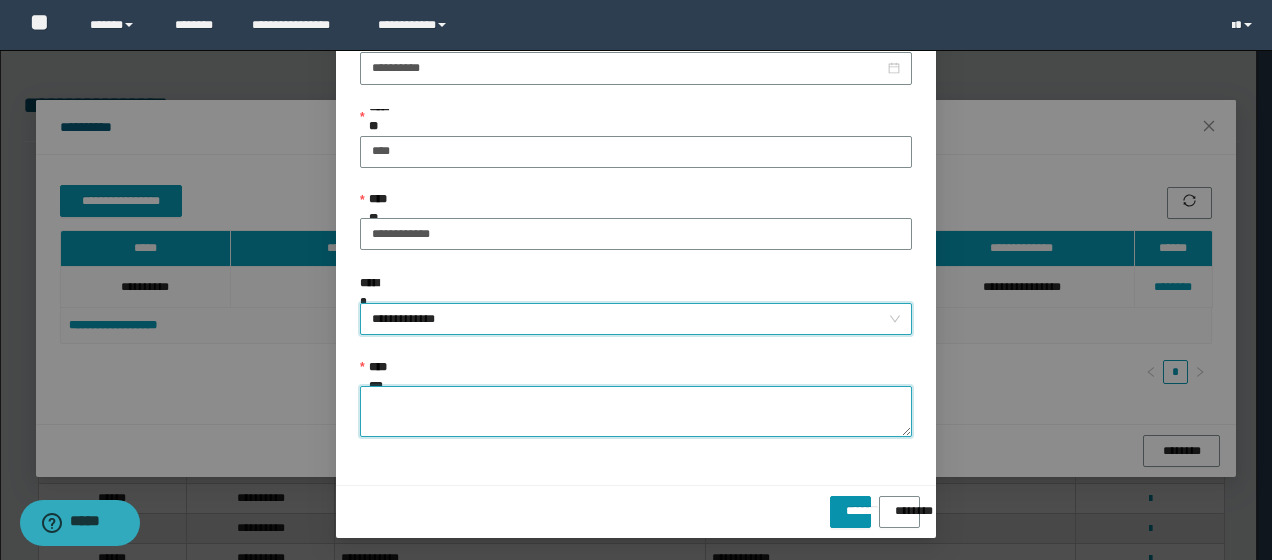 click on "**********" at bounding box center [636, 411] 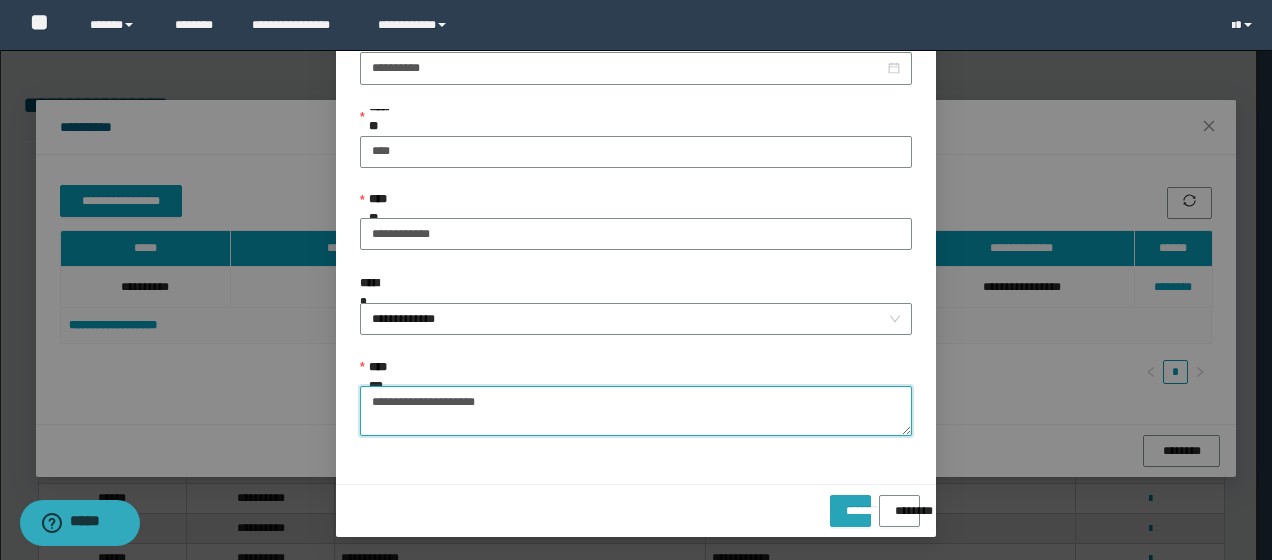 type on "**********" 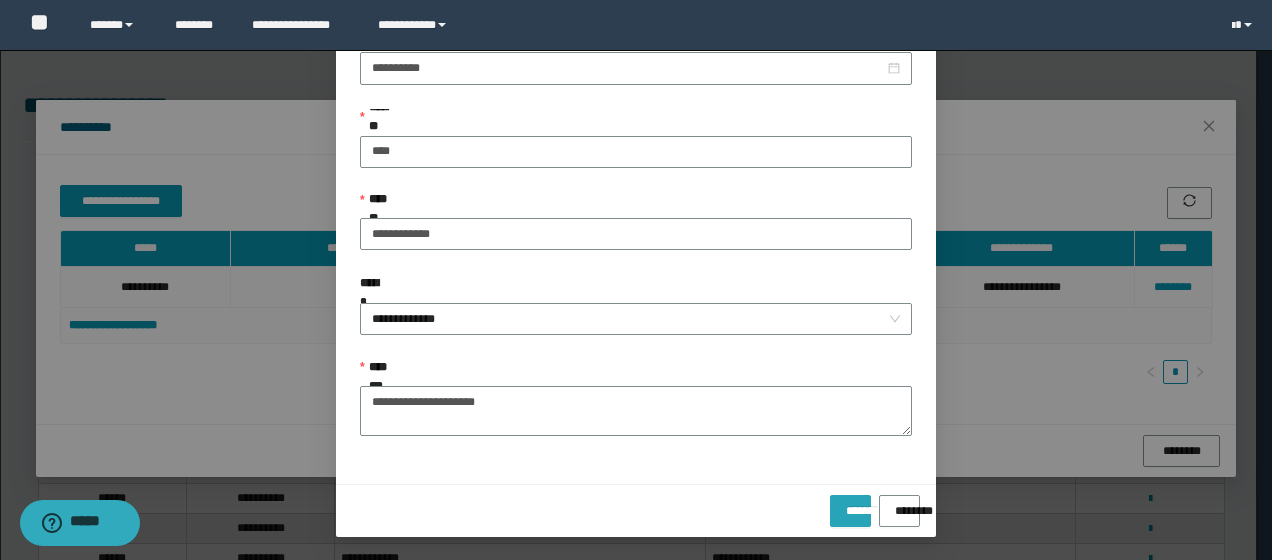 click on "*******" at bounding box center (850, 511) 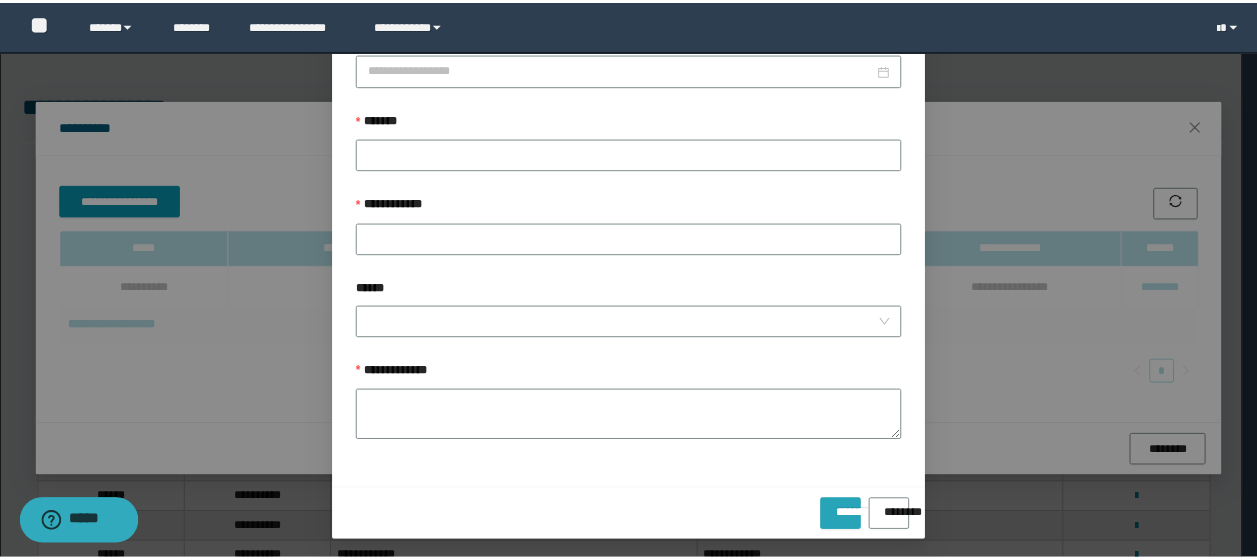 scroll, scrollTop: 54, scrollLeft: 0, axis: vertical 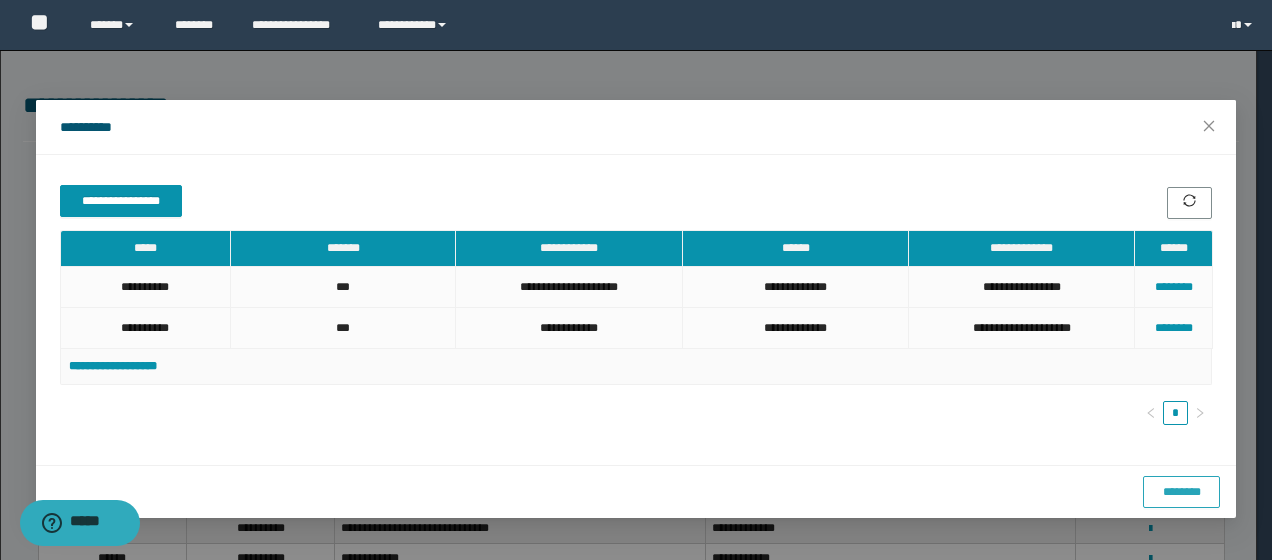 click on "********" at bounding box center [1181, 492] 